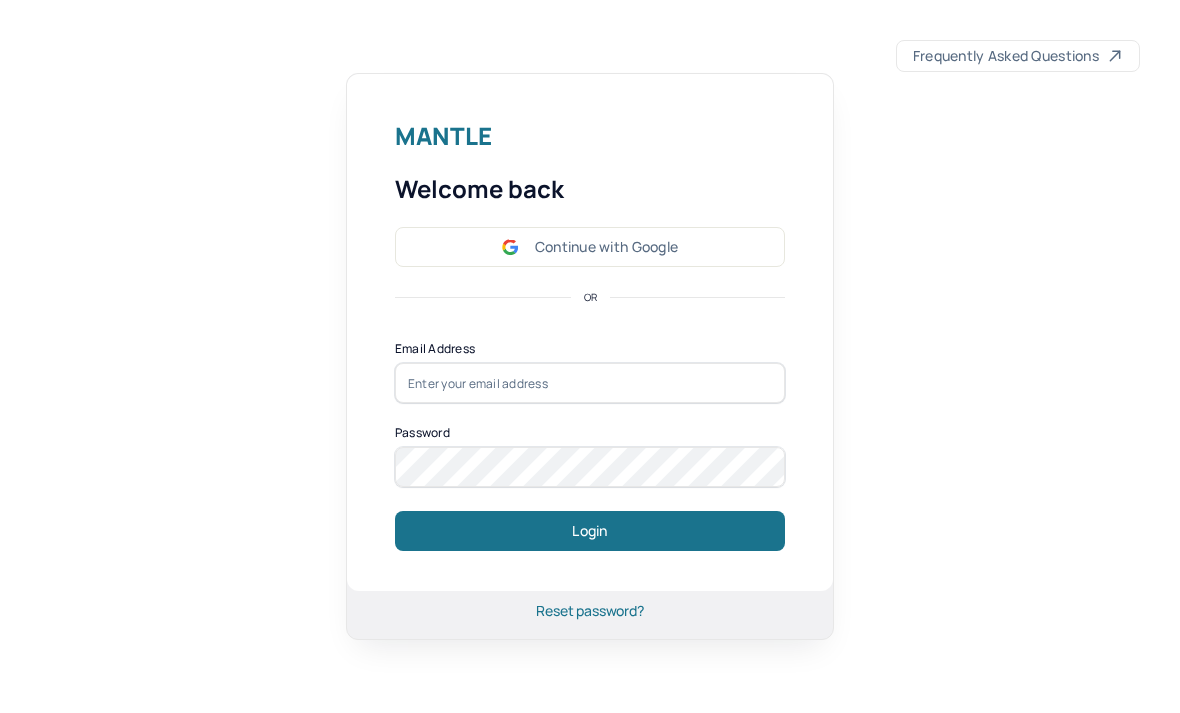 scroll, scrollTop: 0, scrollLeft: 0, axis: both 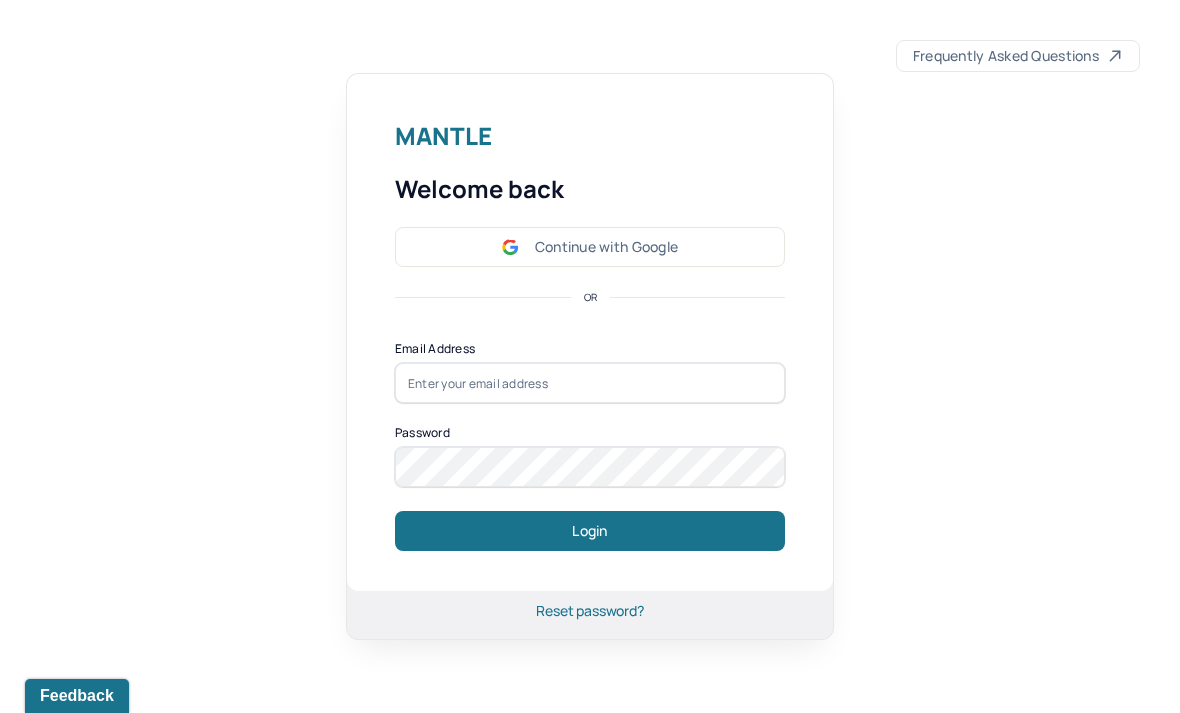 click at bounding box center (590, 383) 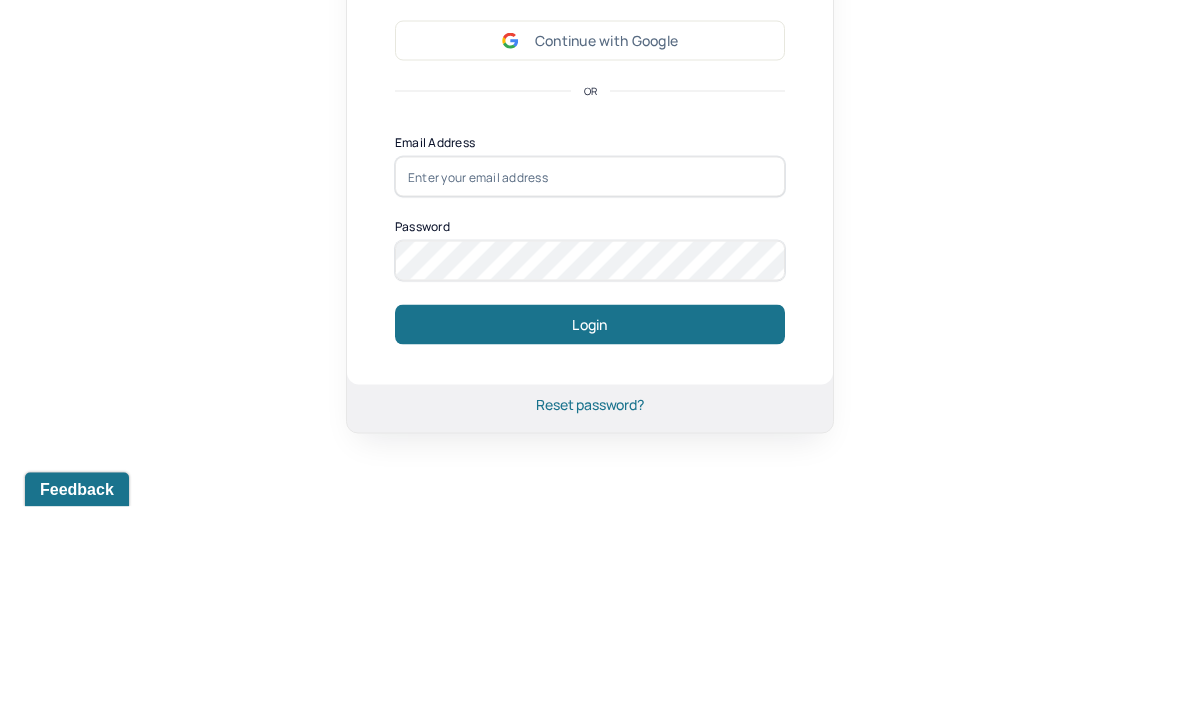 type on "[EMAIL]" 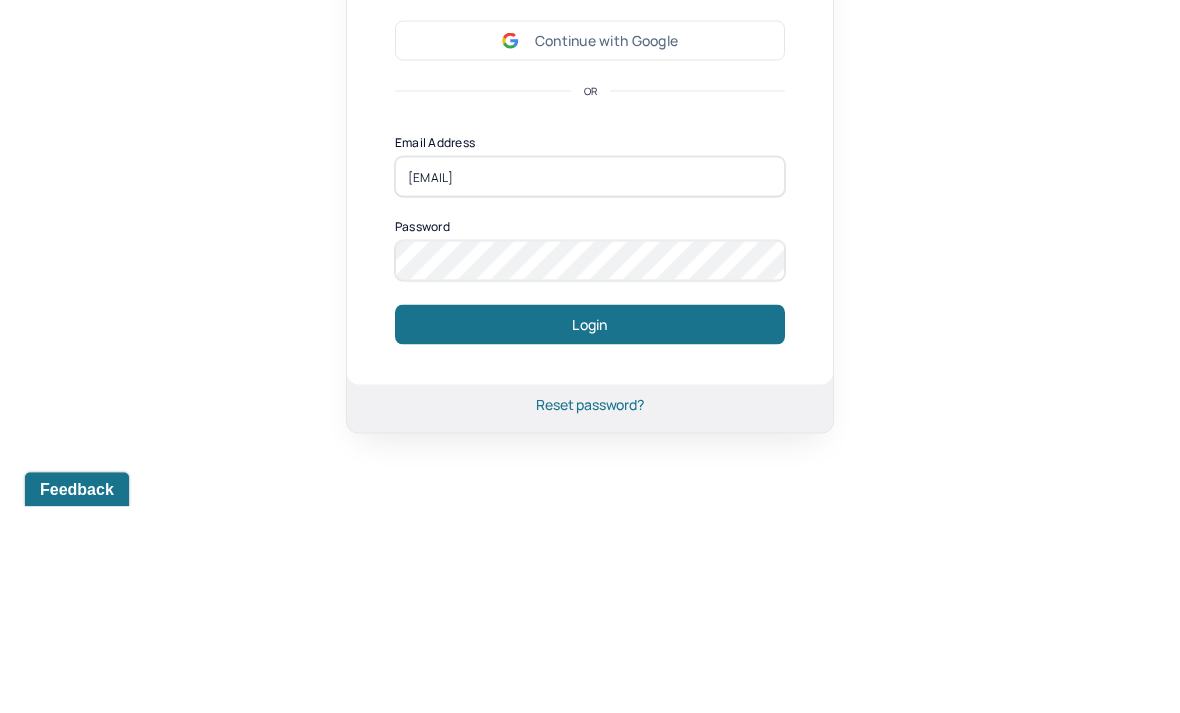 click on "Login" at bounding box center [590, 531] 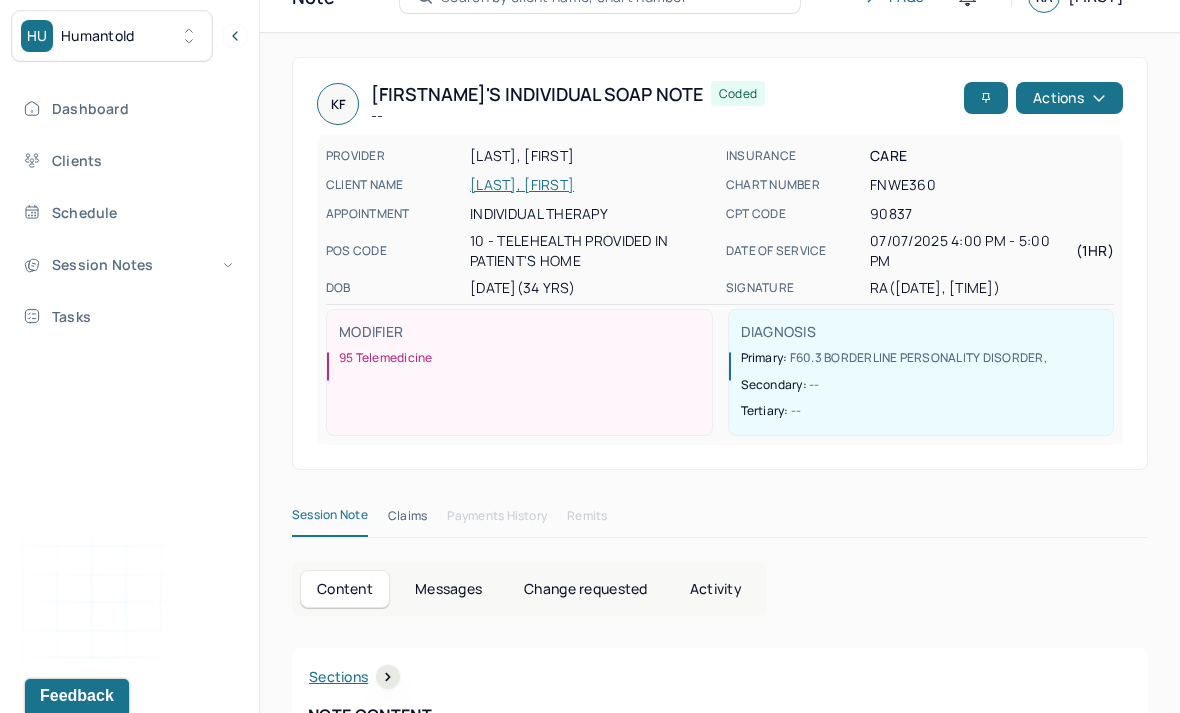 scroll, scrollTop: 0, scrollLeft: 0, axis: both 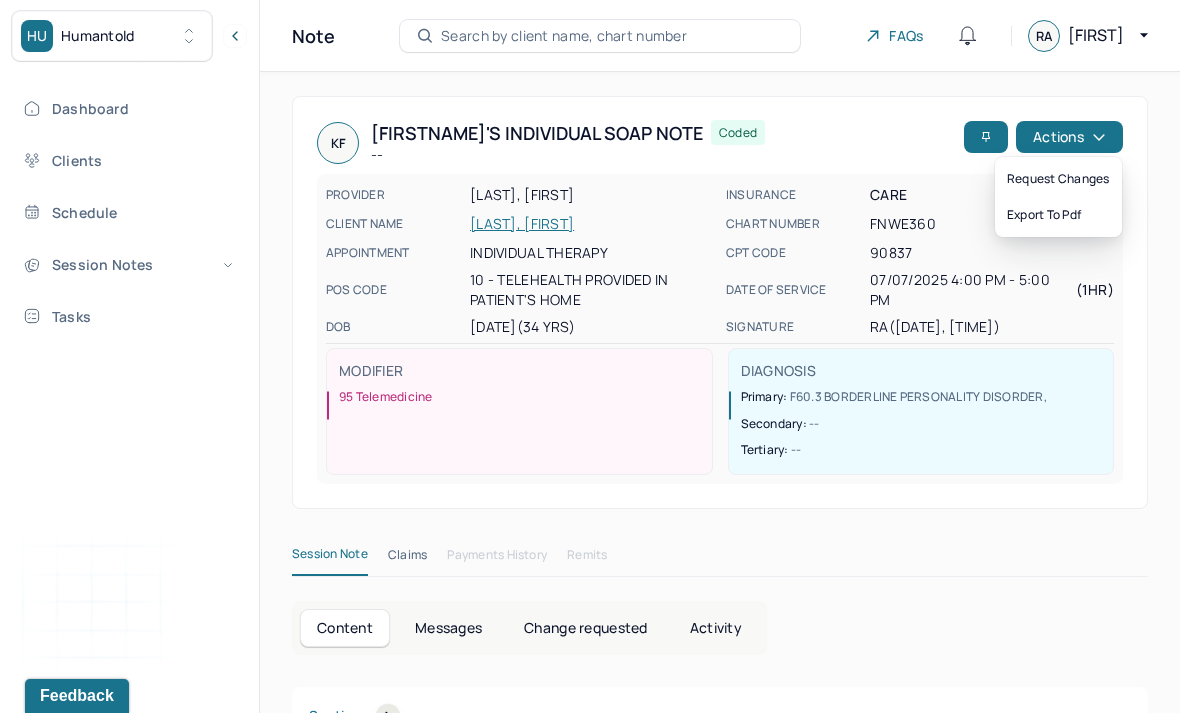 click 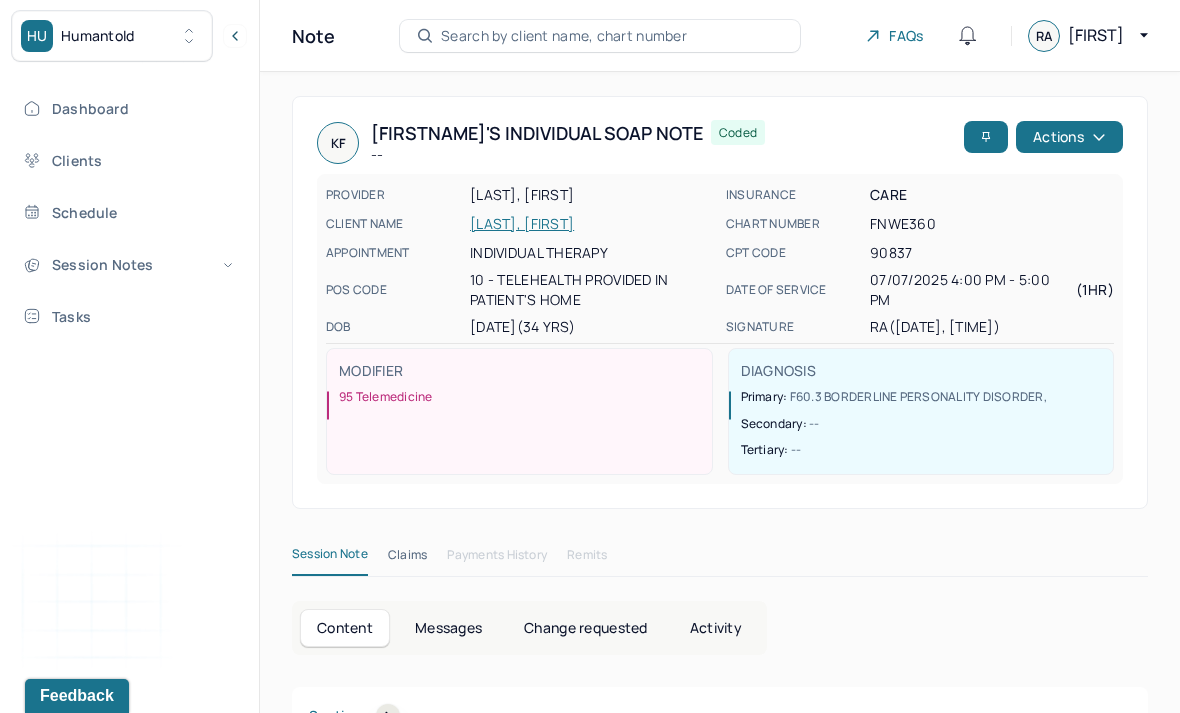 click on "Dashboard" at bounding box center [128, 108] 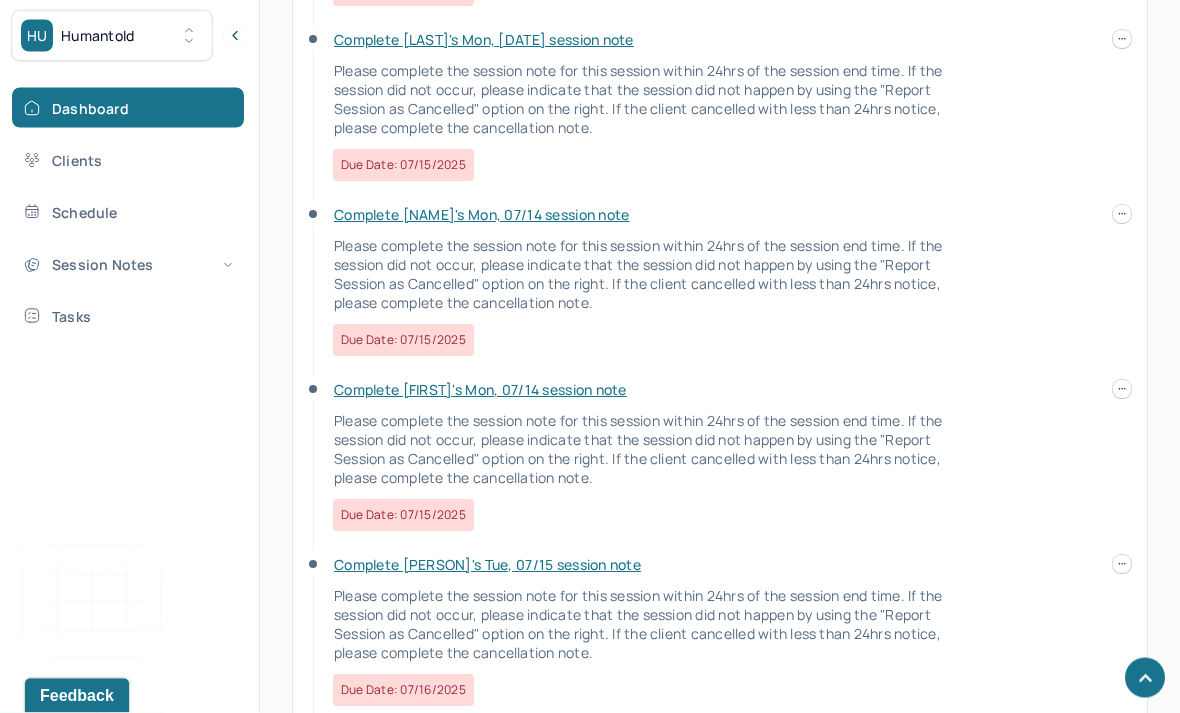 scroll, scrollTop: 1087, scrollLeft: 0, axis: vertical 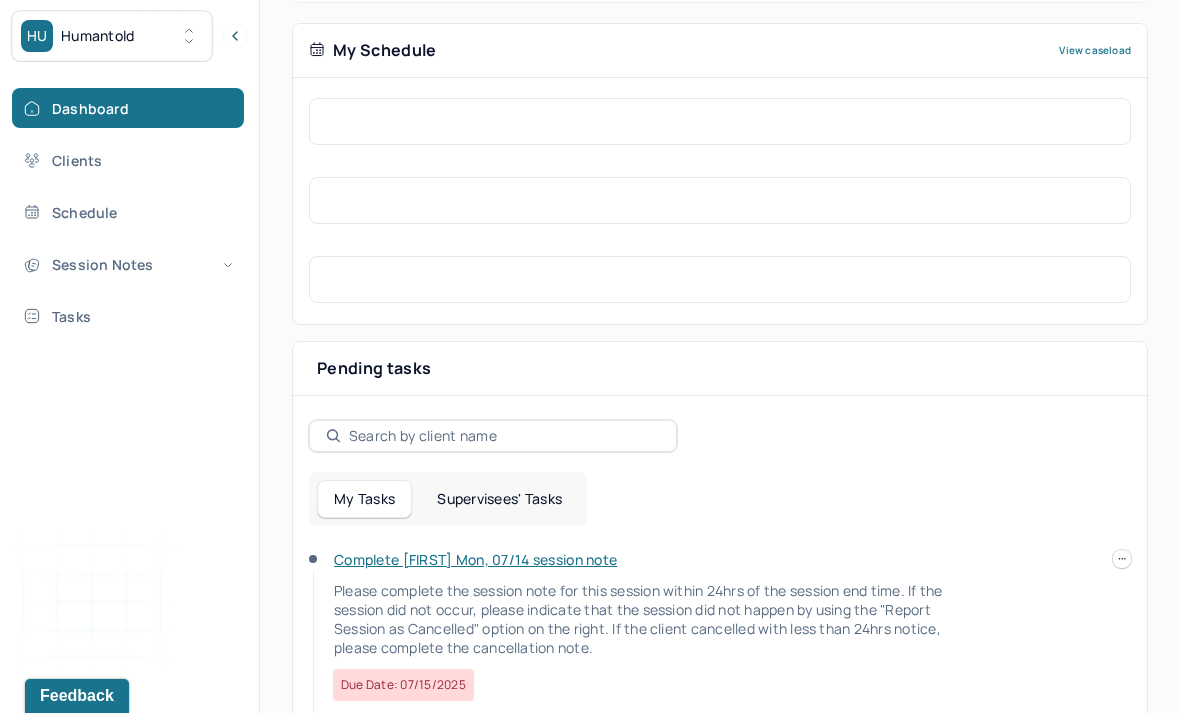 click on "Supervisees' Tasks" at bounding box center (499, 499) 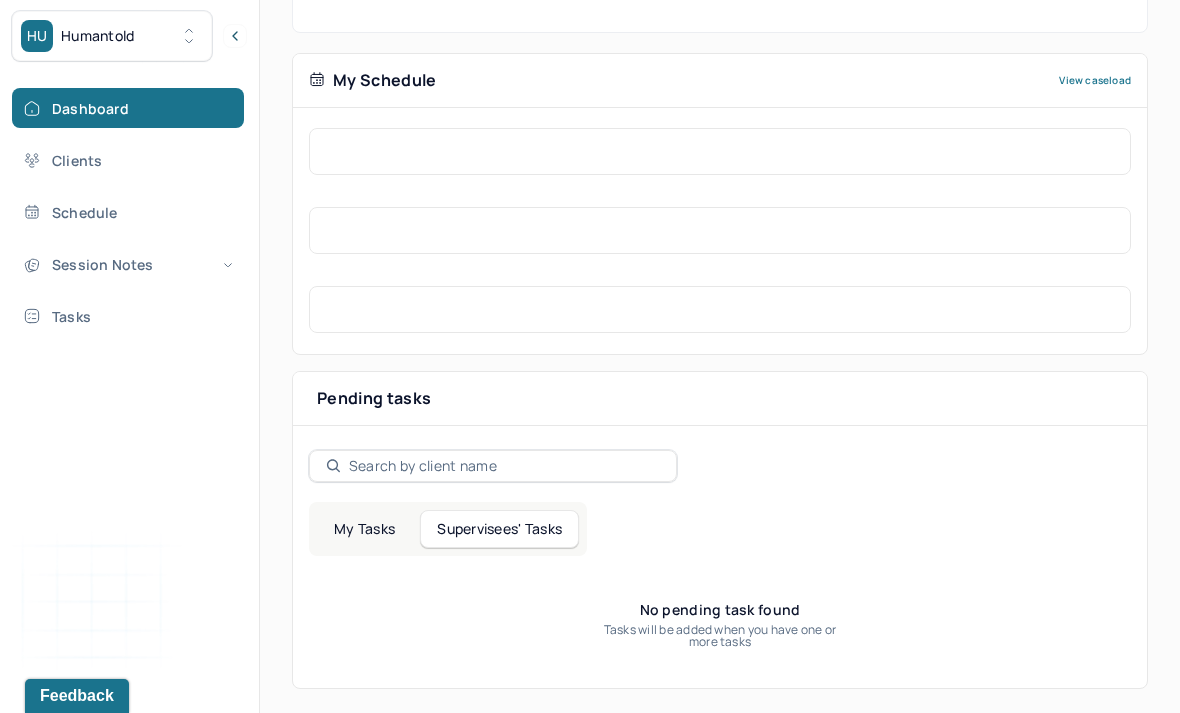 scroll, scrollTop: 303, scrollLeft: 0, axis: vertical 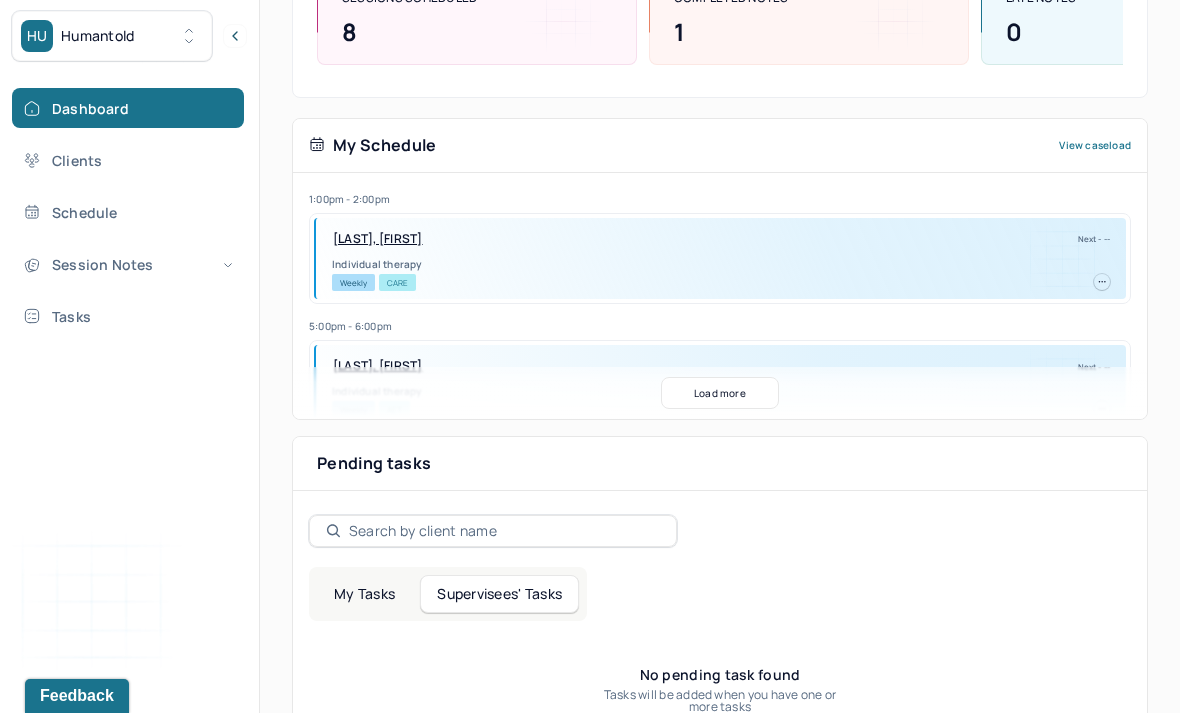 click on "My Tasks" at bounding box center (364, 594) 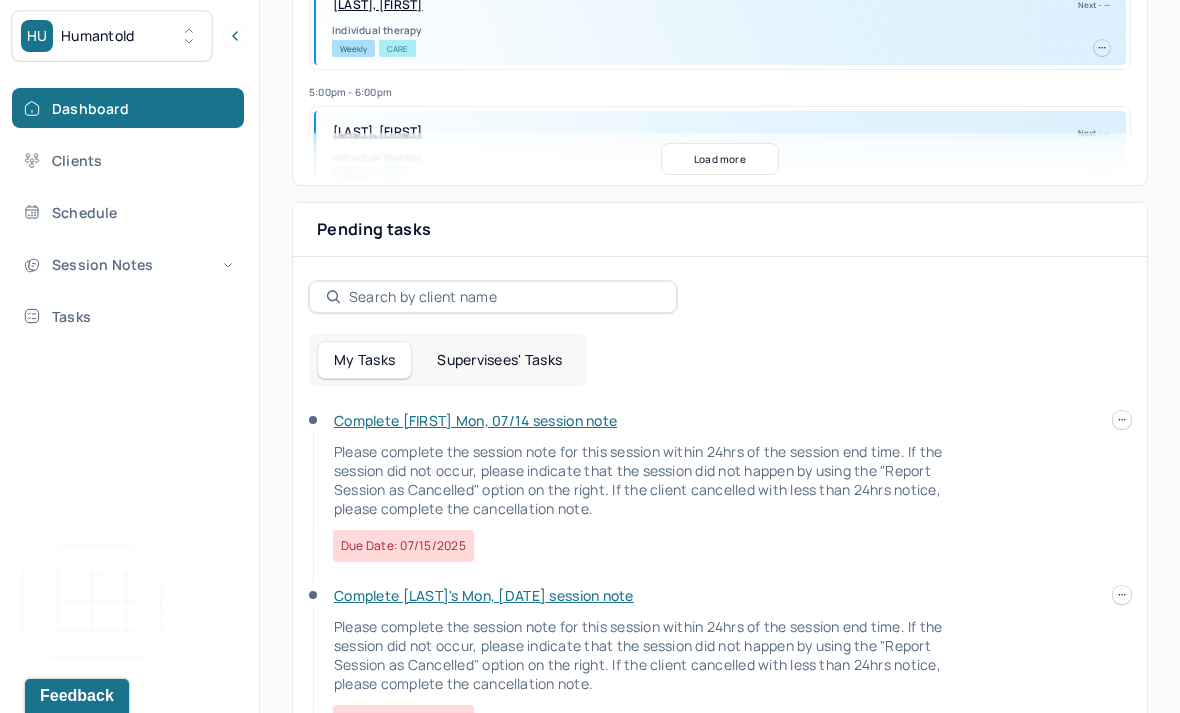 scroll, scrollTop: 542, scrollLeft: 0, axis: vertical 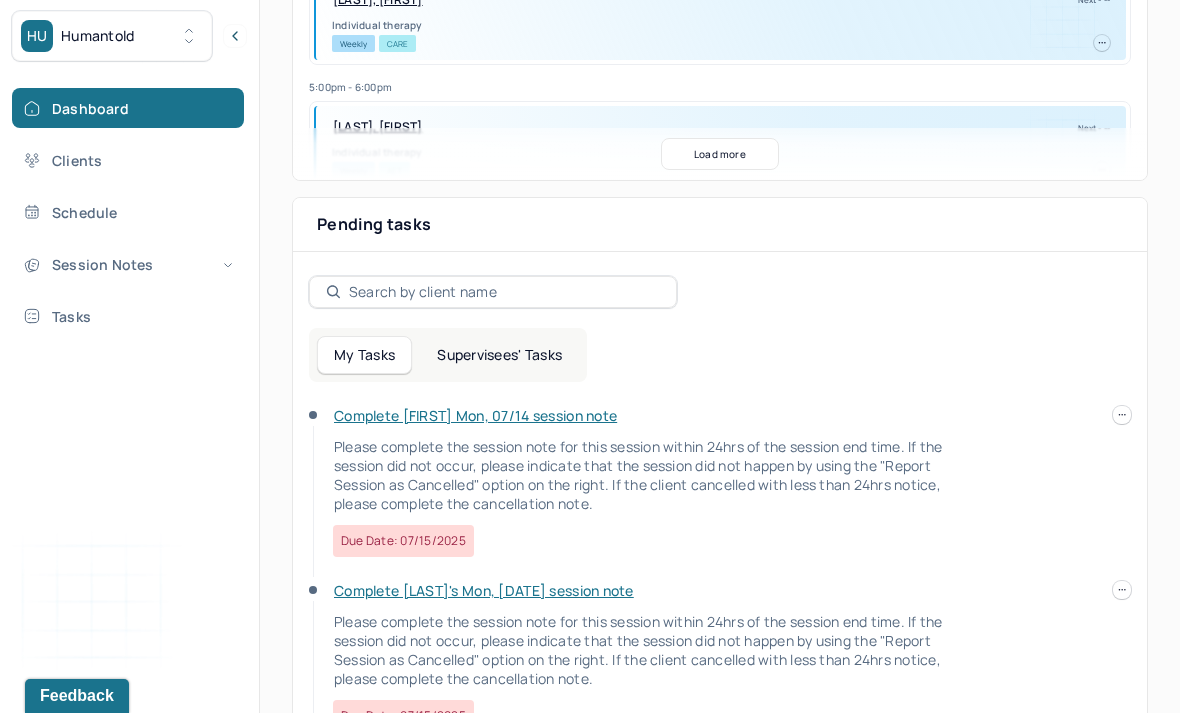 click on "Complete [FIRST] Mon, 07/14 session note" at bounding box center [475, 415] 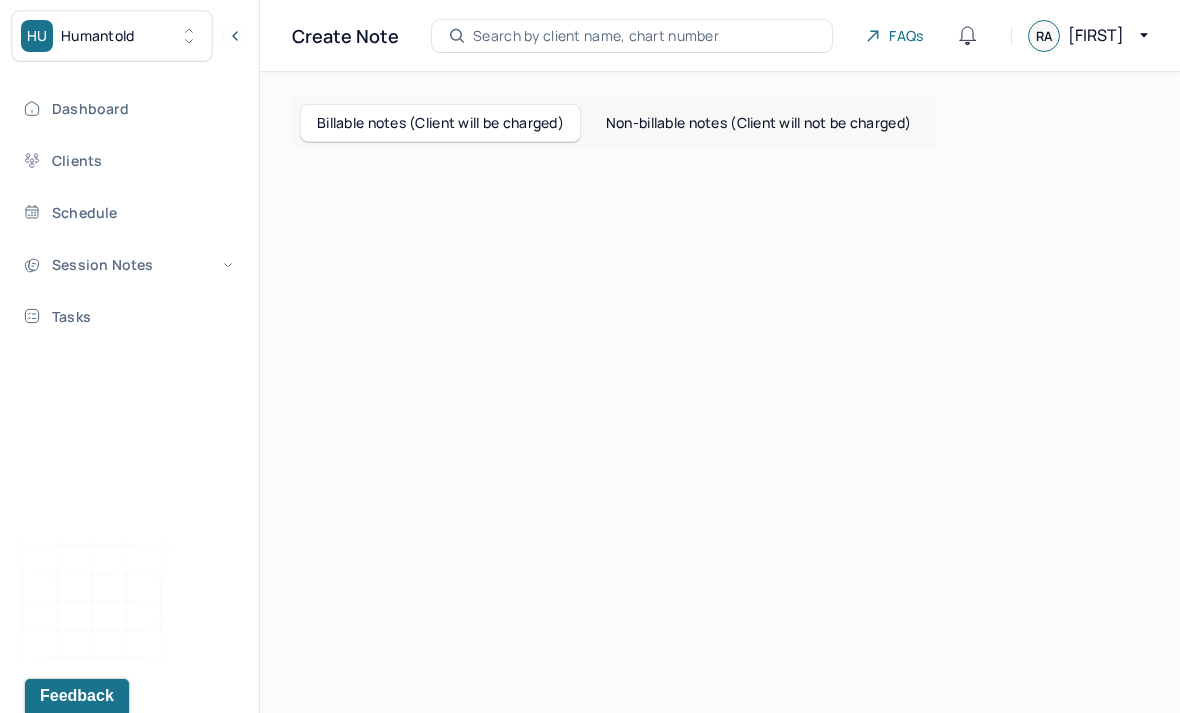 scroll, scrollTop: 0, scrollLeft: 0, axis: both 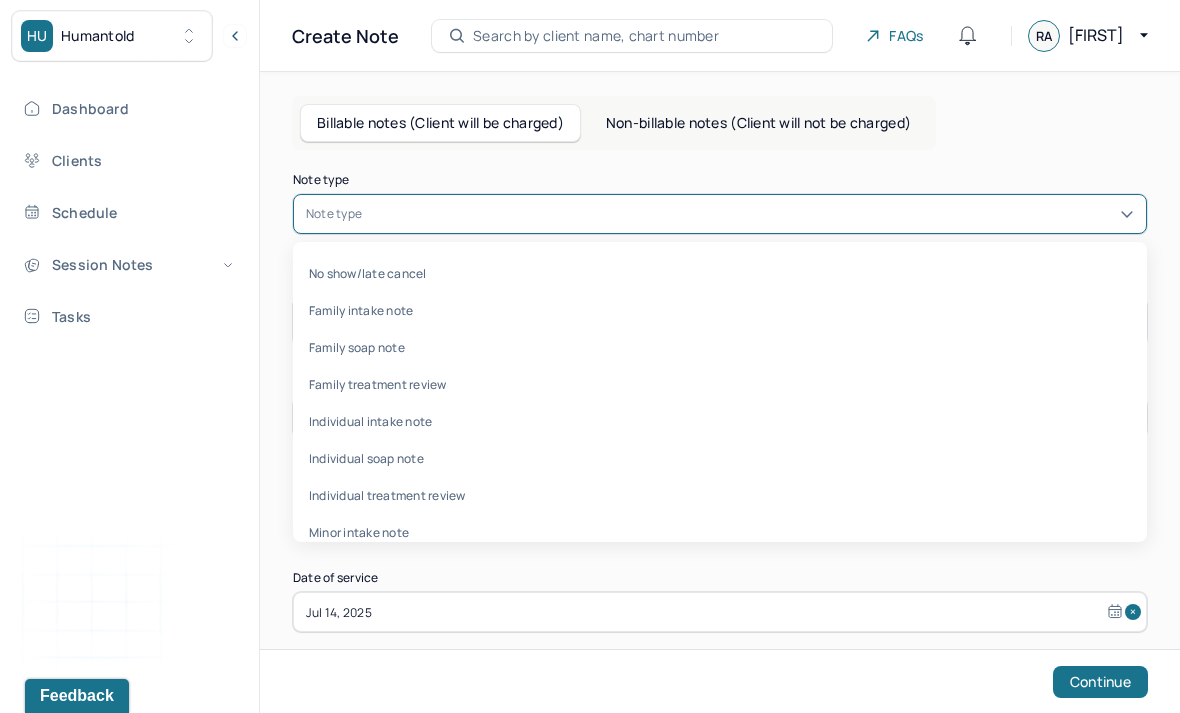 click on "Individual soap note" at bounding box center (720, 458) 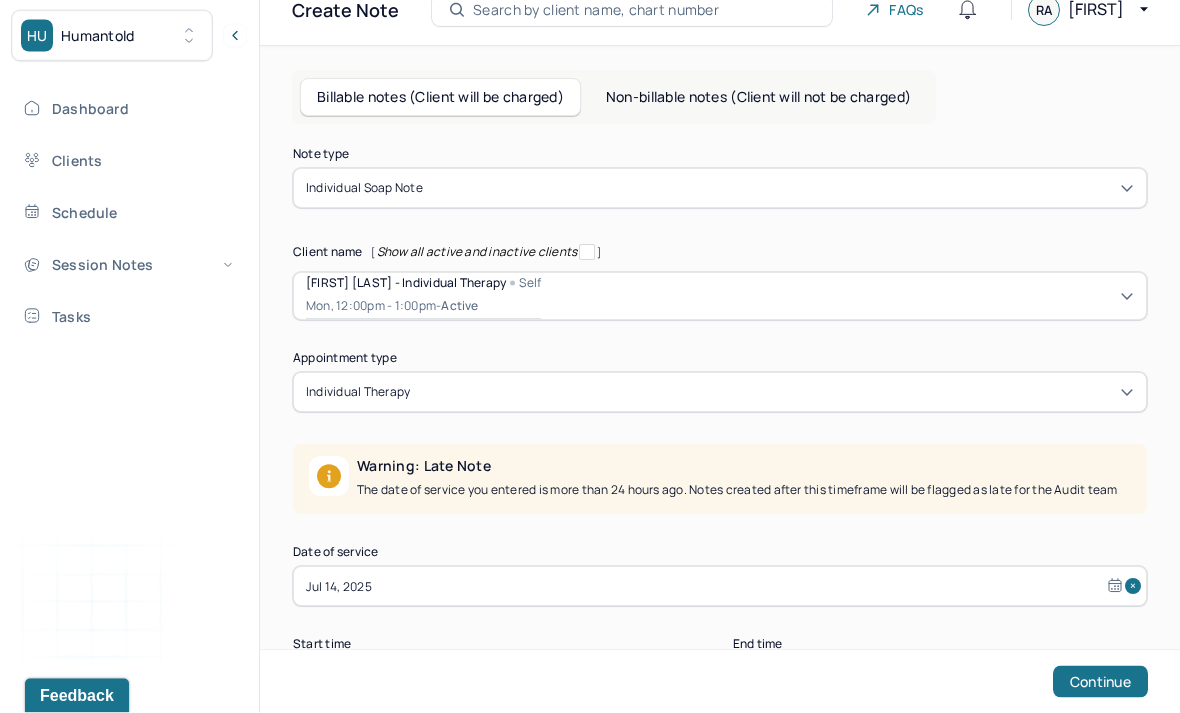 scroll, scrollTop: 53, scrollLeft: 0, axis: vertical 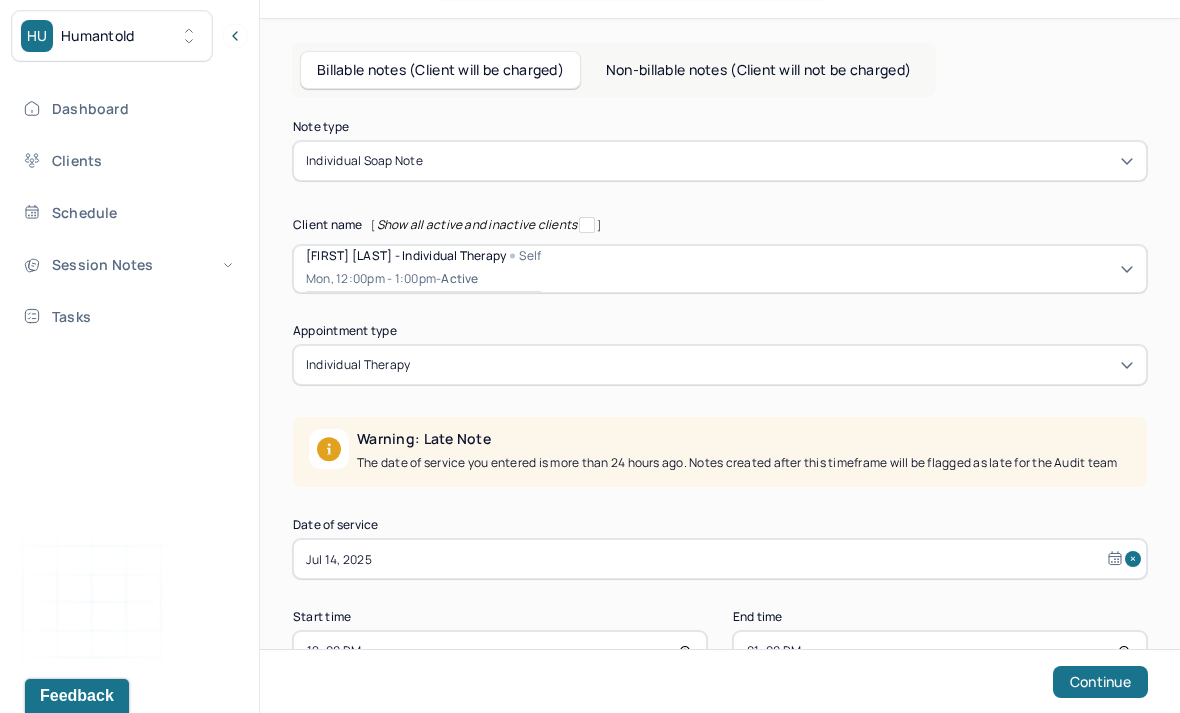 click on "Continue" at bounding box center (1100, 682) 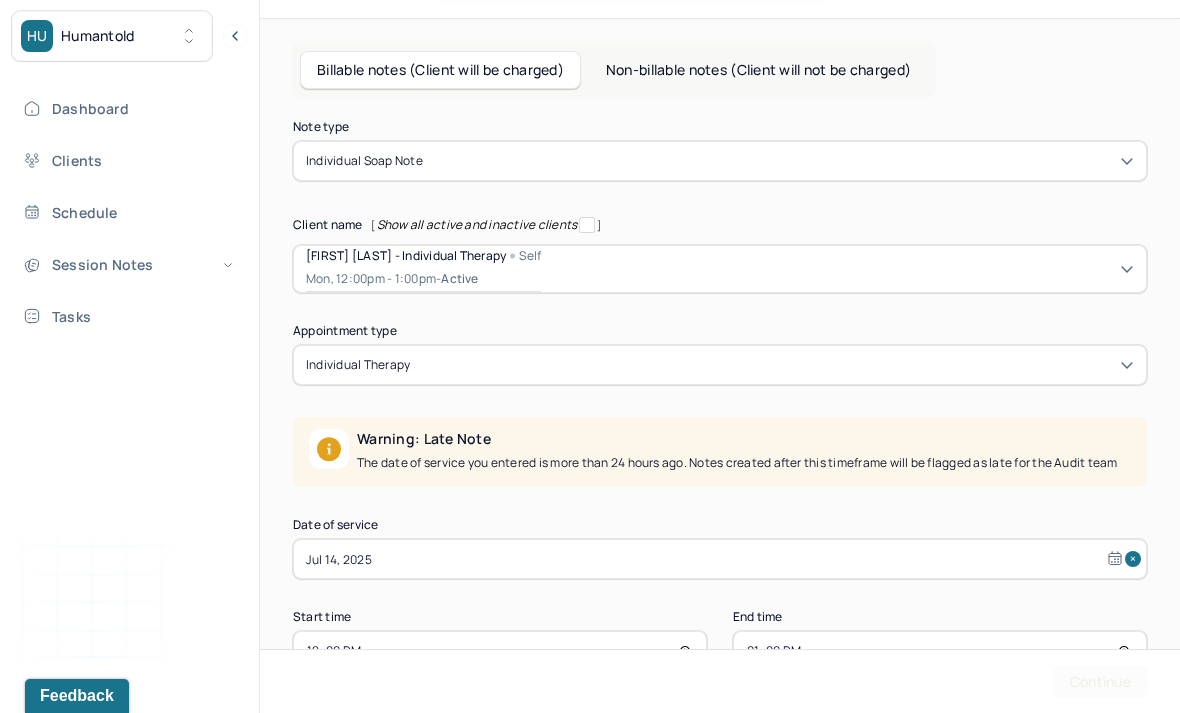 scroll, scrollTop: 0, scrollLeft: 0, axis: both 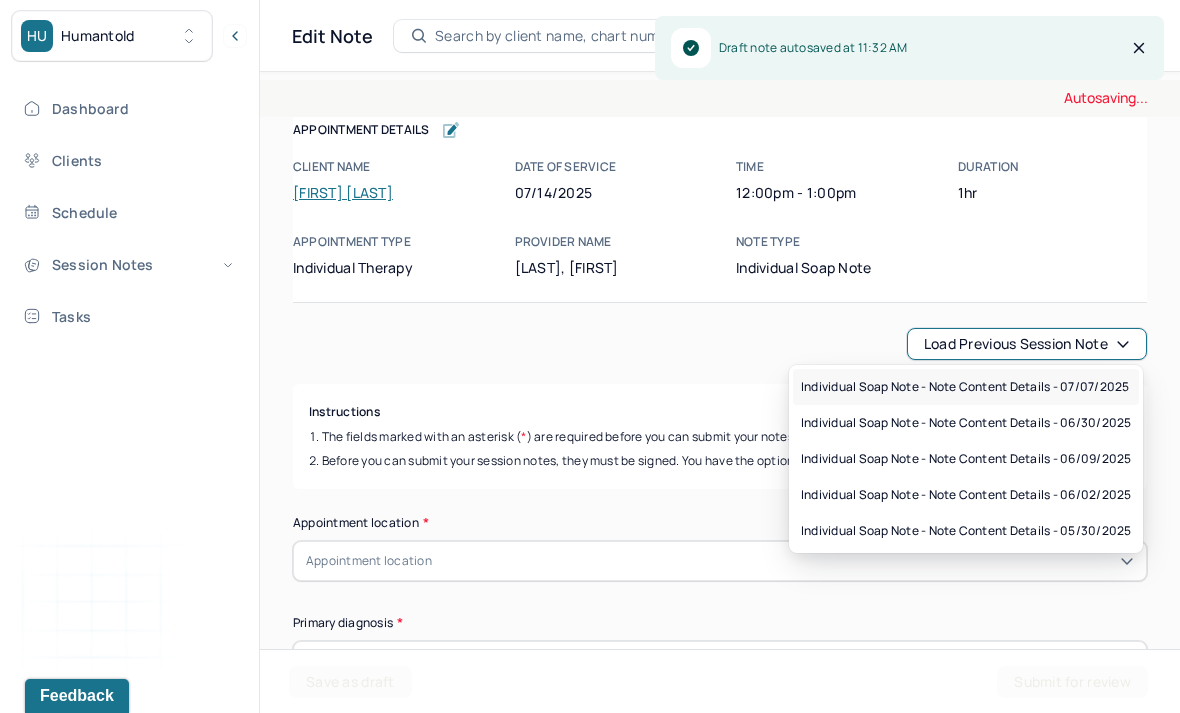 click on "Individual soap note   - Note content Details -   07/07/2025" at bounding box center [965, 387] 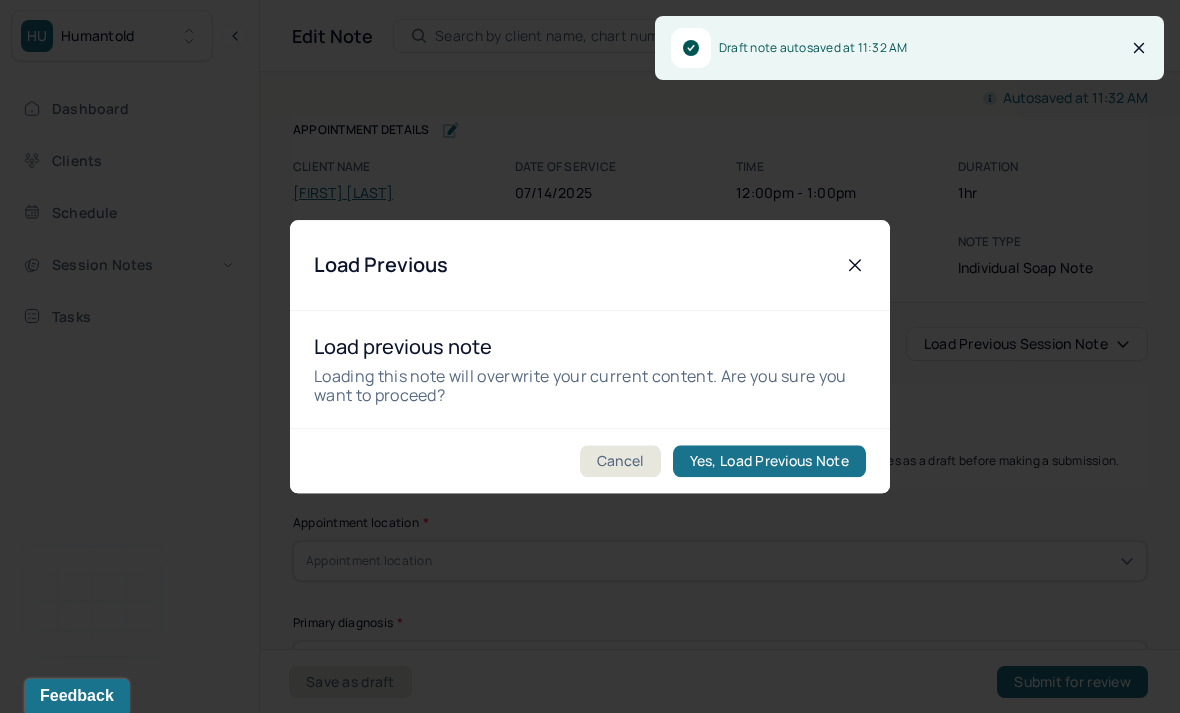 click on "Yes, Load Previous Note" at bounding box center [769, 461] 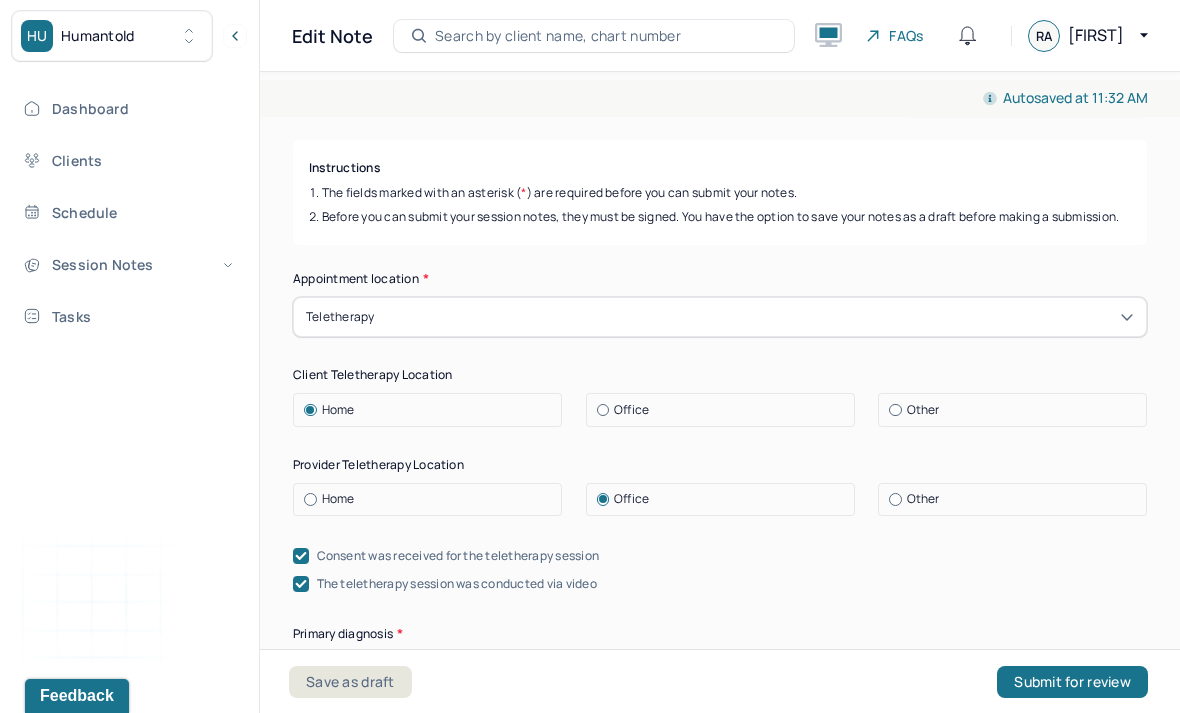 scroll, scrollTop: 251, scrollLeft: 0, axis: vertical 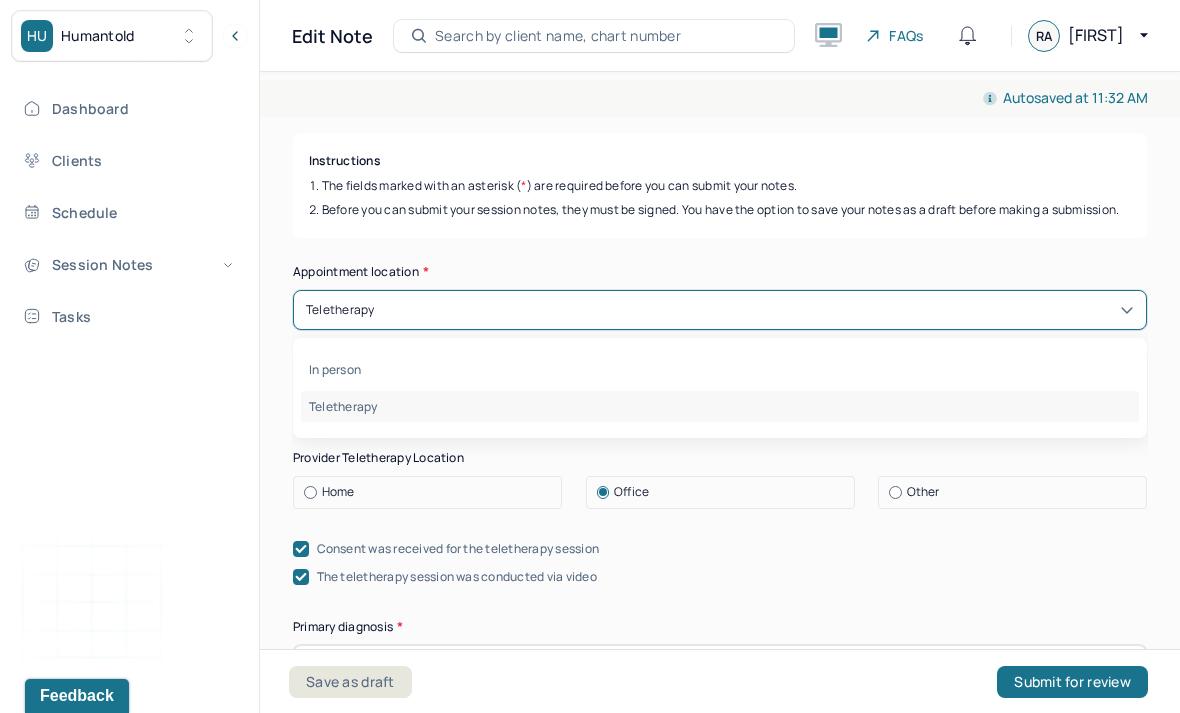 click on "In person" at bounding box center (720, 369) 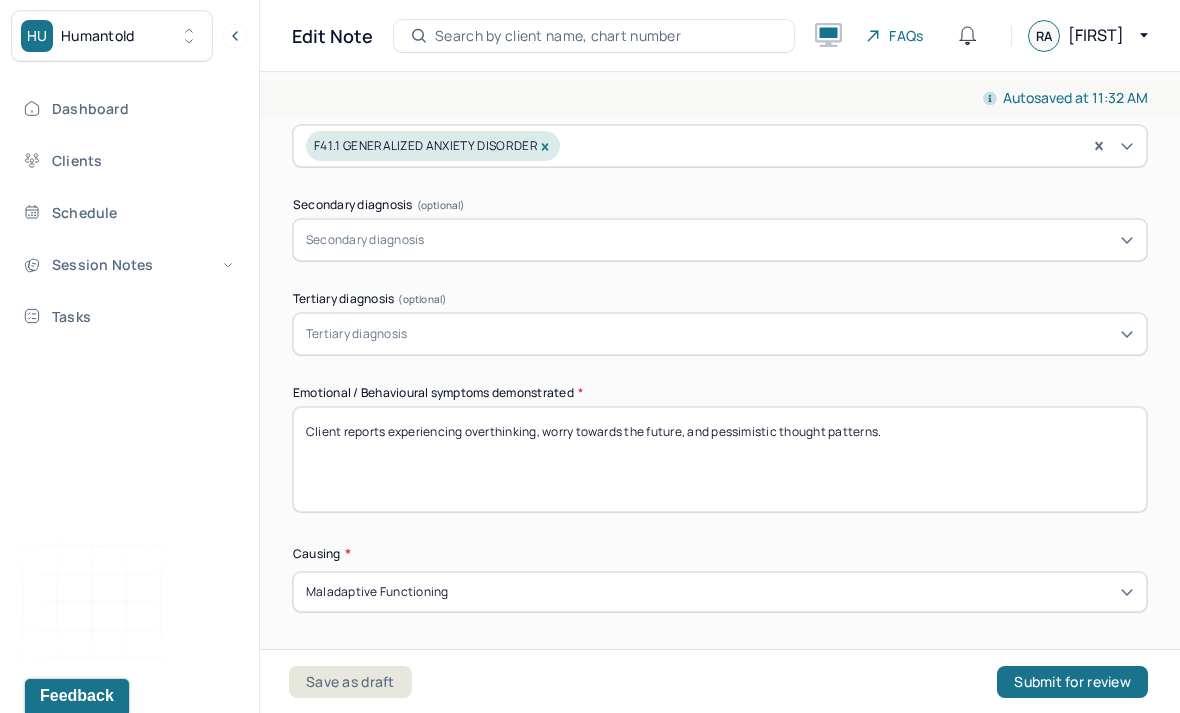 scroll, scrollTop: 625, scrollLeft: 0, axis: vertical 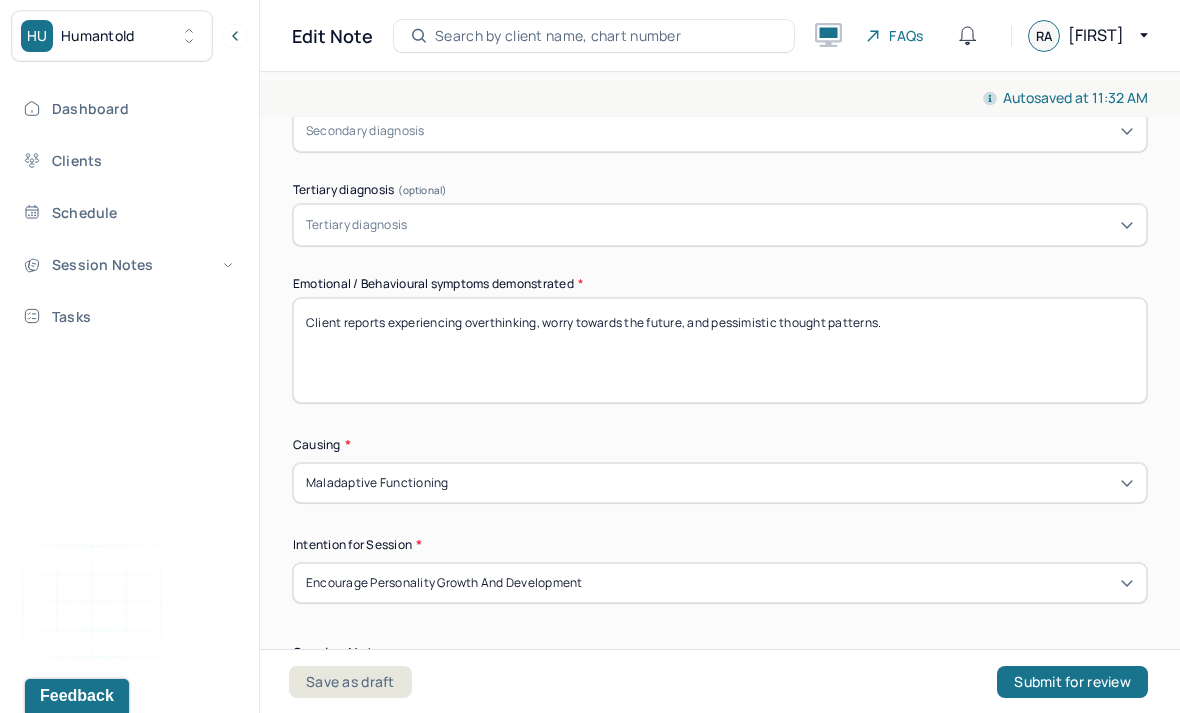 click on "Client reports experiencing overthinking, worry towards the future, and pessimistic thought patterns." at bounding box center (720, 350) 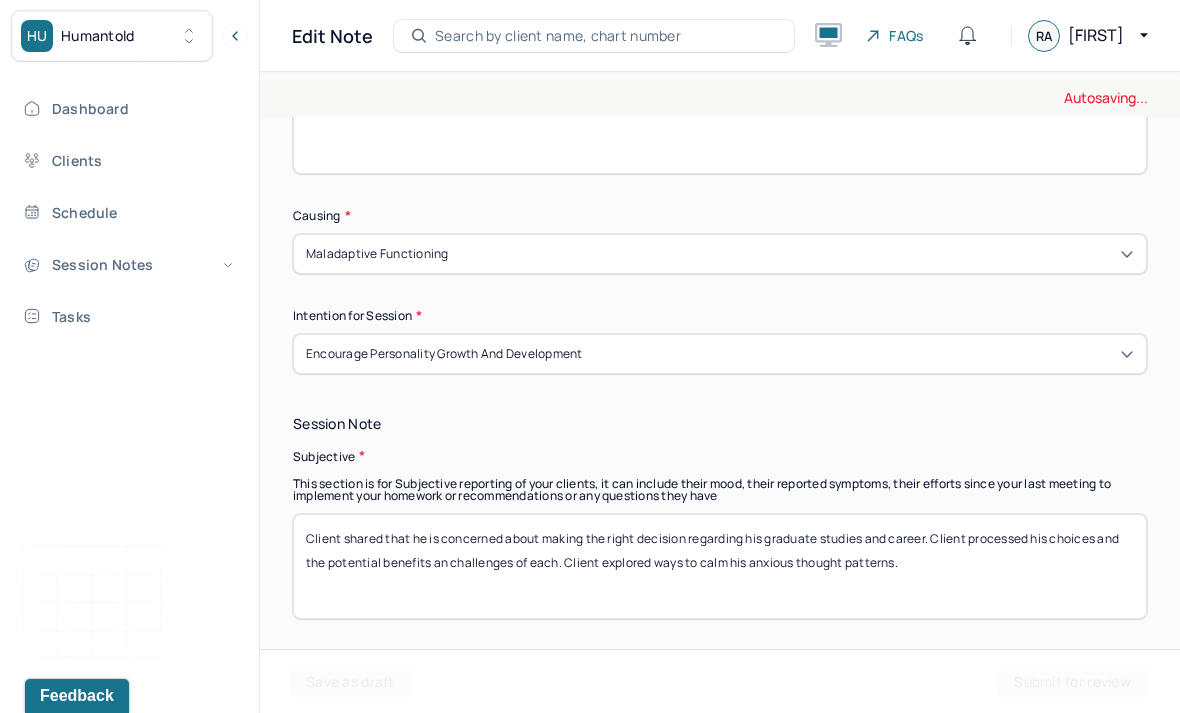 scroll, scrollTop: 872, scrollLeft: 0, axis: vertical 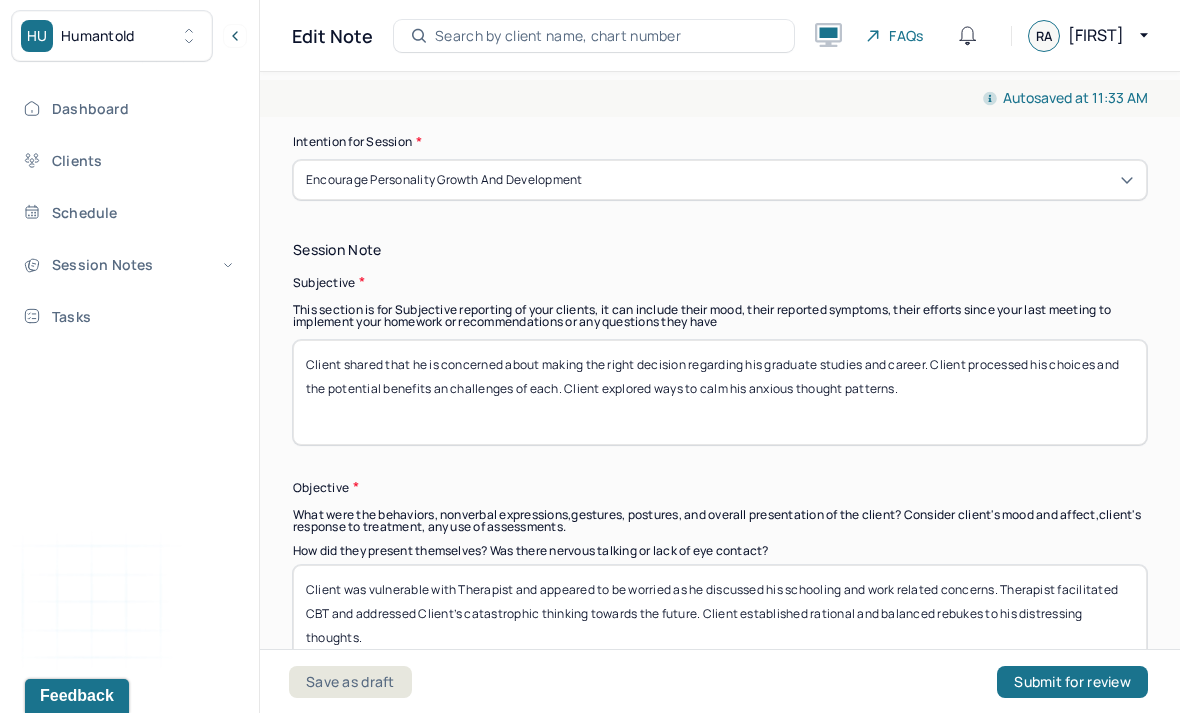 type on "Client exhibits fear of intimacy and intense distress associated with connecting its new people. This has led to avoidance within relationships." 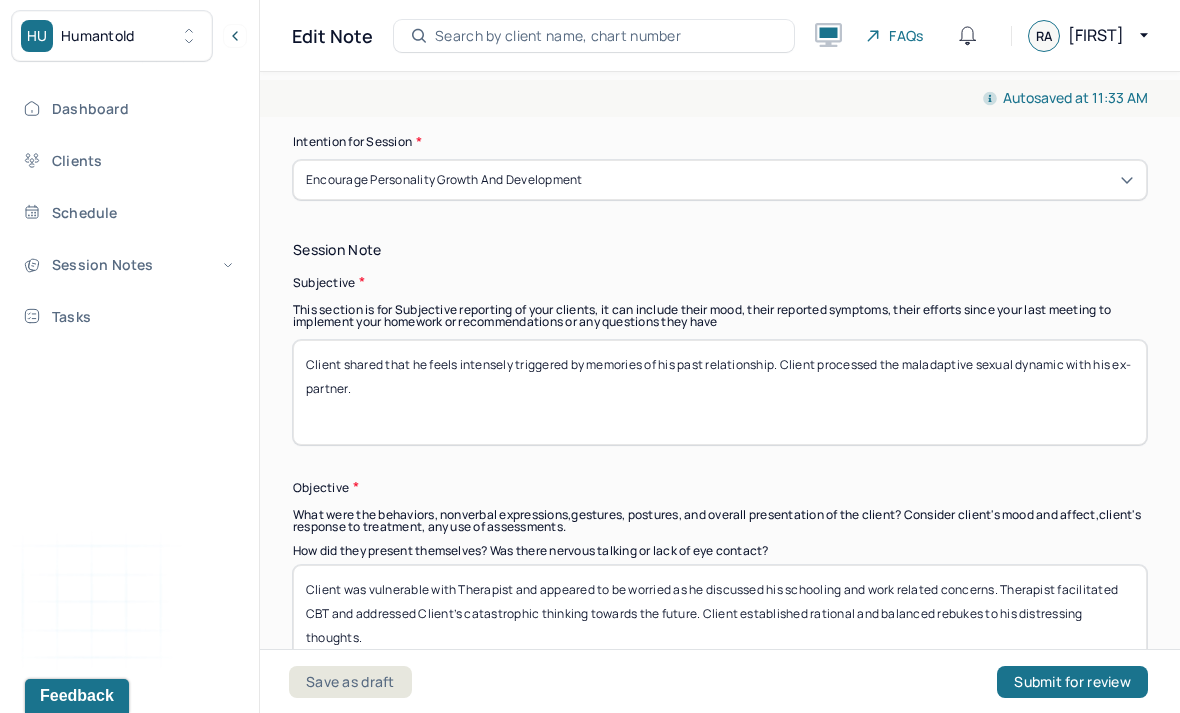click on "Client shared that he feels intensely triggered by memories of his past relationship. Clint processed the maladaptive sexual" at bounding box center [720, 392] 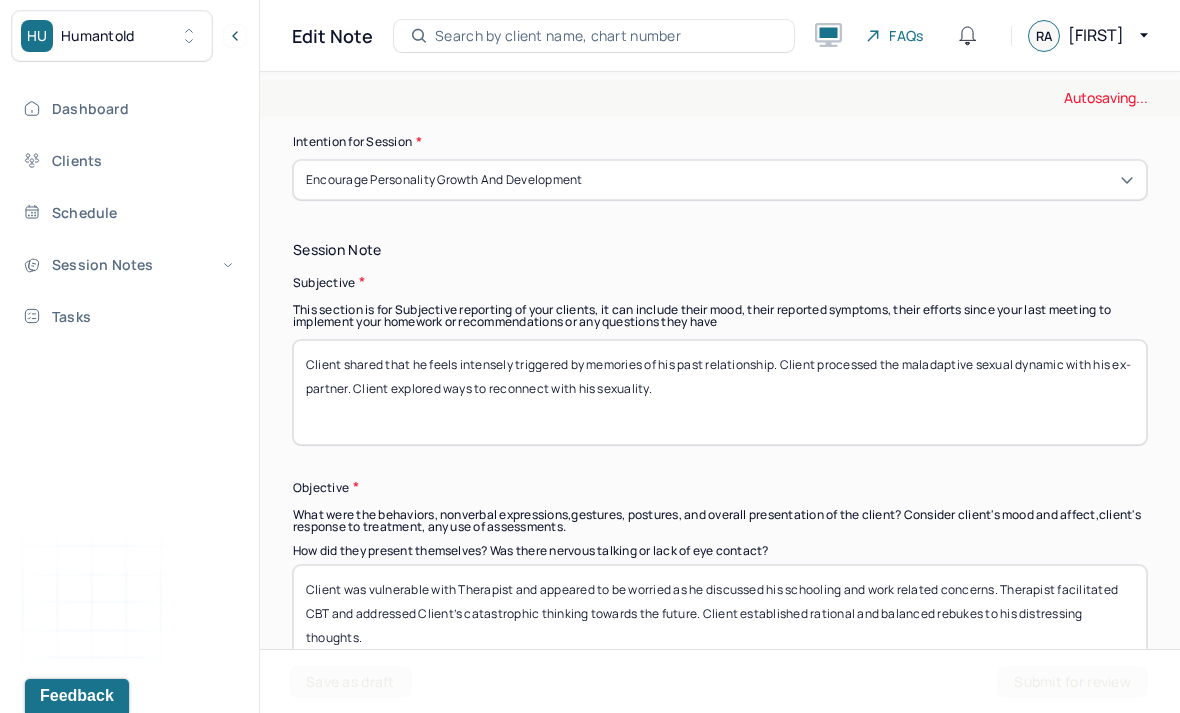 click on "Client shared that he feels intensely triggered by memories of his past relationship. Client processed the maladaptive sexual dynamic with his ex-partner. Client explored ways to reconnect with his sexuality in" at bounding box center [720, 392] 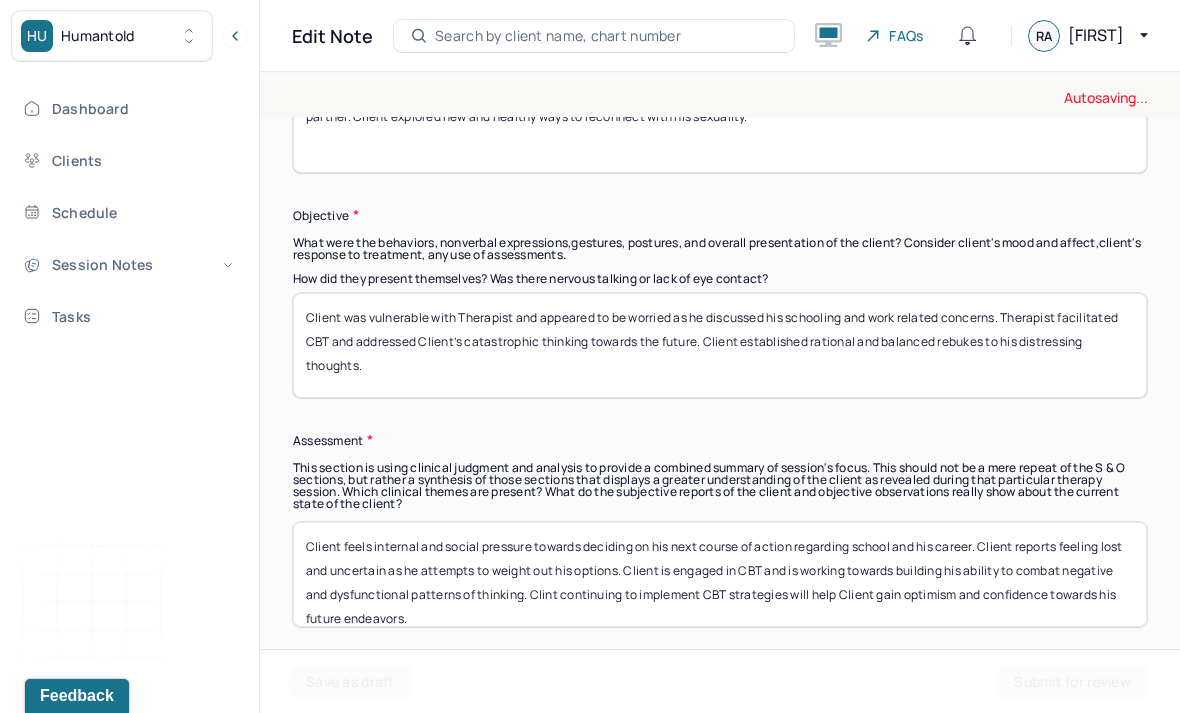 scroll, scrollTop: 1326, scrollLeft: 0, axis: vertical 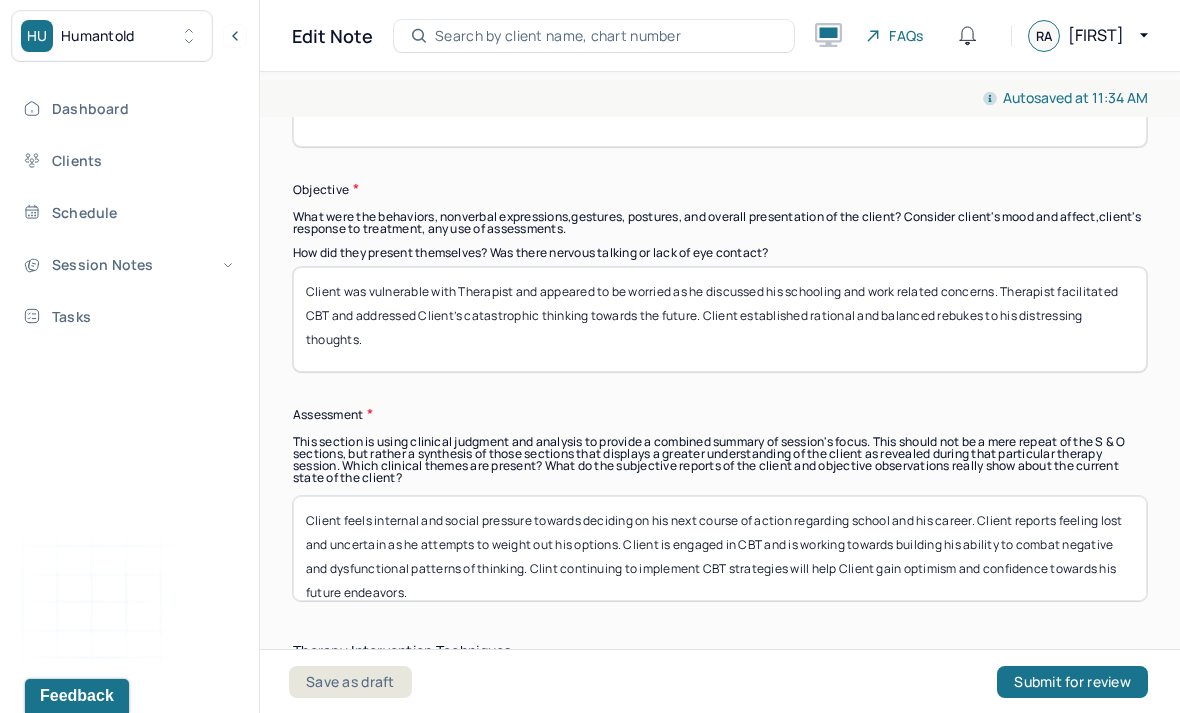 type on "Client shared that he feels intensely triggered by memories of his past relationship. Client processed the maladaptive sexual dynamic with his ex-partner. Client explored new and healthy ways to reconnect with his sexuality." 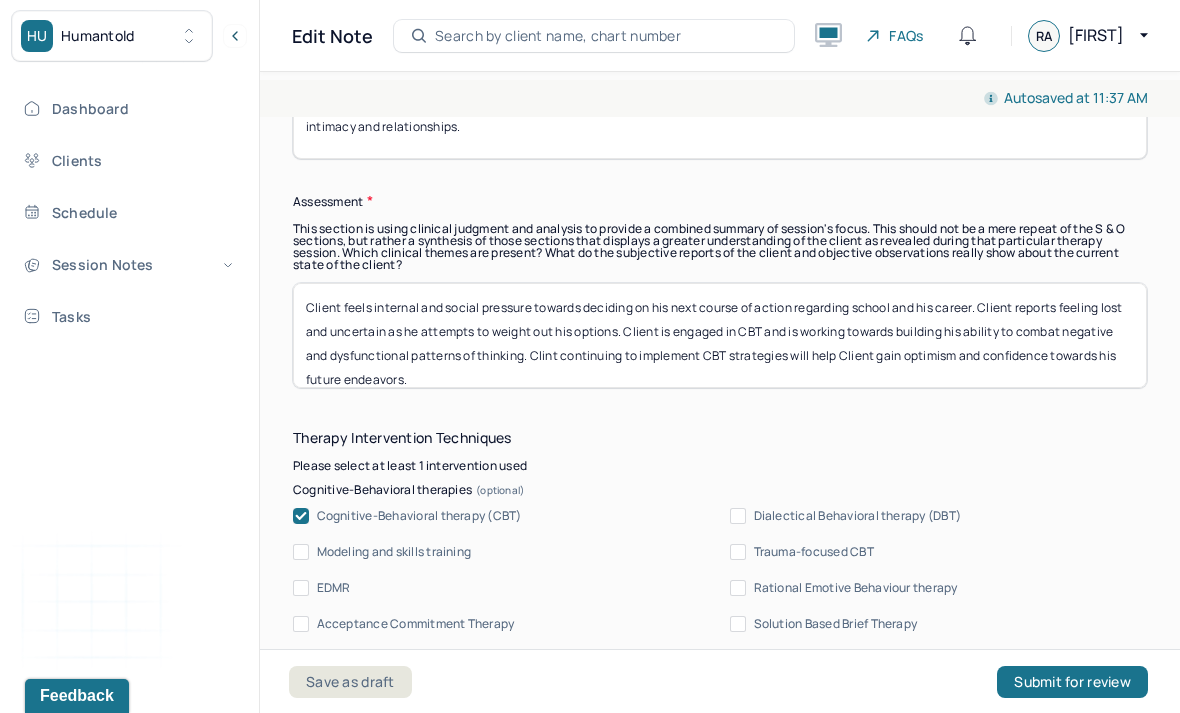 scroll, scrollTop: 1608, scrollLeft: 0, axis: vertical 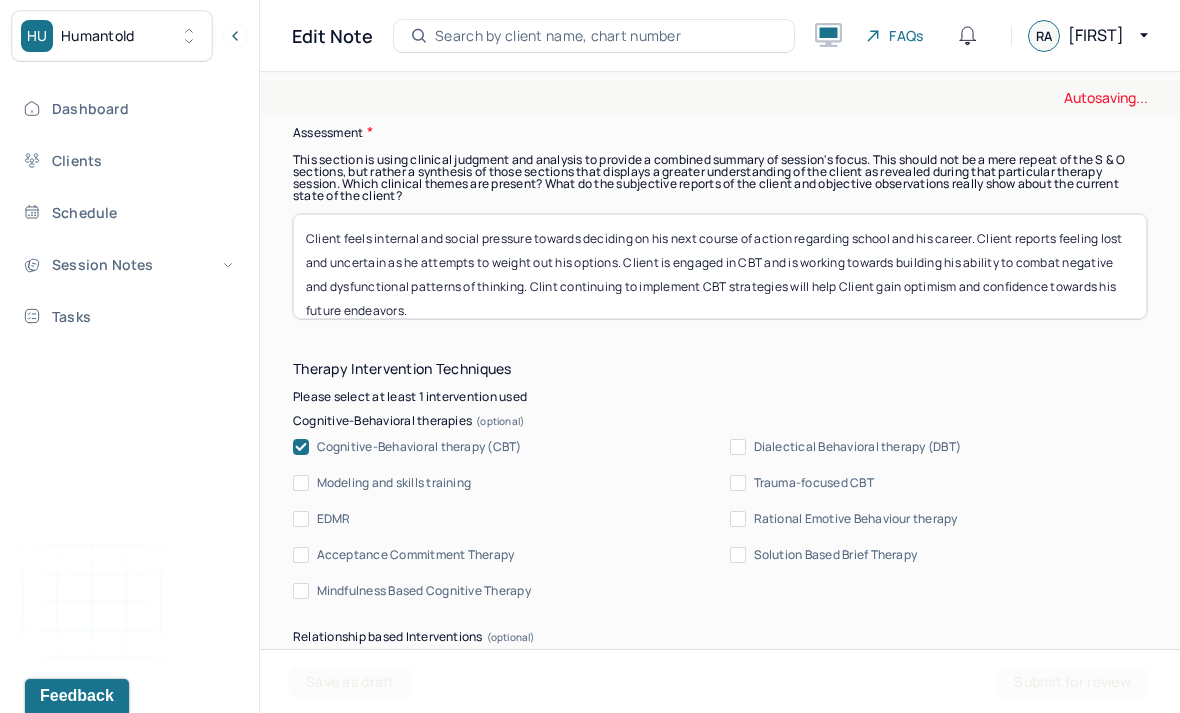 type on "Client exhibited tense body language, his shoulders often up to his ears and holding his head in his hands. Therapist facilitated trauma focused CBT and sex therapy focused on helping Client navigate his triggers as he attempts to date again. Client expressed conflicting desires regarding intimacy and relationships." 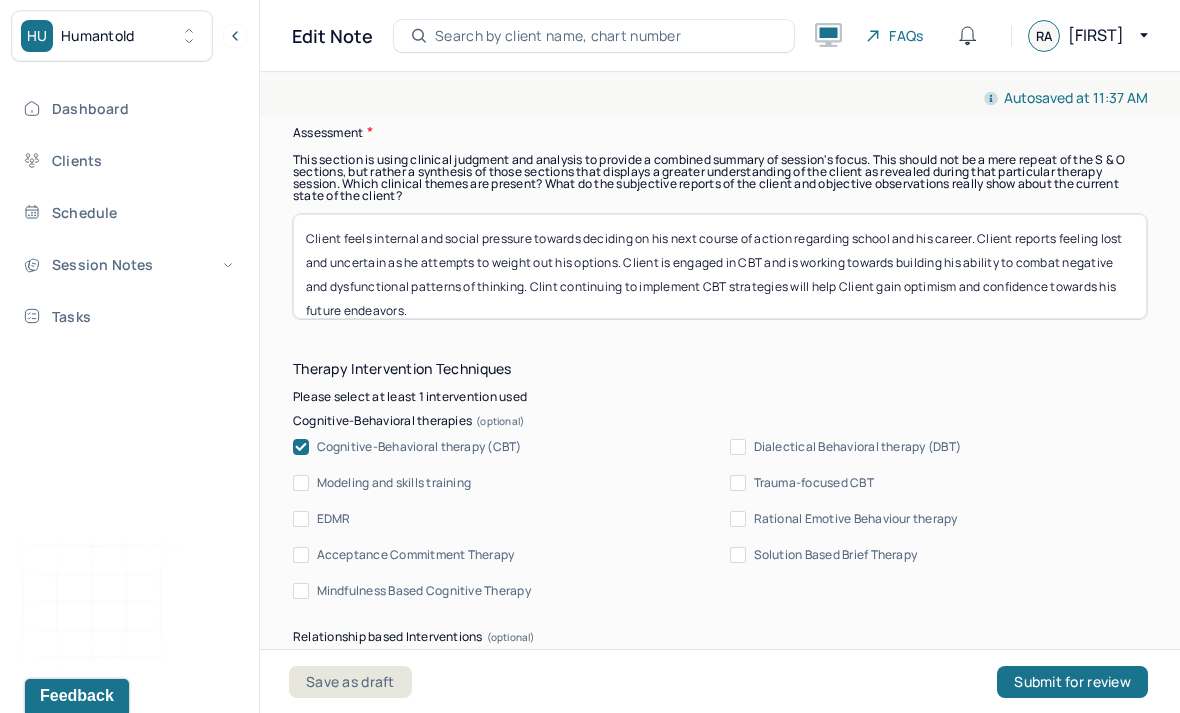 click on "Client feels internal and social pressure towards deciding on his next course of action regarding school and his career. Client reports feeling lost and uncertain as he attempts to weight out his options. Client is engaged in CBT and is working towards building his ability to combat negative and dysfunctional patterns of thinking. Clint continuing to implement CBT strategies will help Client gain optimism and confidence towards his future endeavors." at bounding box center [720, 266] 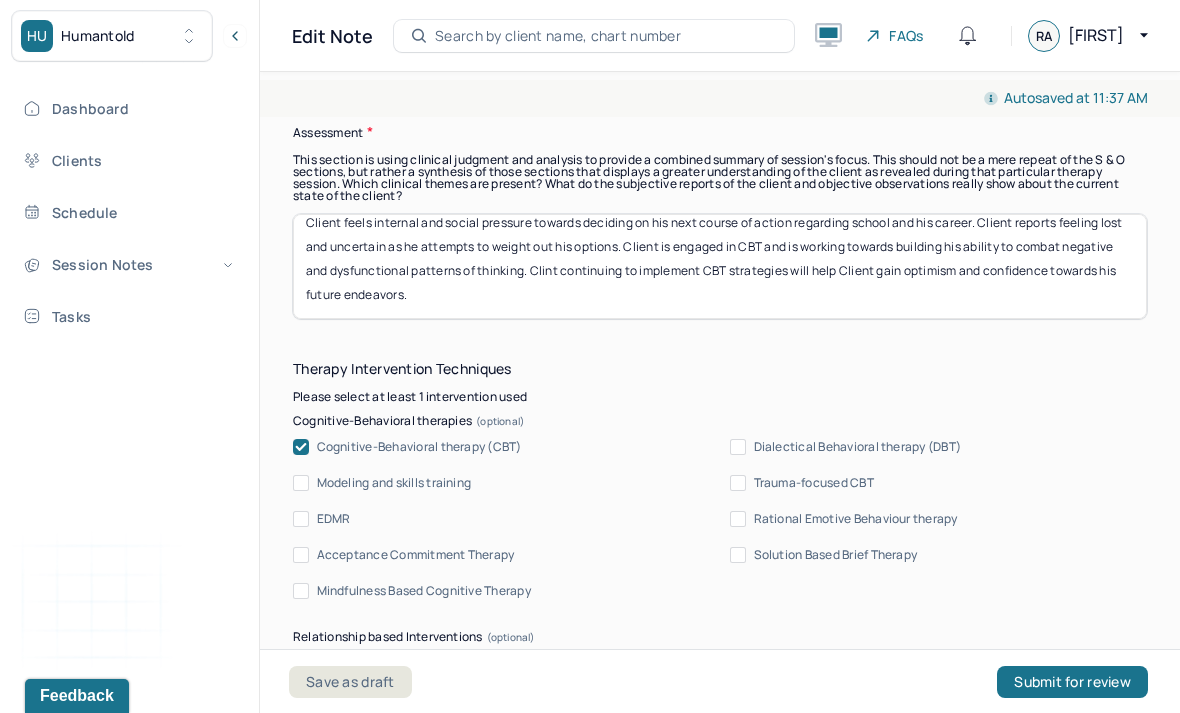 scroll, scrollTop: 0, scrollLeft: 0, axis: both 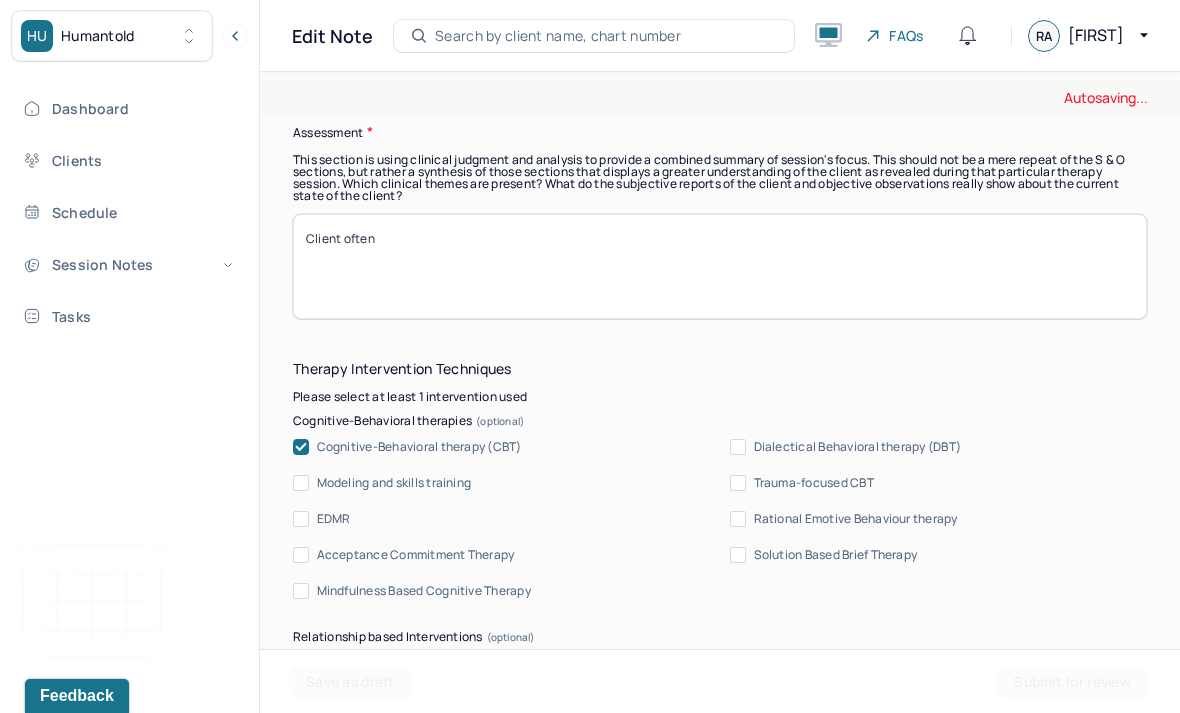 type on "Client often" 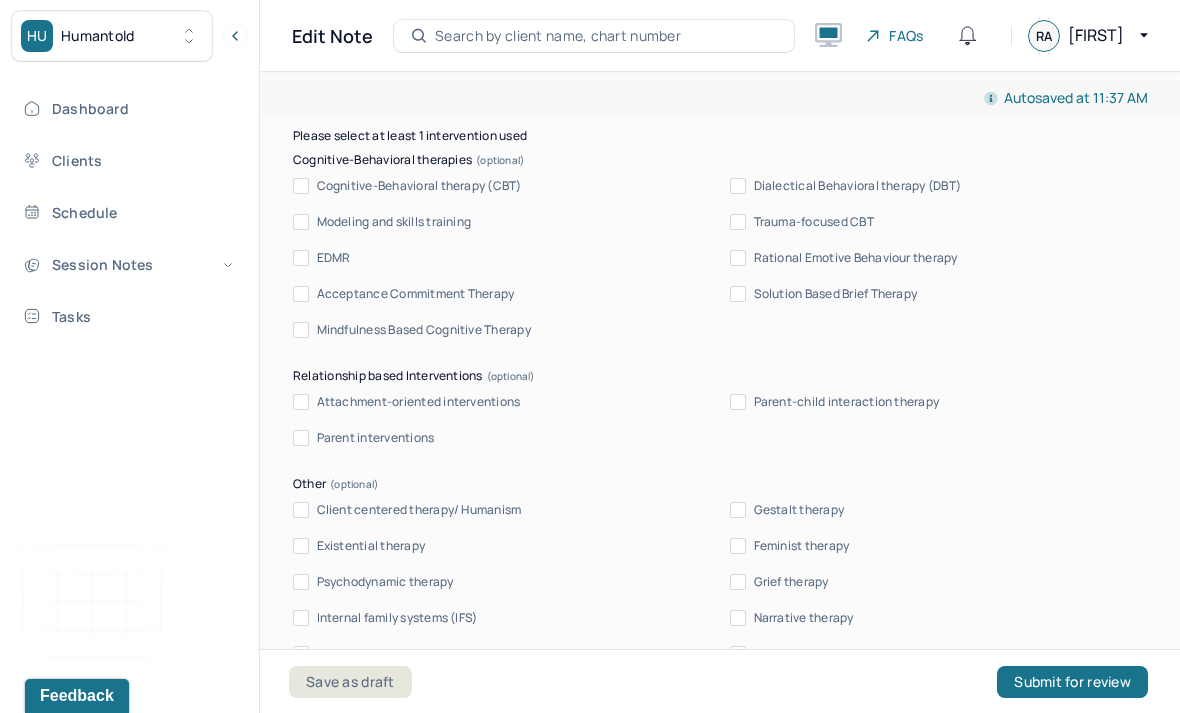 scroll, scrollTop: 1885, scrollLeft: 0, axis: vertical 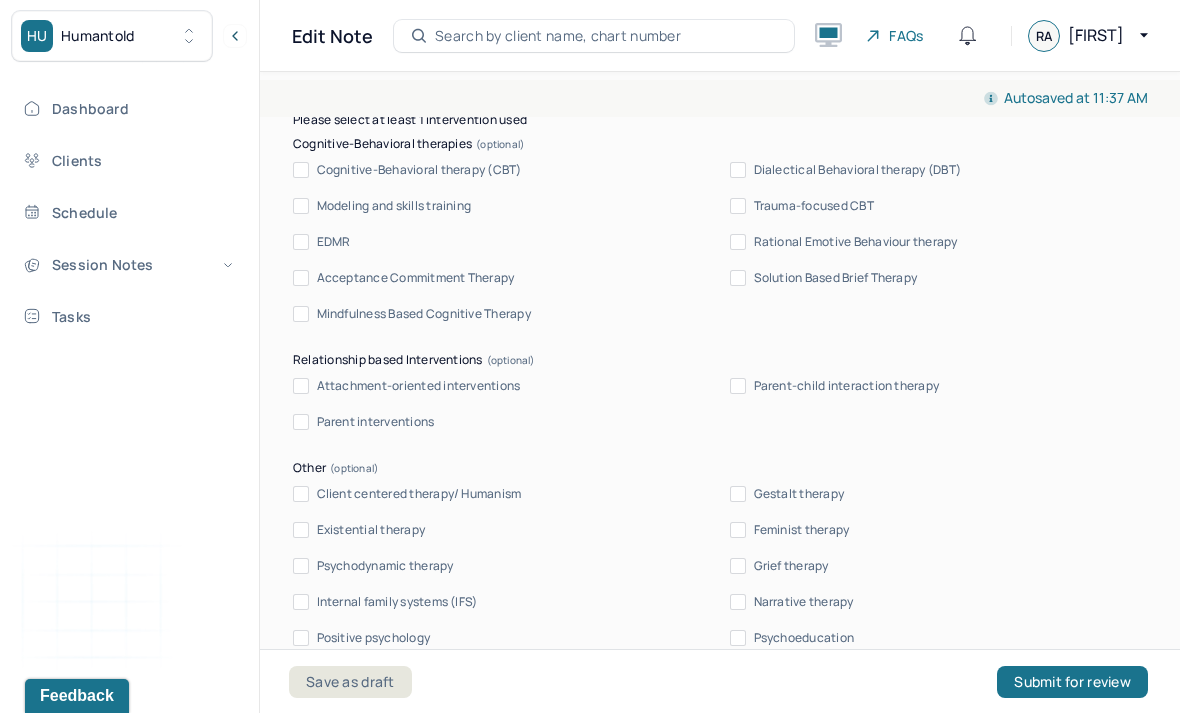 click on "Trauma-focused CBT" at bounding box center [802, 206] 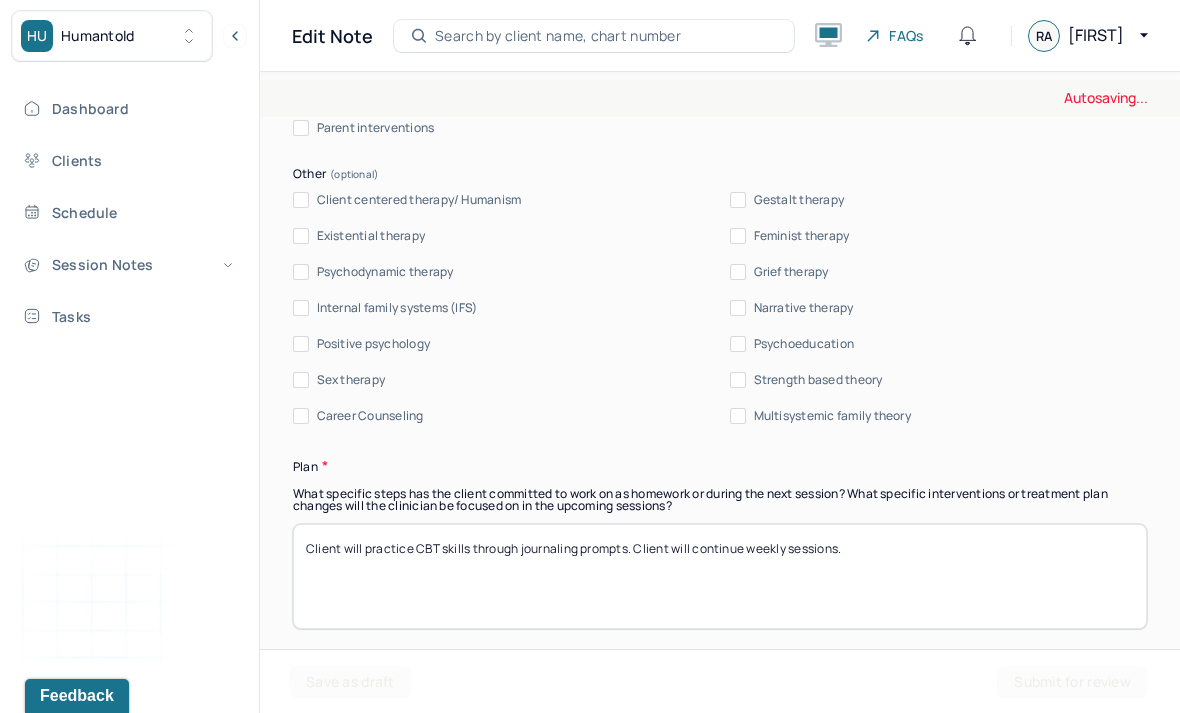scroll, scrollTop: 2223, scrollLeft: 0, axis: vertical 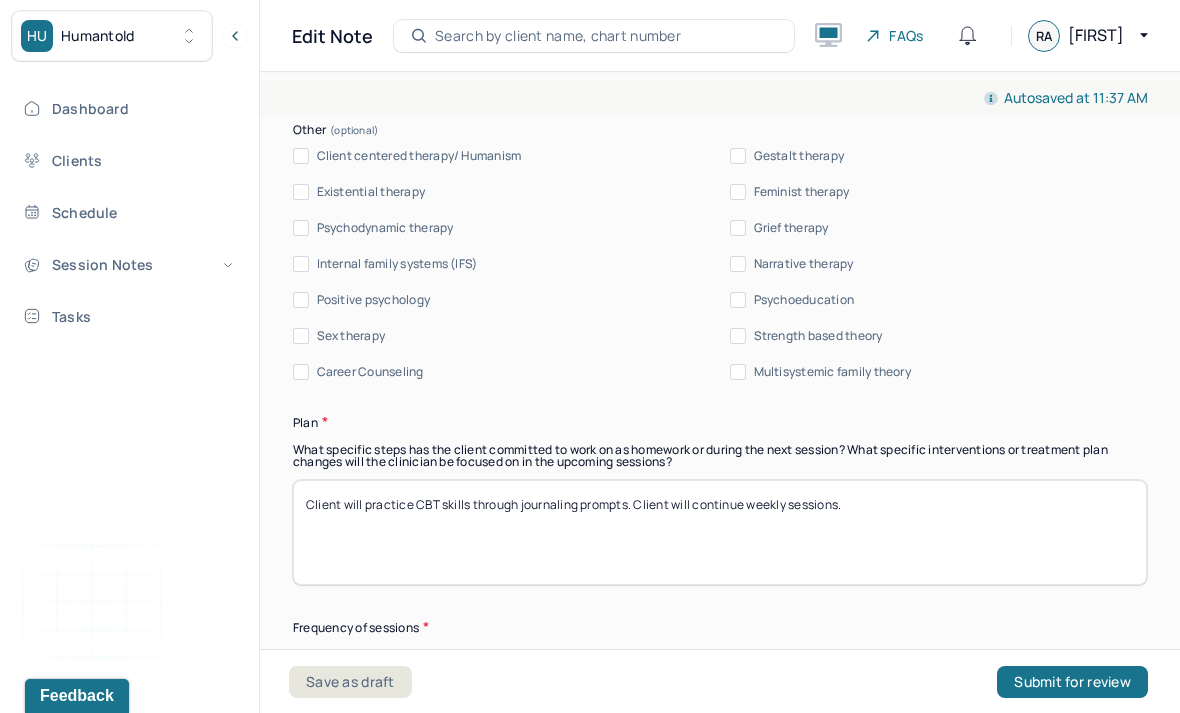 click on "Sex therapy" at bounding box center [301, 336] 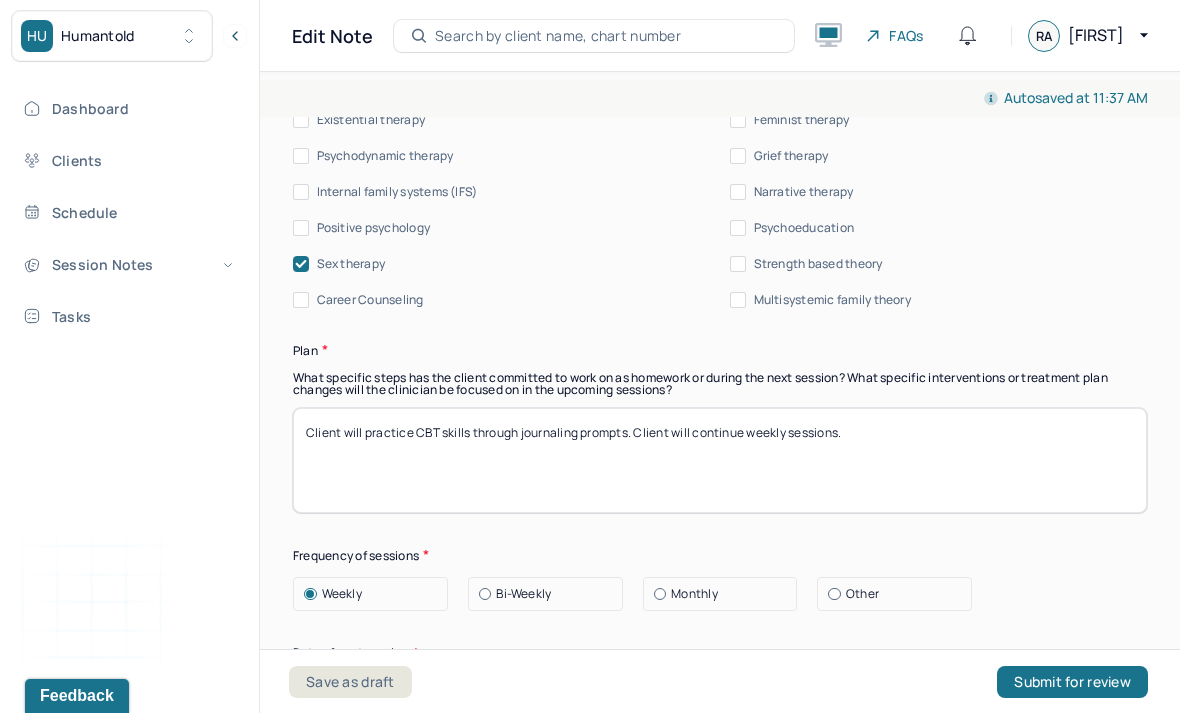 scroll, scrollTop: 2296, scrollLeft: 0, axis: vertical 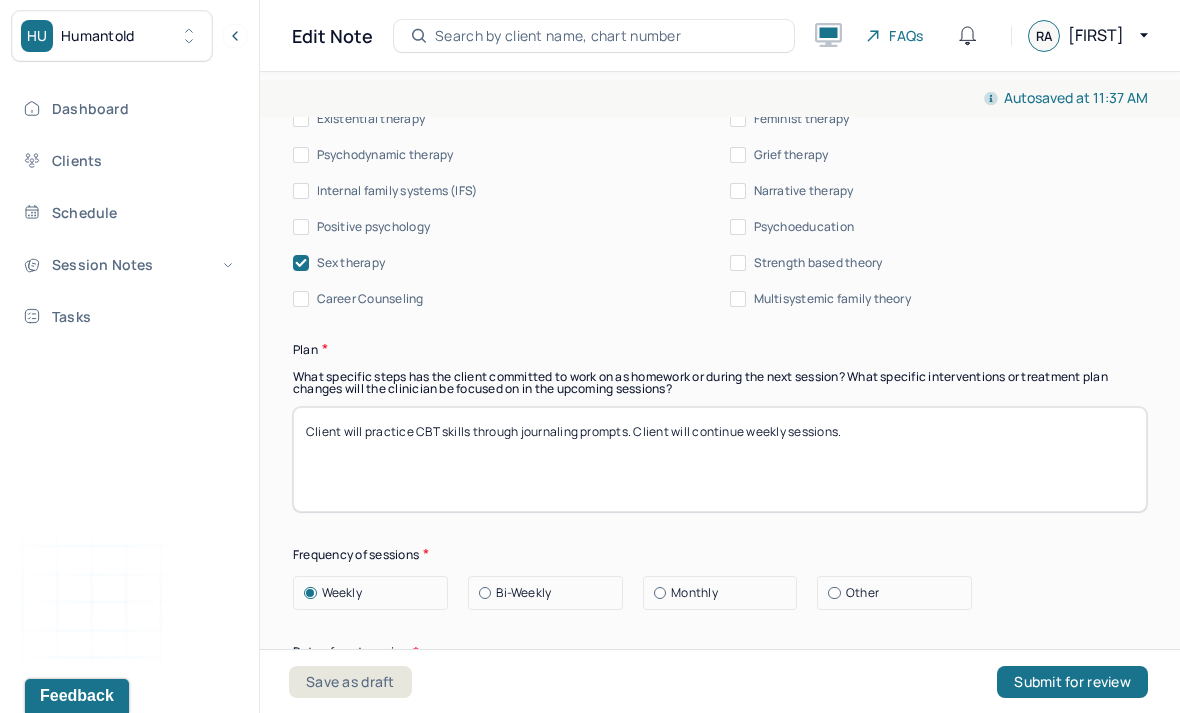 click on "Client will practice CBT skills through journaling prompts. Client will continue weekly sessions." at bounding box center [720, 459] 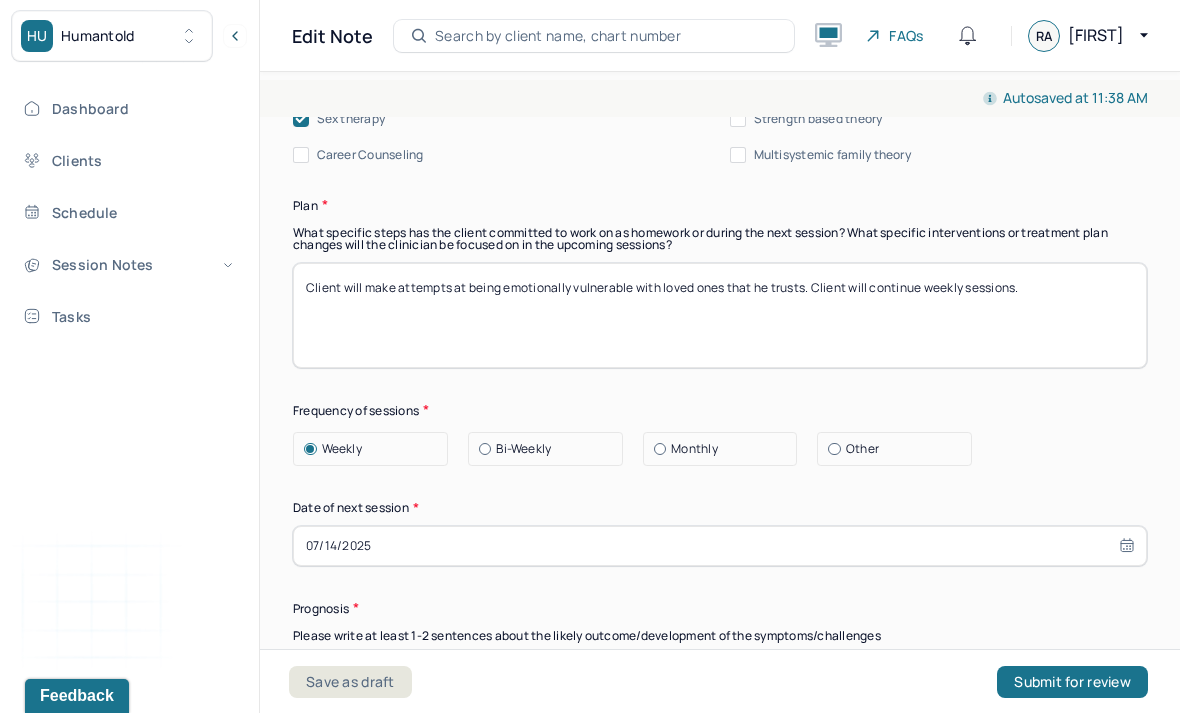 scroll, scrollTop: 2441, scrollLeft: 0, axis: vertical 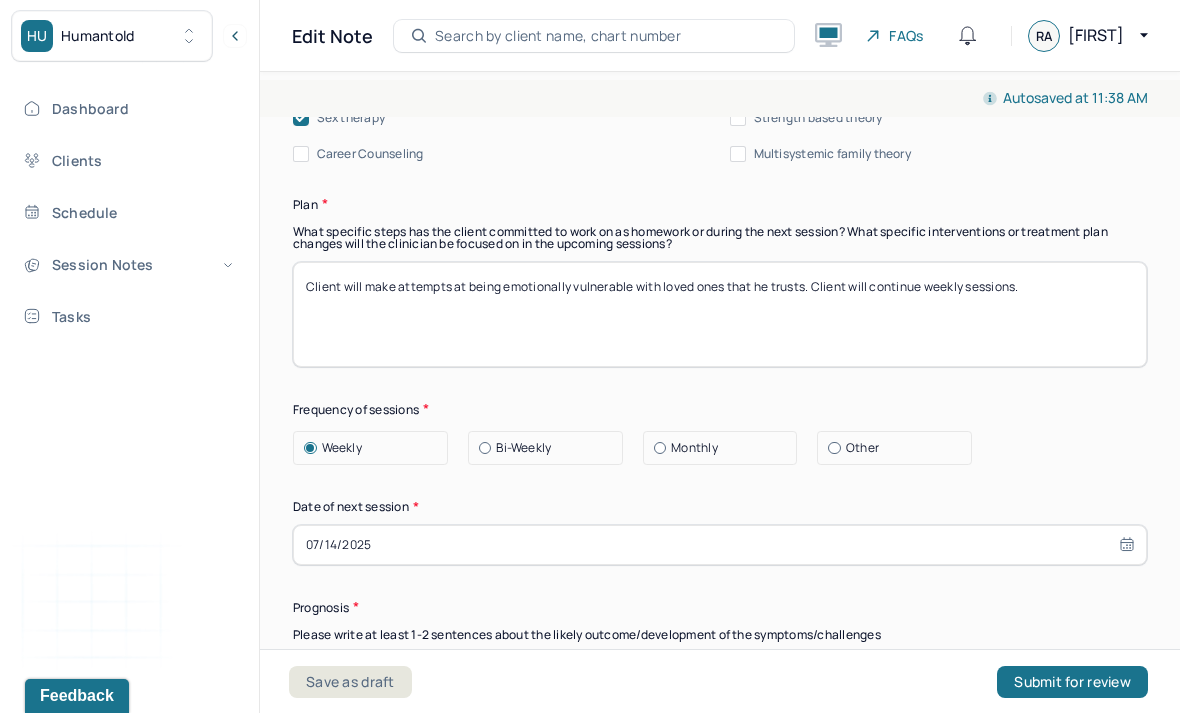 type on "Client will make attempts at being emotionally vulnerable with loved ones that he trusts. Client will continue weekly sessions." 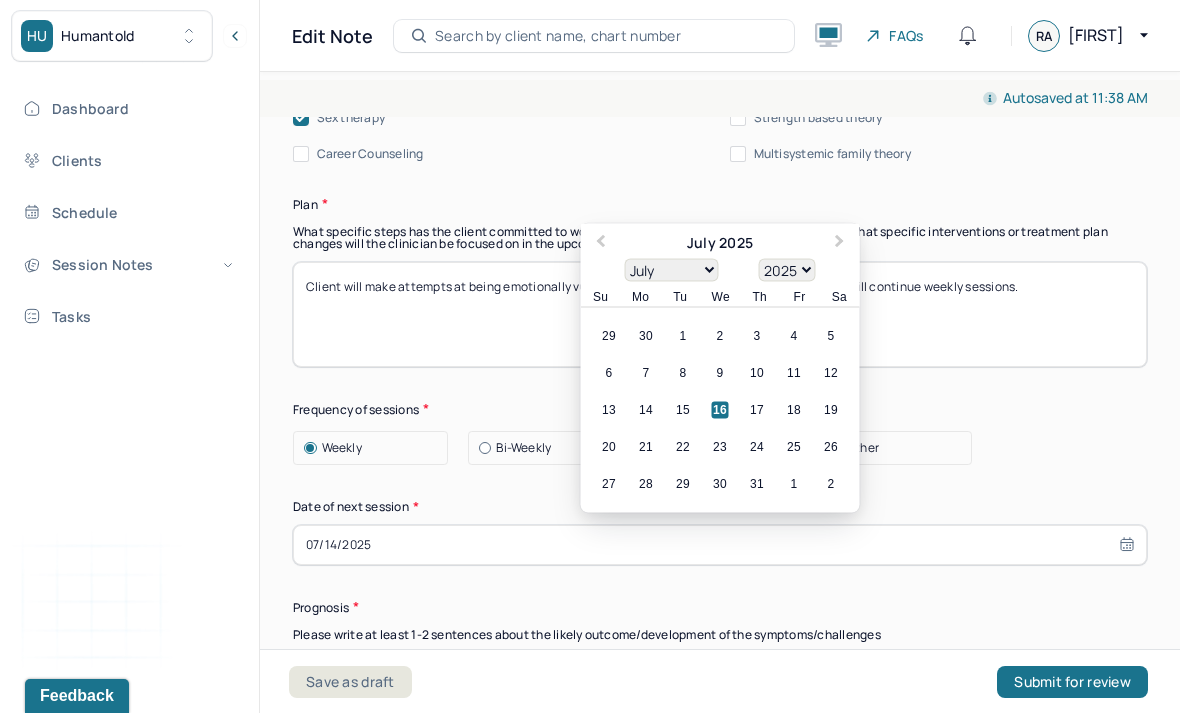 click on "21" at bounding box center (646, 446) 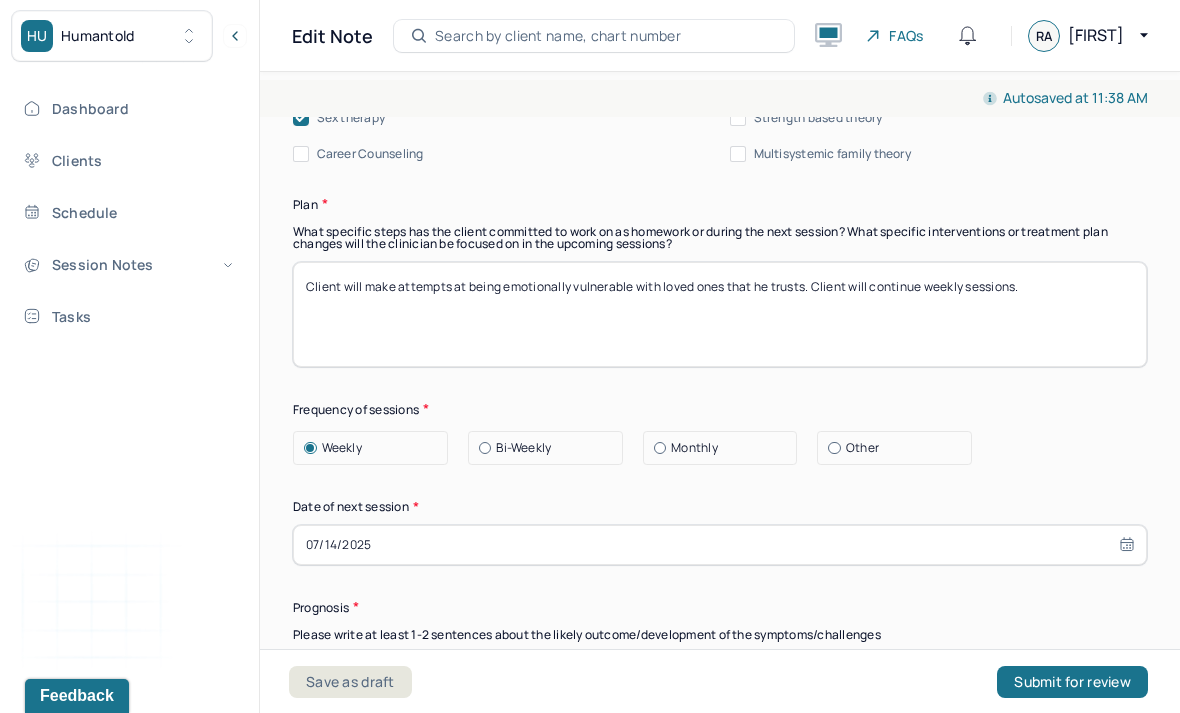 type on "07/21/2025" 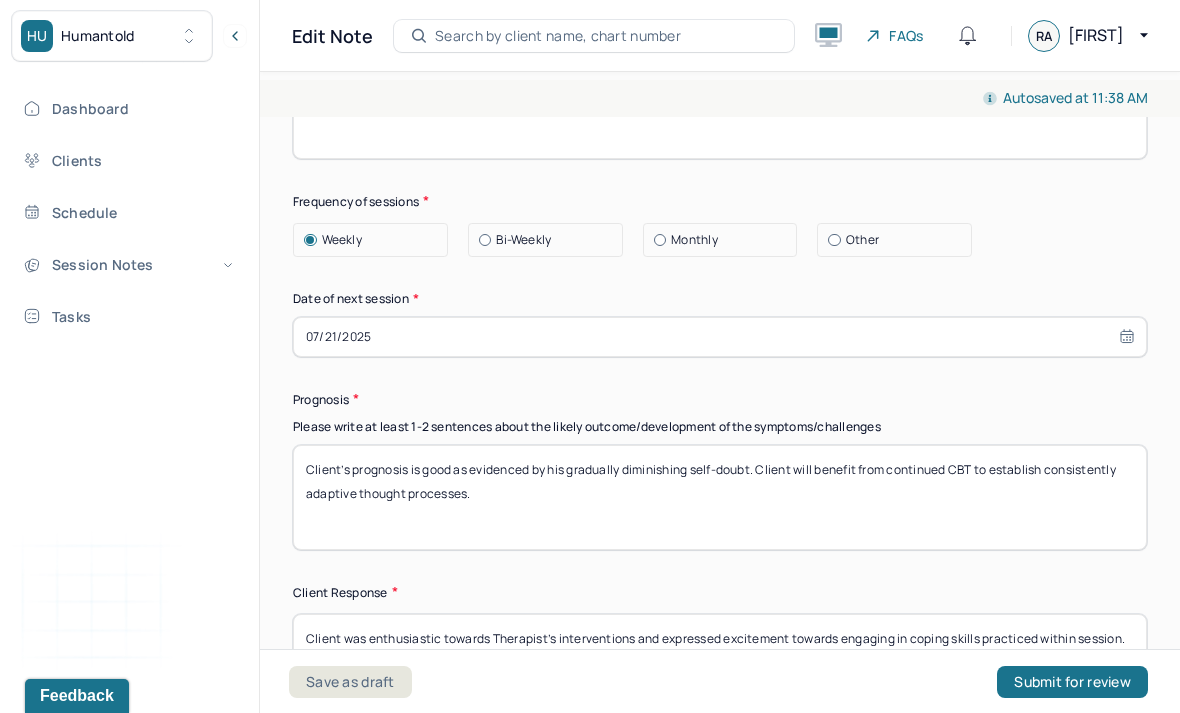 scroll, scrollTop: 2660, scrollLeft: 0, axis: vertical 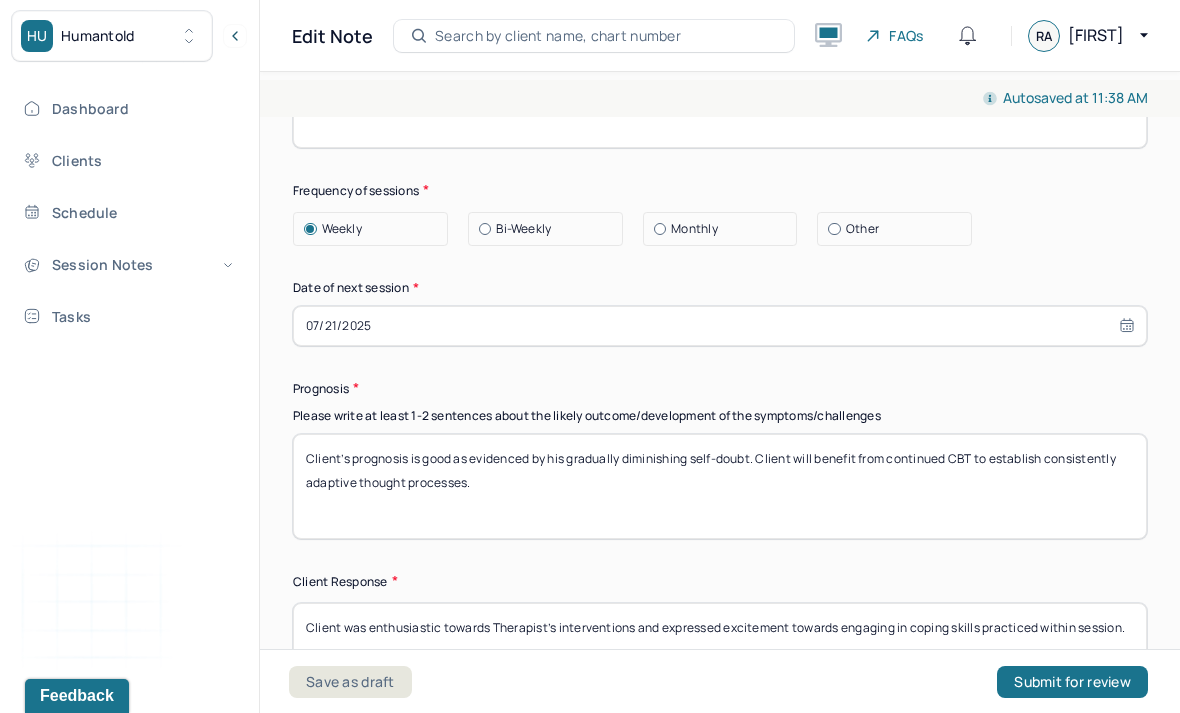 click on "Client’s prognosis is good as evidenced by his gradually diminishing self-doubt. Client will benefit from continued CBT to establish consistently adaptive thought processes." at bounding box center [720, 486] 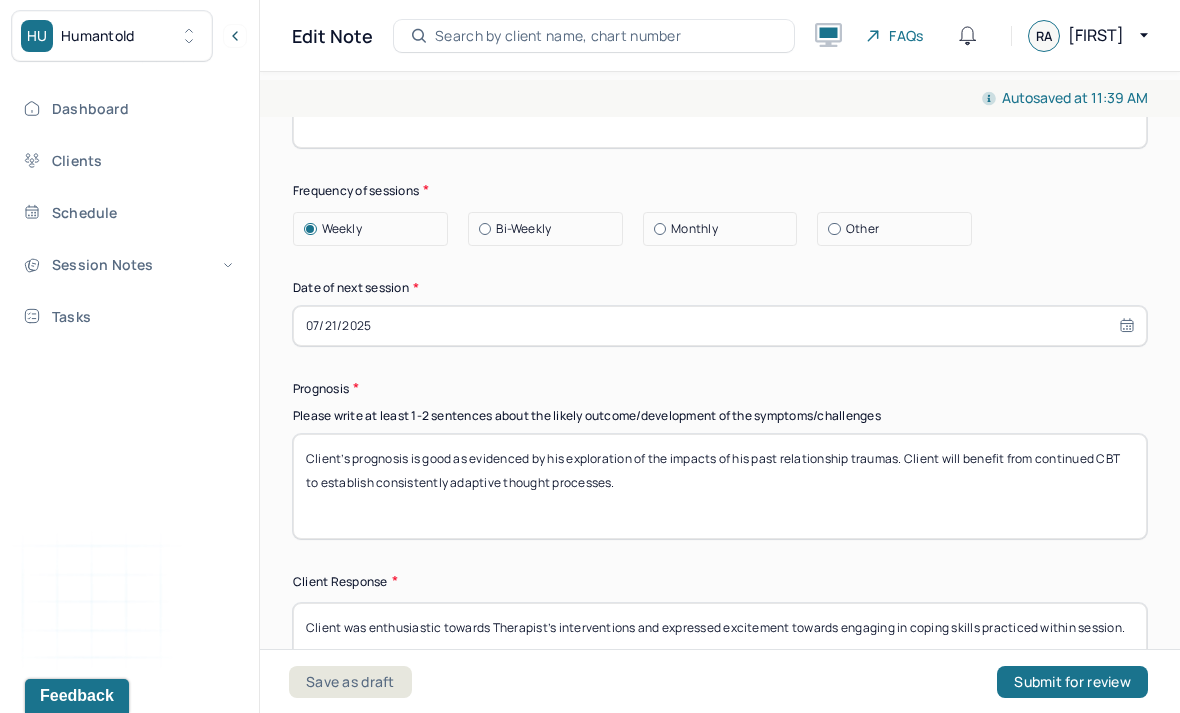 click on "Client’s prognosis is good as evidenced by his exploration of the impacts of his past relationship traumas. Client will benefit from continued CBT to establish consistently adaptive thought processes." at bounding box center (720, 486) 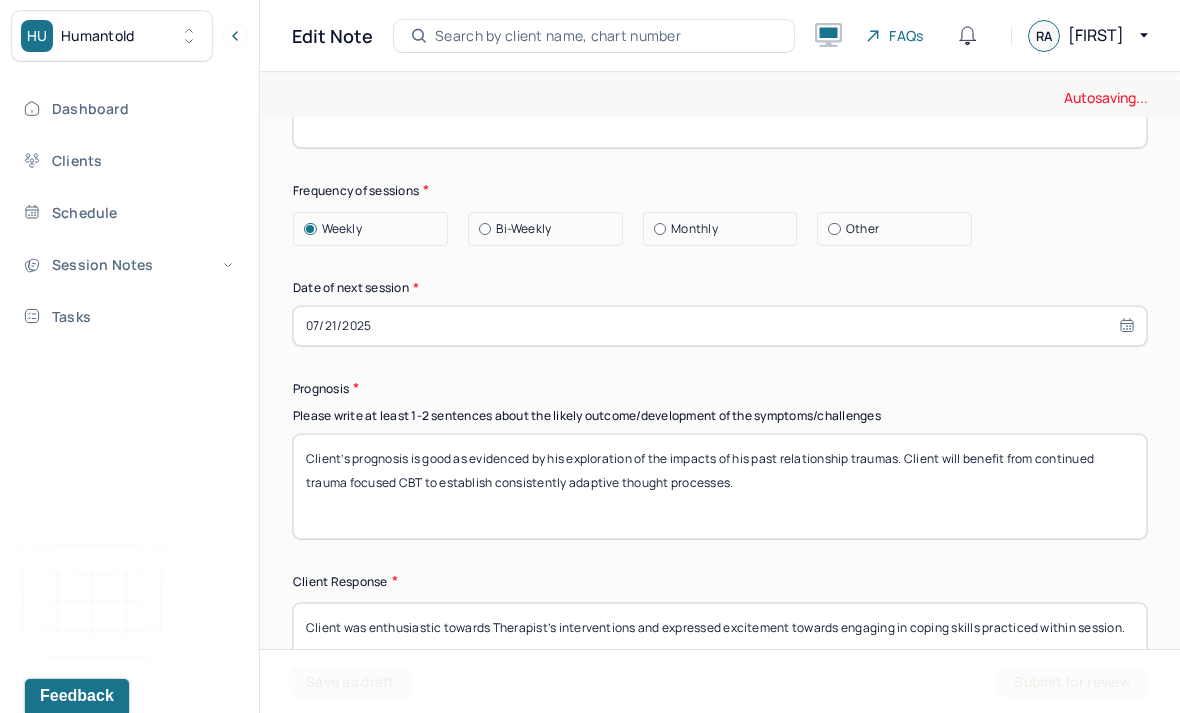 click on "Client’s prognosis is good as evidenced by his exploration of the impacts of his past relationship traumas. Client will benefit from continued trauma CBT to establish consistently adaptive thought processes." at bounding box center (720, 486) 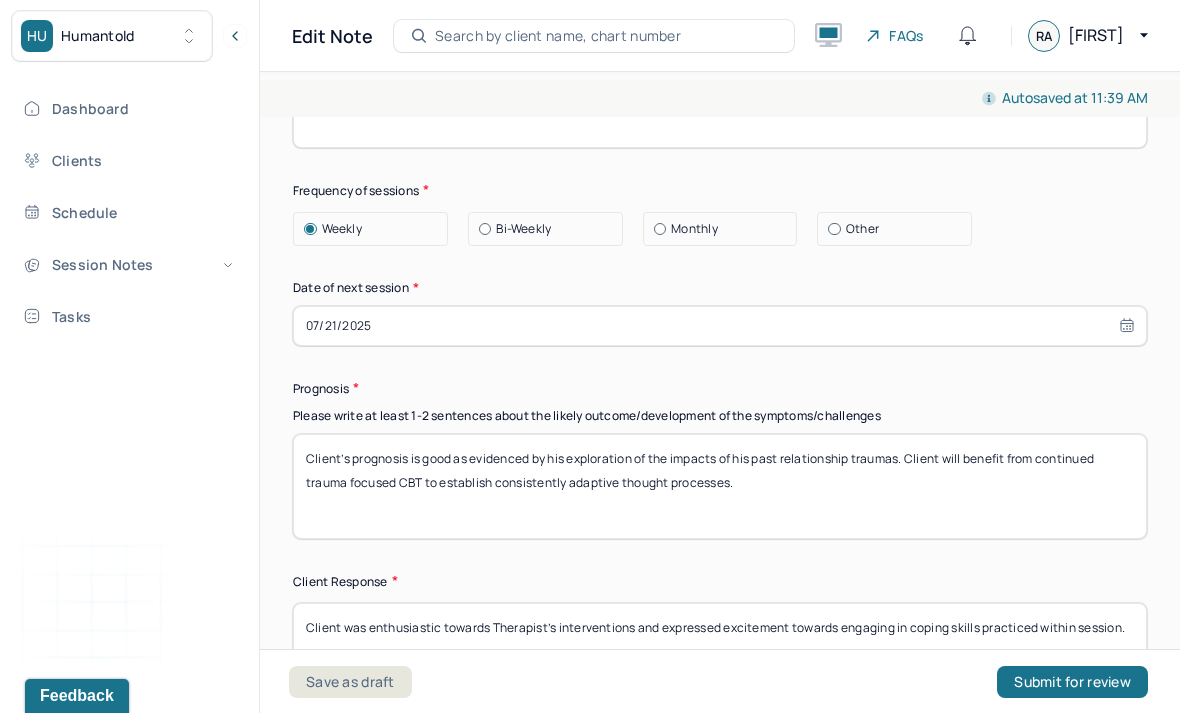 click on "Client’s prognosis is good as evidenced by his exploration of the impacts of his past relationship traumas. Client will benefit from continued trauma focused CBT to establish consistently adaptive thought processes." at bounding box center (720, 486) 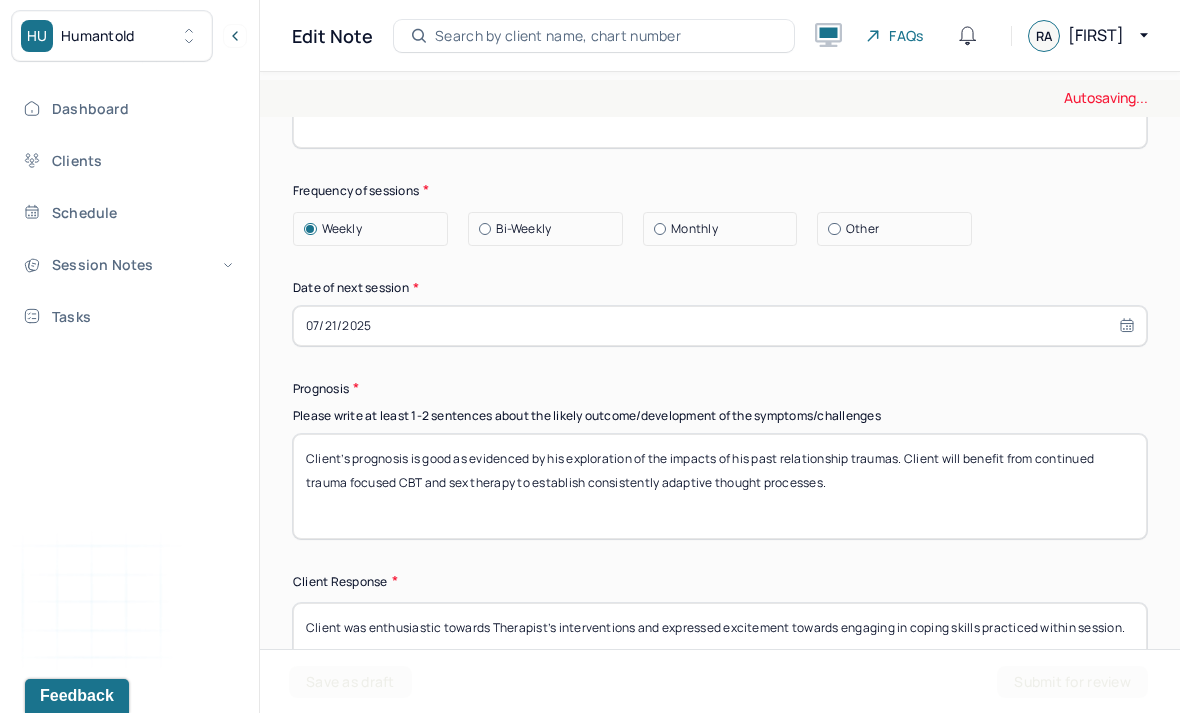 click on "Client’s prognosis is good as evidenced by his exploration of the impacts of his past relationship traumas. Client will benefit from continued trauma focused CBT aestablish consistently adaptive thought processes." at bounding box center (720, 486) 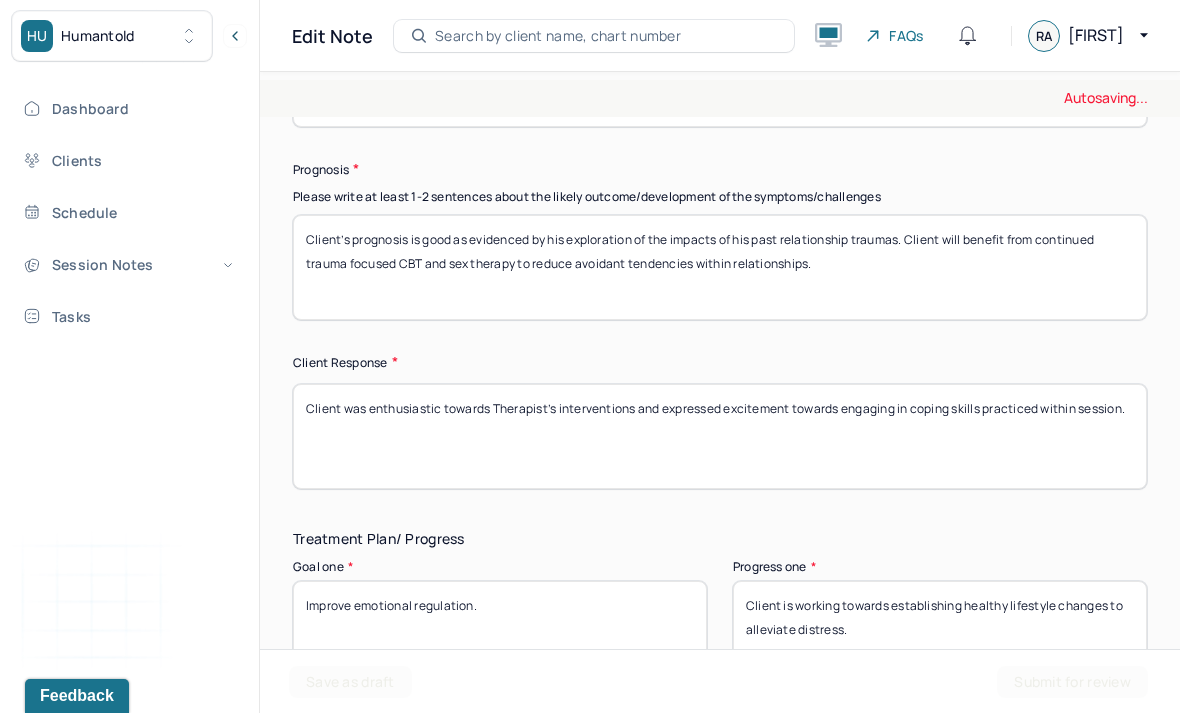 scroll, scrollTop: 2946, scrollLeft: 0, axis: vertical 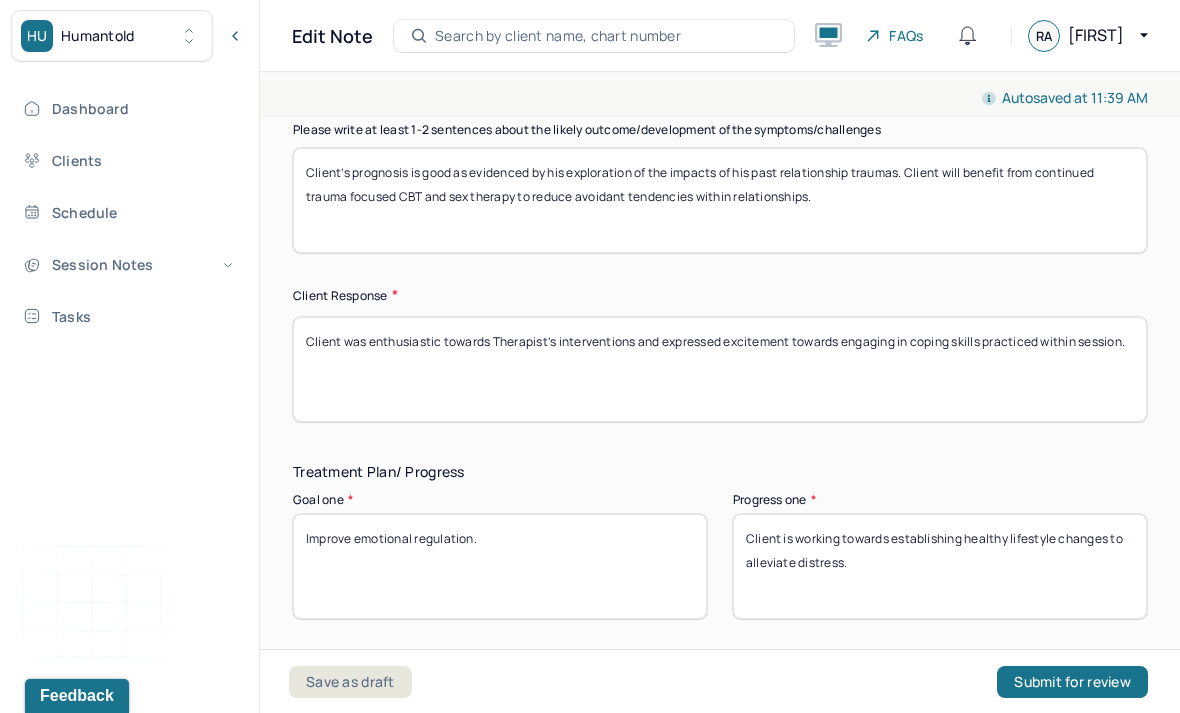 type on "Client’s prognosis is good as evidenced by his exploration of the impacts of his past relationship traumas. Client will benefit from continued trauma focused CBT and sex therapy to reduce avoidant tendencies within relationships." 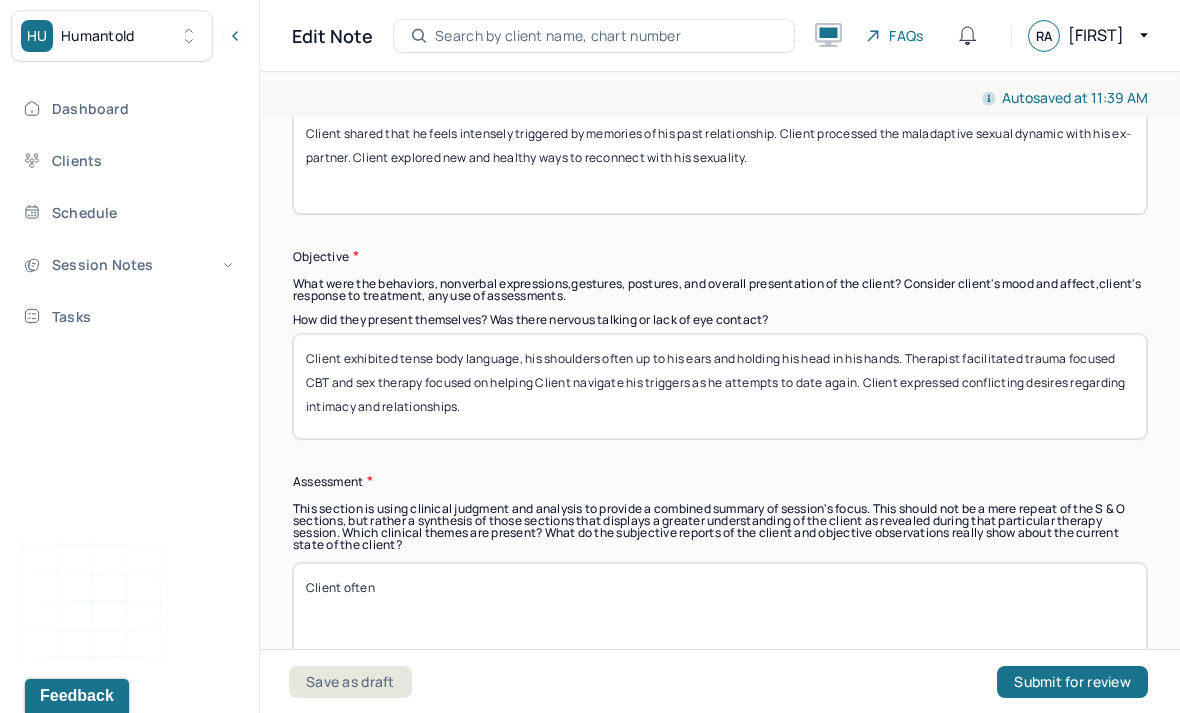 scroll, scrollTop: 1262, scrollLeft: 0, axis: vertical 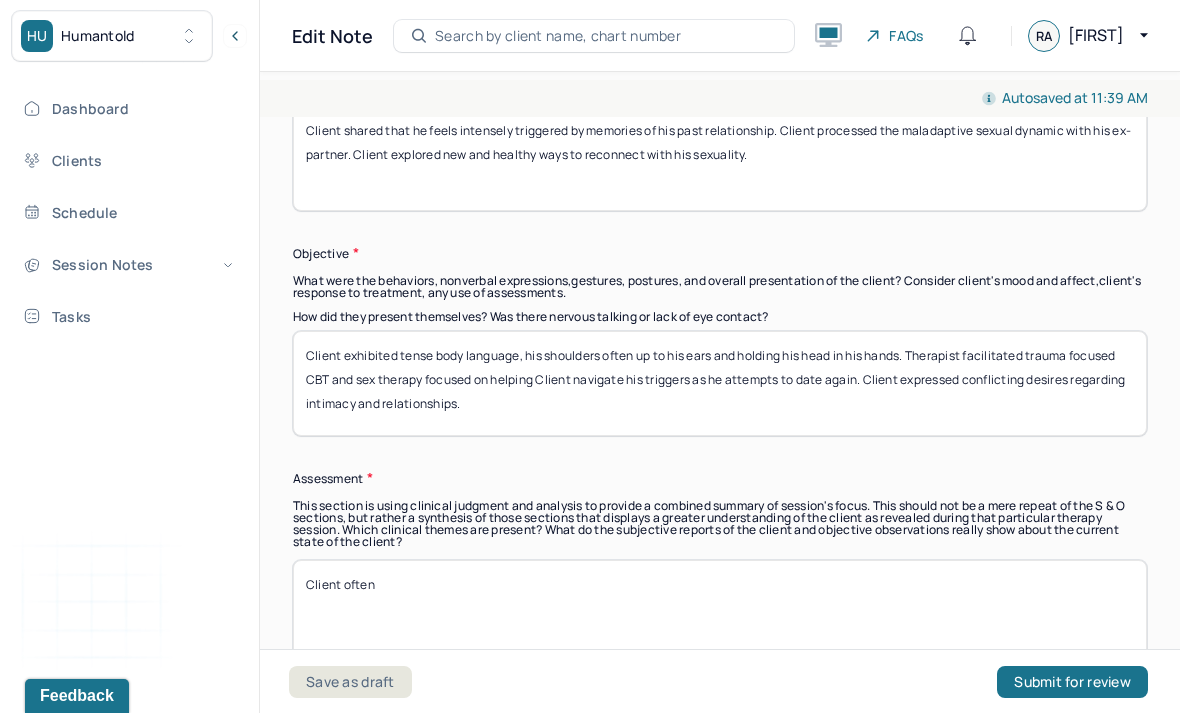 type 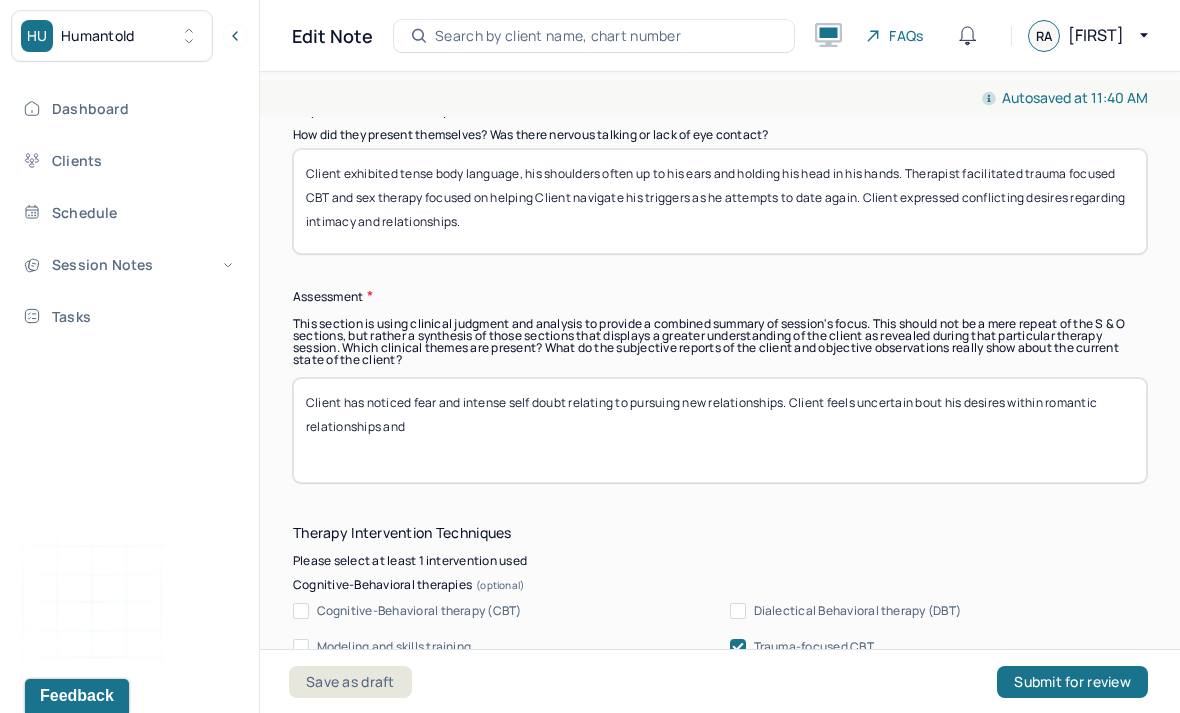 scroll, scrollTop: 1447, scrollLeft: 0, axis: vertical 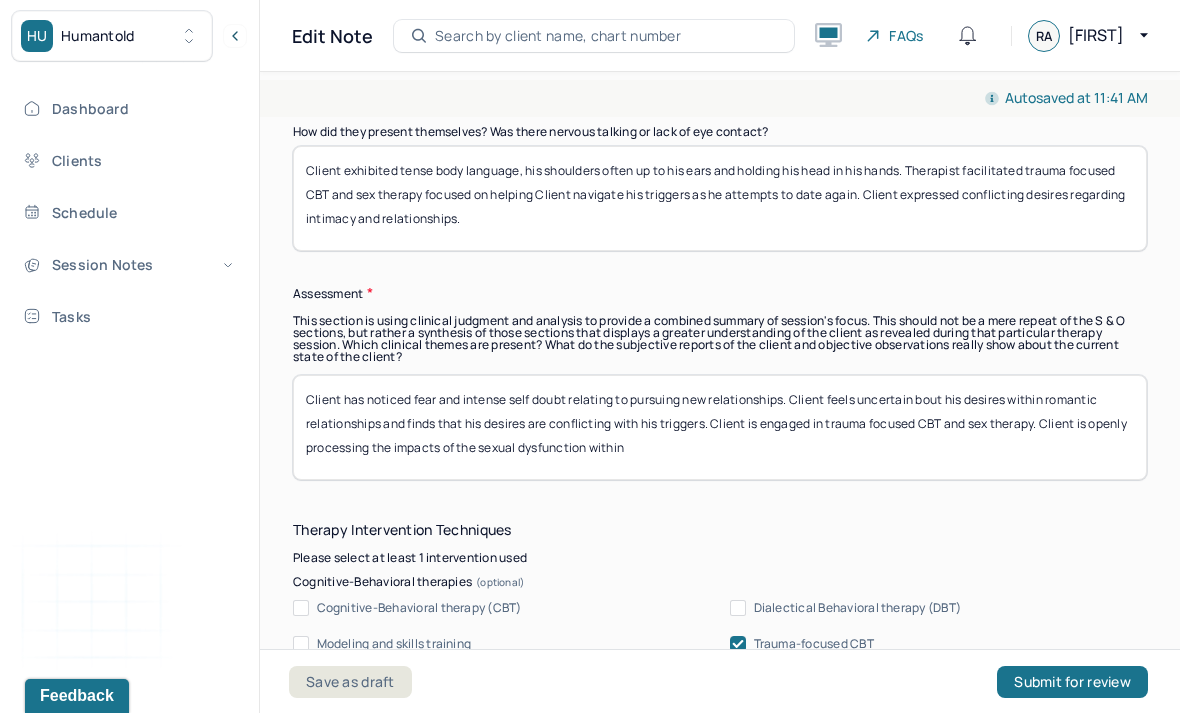 click on "Client has noticed fear and intense self doubt relating to pursuing new relationships. Client feels uncertain bout his desires within romantic relationships and finds that his desires are conflicting with his triggers. Client is engaged in trauma focused CBT and sex therapy. Client is openly processing the impacts of the sexual dysfunction within" at bounding box center [720, 427] 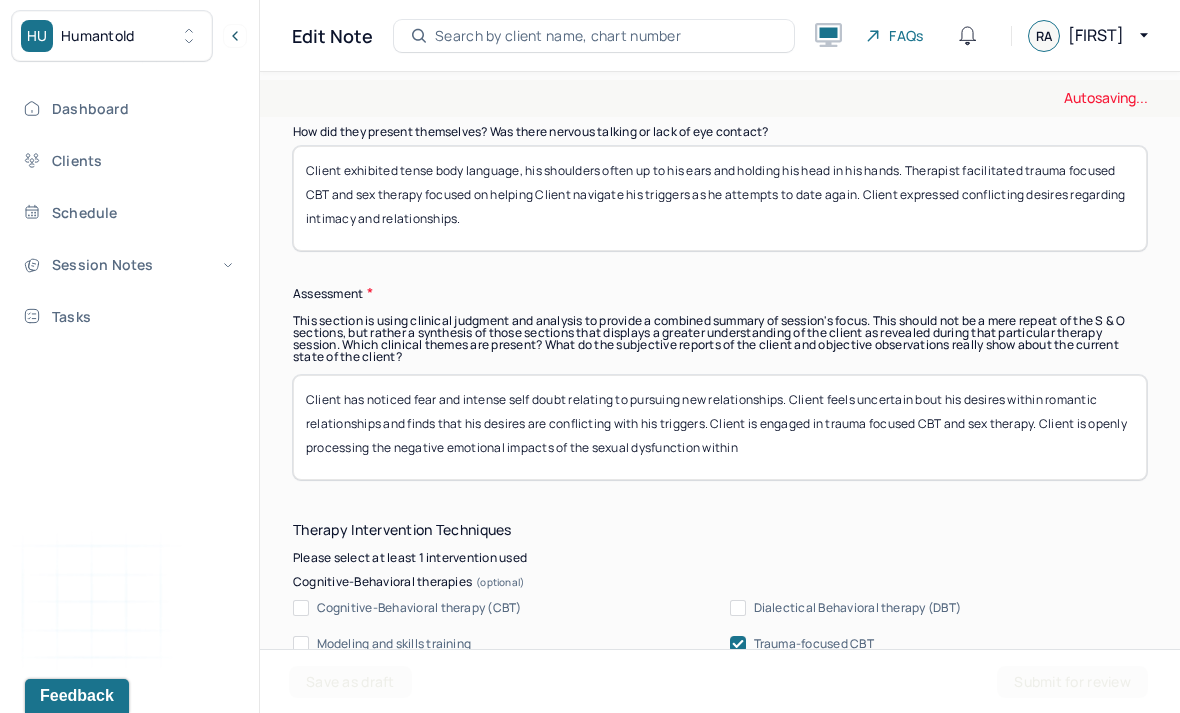 click on "Client has noticed fear and intense self doubt relating to pursuing new relationships. Client feels uncertain bout his desires within romantic relationships and finds that his desires are conflicting with his triggers. Client is engaged in trauma focused CBT and sex therapy. Client is openly processing the emot of the sexual dysfunction within" at bounding box center [720, 427] 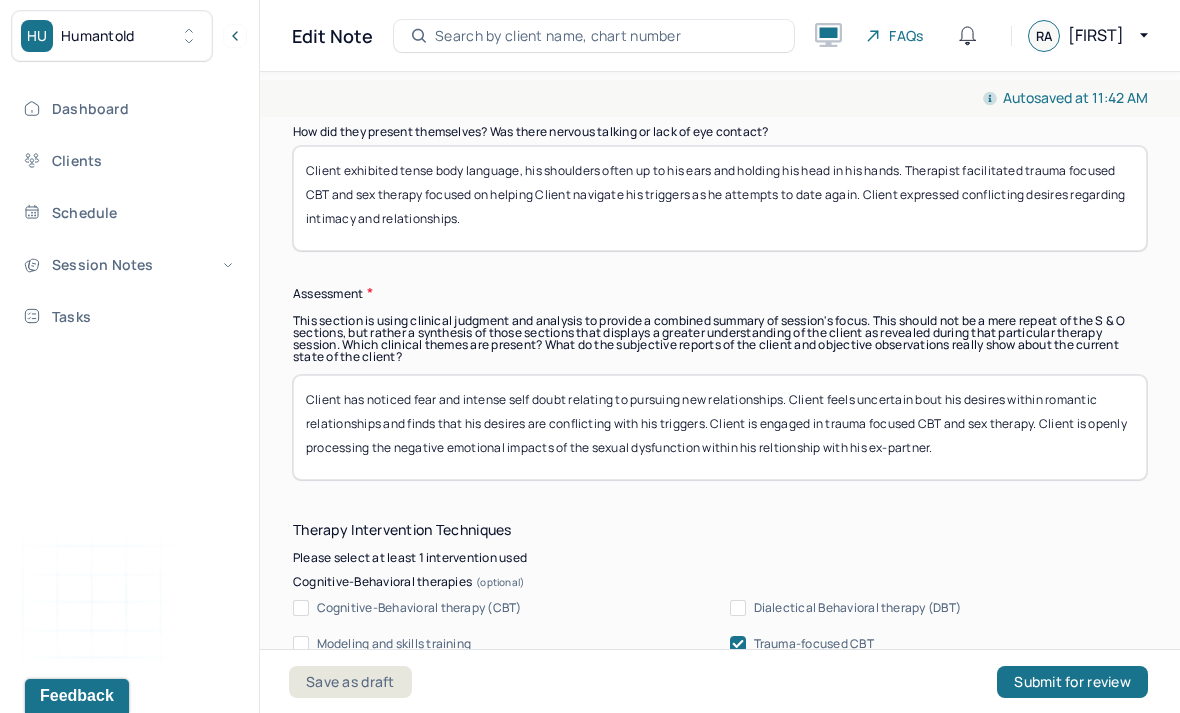 click on "Client has noticed fear and intense self doubt relating to pursuing new relationships. Client feels uncertain bout his desires within romantic relationships and finds that his desires are conflicting with his triggers. Client is engaged in trauma focused CBT and sex therapy. Client is openly processing the negative emotional impacts of the sexual dysfunction within" at bounding box center [720, 427] 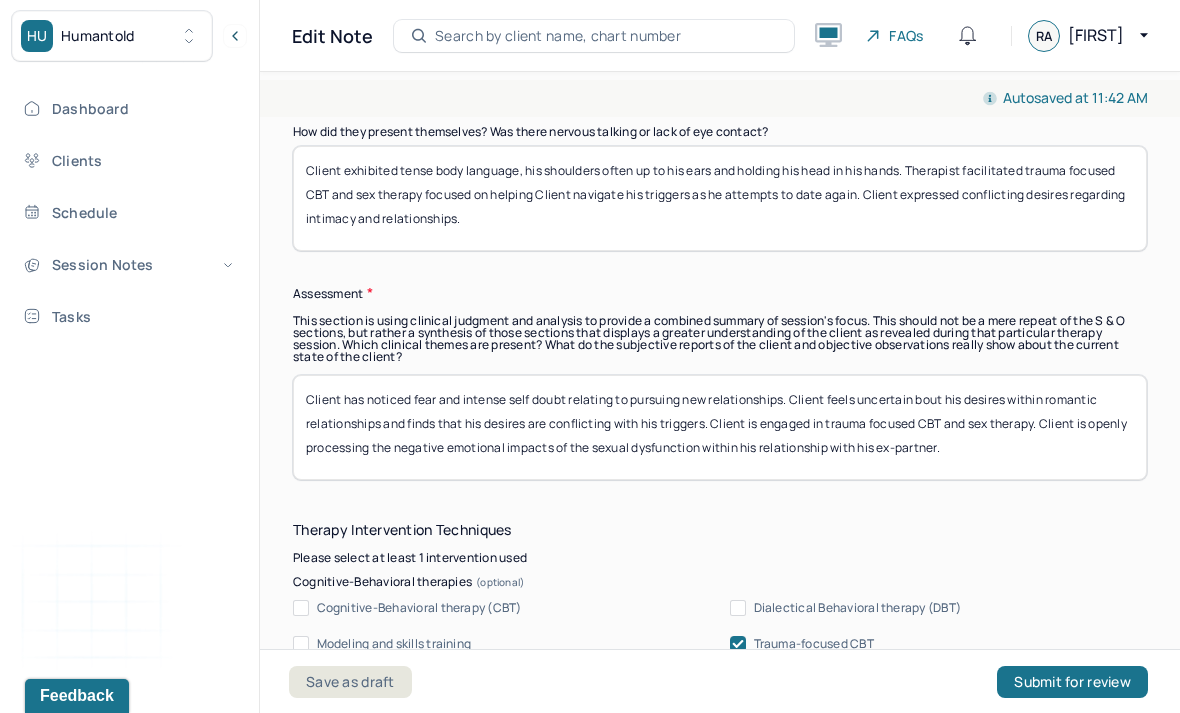click on "Client has noticed fear and intense self doubt relating to pursuing new relationships. Client feels uncertain bout his desires within romantic relationships and finds that his desires are conflicting with his triggers. Client is engaged in trauma focused CBT and sex therapy. Client is openly processing the negative emotional impacts of the sexual dysfunction within his reltionship with his ex-partner." at bounding box center [720, 427] 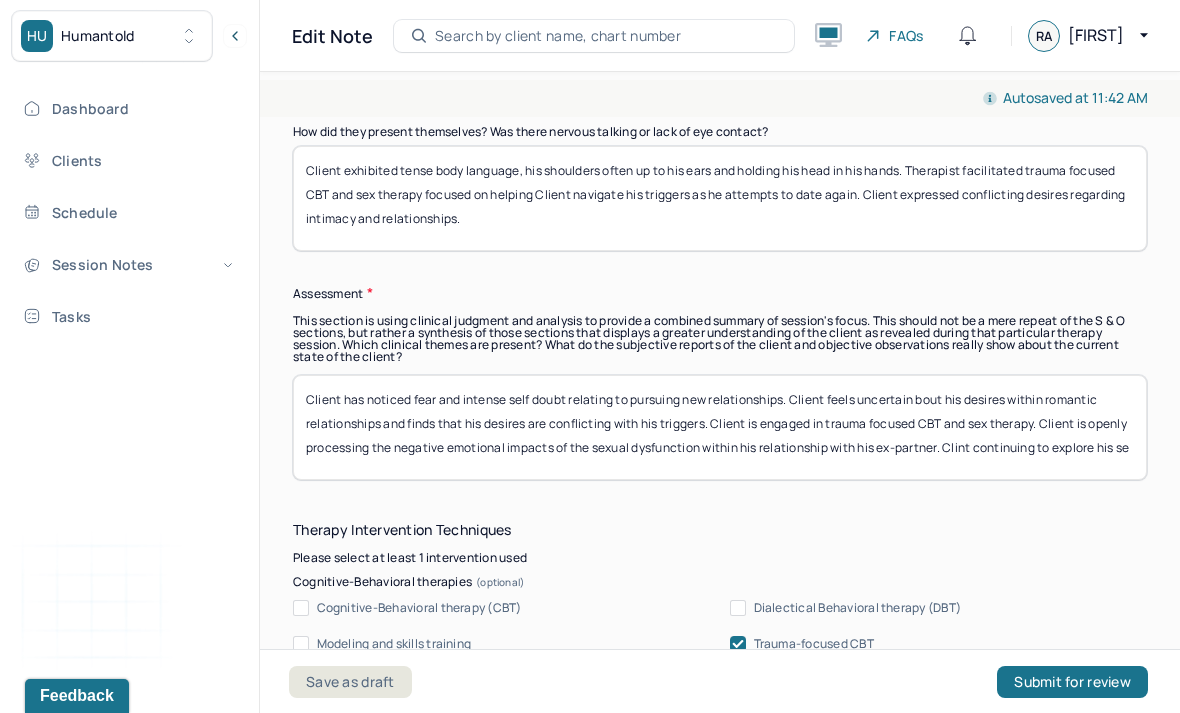 scroll, scrollTop: 1, scrollLeft: 0, axis: vertical 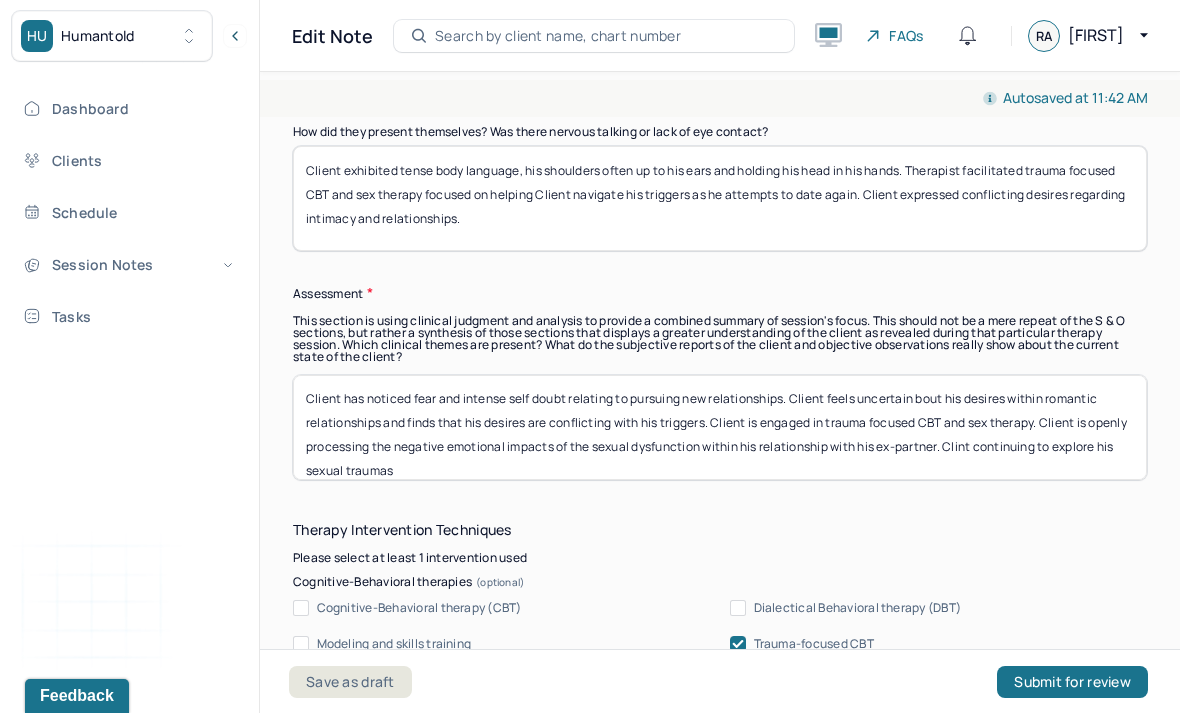 click on "Client has noticed fear and intense self doubt relating to pursuing new relationships. Client feels uncertain bout his desires within romantic relationships and finds that his desires are conflicting with his triggers. Client is engaged in trauma focused CBT and sex therapy. Client is openly processing the negative emotional impacts of the sexual dysfunction within his relationship with his ex-partner. Clint continuing to" at bounding box center [720, 427] 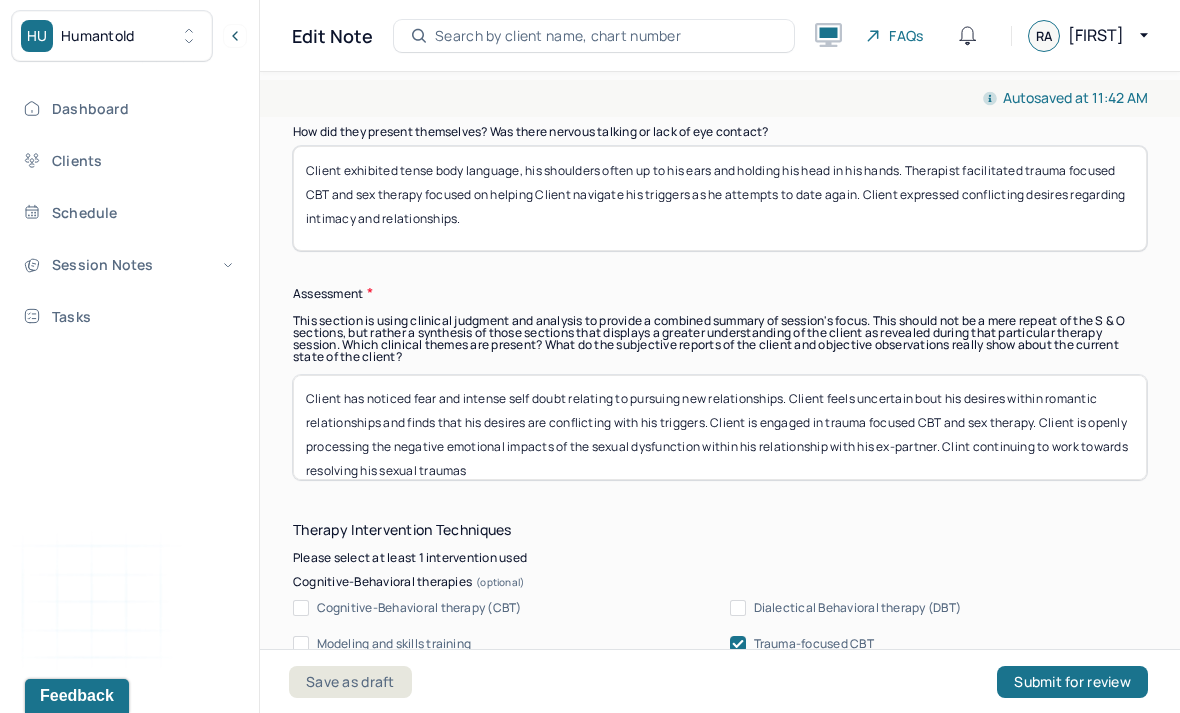 click on "Client has noticed fear and intense self doubt relating to pursuing new relationships. Client feels uncertain bout his desires within romantic relationships and finds that his desires are conflicting with his triggers. Client is engaged in trauma focused CBT and sex therapy. Client is openly processing the negative emotional impacts of the sexual dysfunction within his relationship with his ex-partner. Clint continuing to ex his sexual traumas" at bounding box center [720, 427] 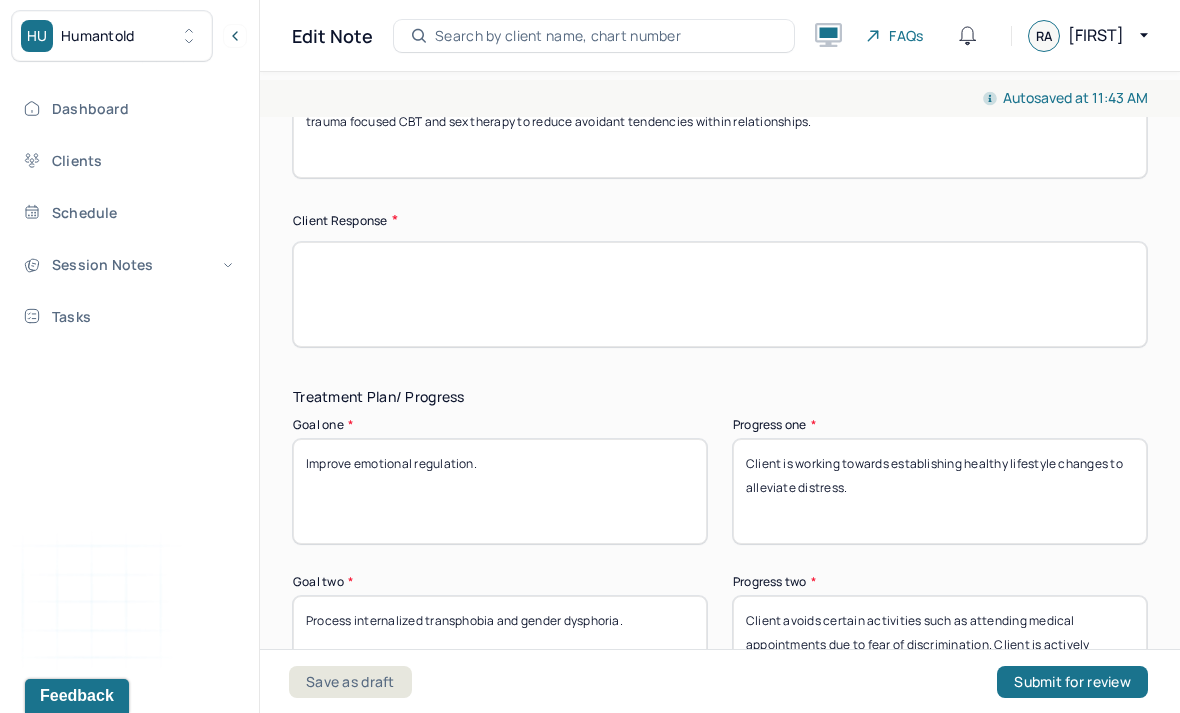 scroll, scrollTop: 2922, scrollLeft: 0, axis: vertical 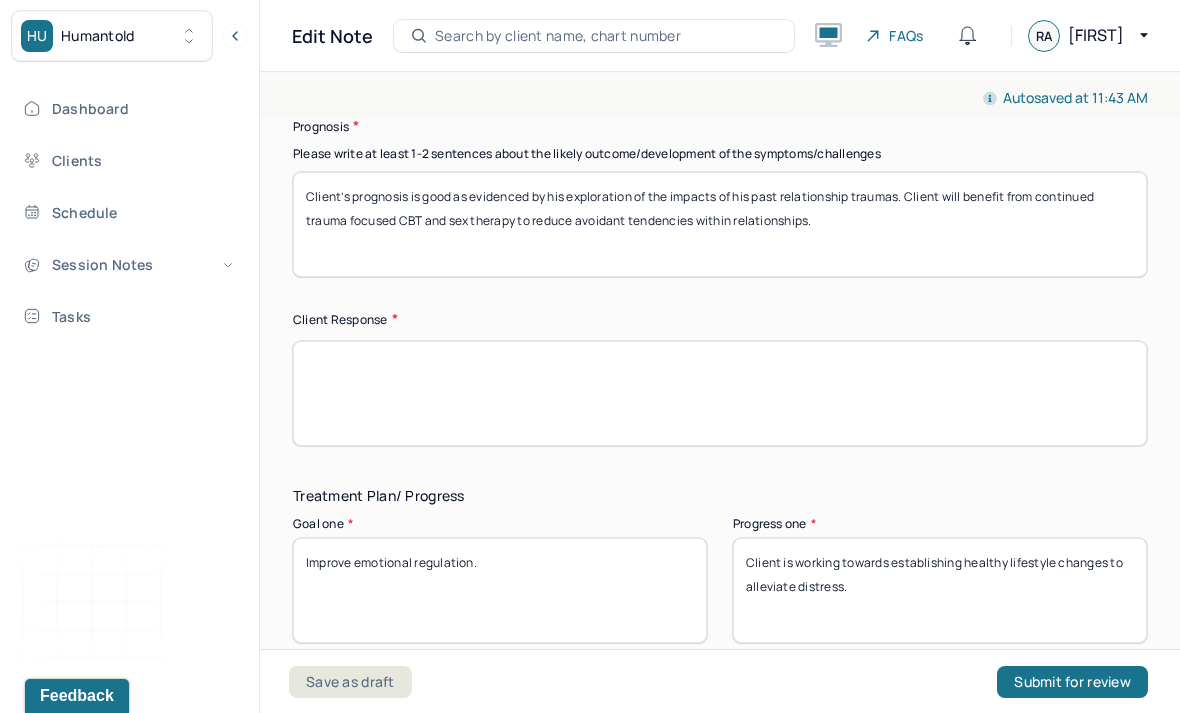 type on "Client has noticed fear and intense self doubt relating to pursuing new relationships. Client feels uncertain bout his desires within romantic relationships and finds that his desires are conflicting with his triggers. Client is engaged in trauma focused CBT and sex therapy. Client is openly processing the negative emotional impacts of the sexual dysfunction within his relationship with his ex-partner. Clint continuing to work towards resolving his sexual traumas will allow Client to cultivate secure and adaptive relationships." 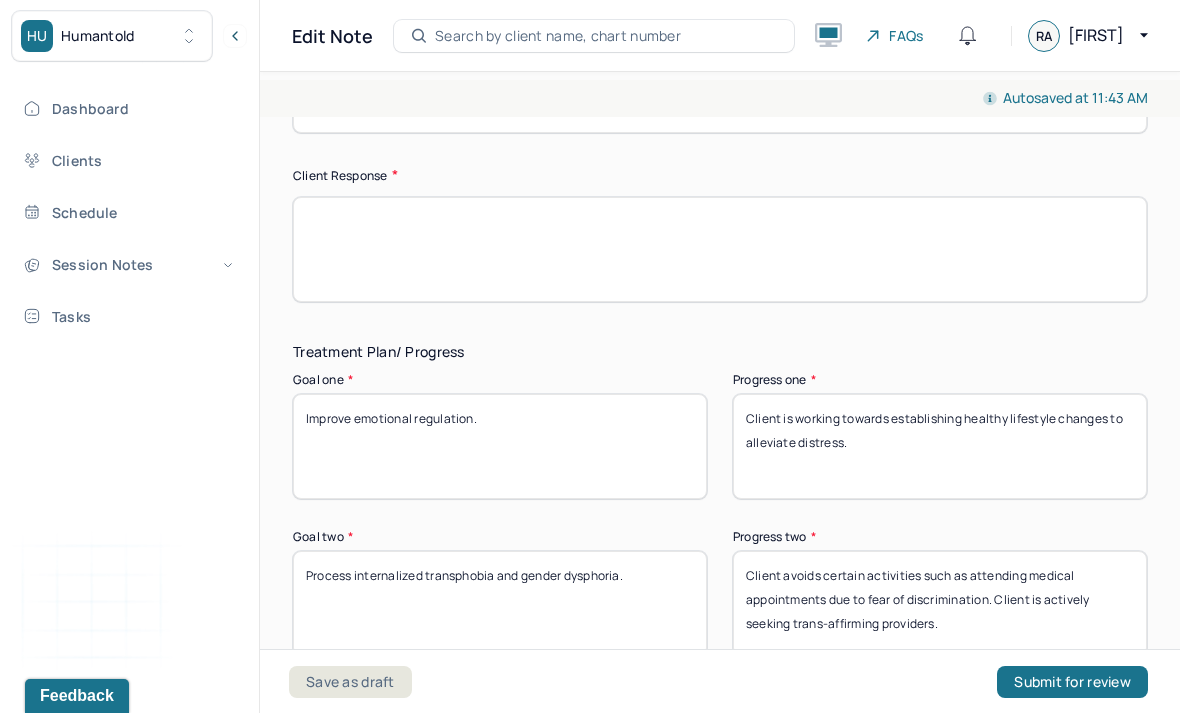 scroll, scrollTop: 3064, scrollLeft: 0, axis: vertical 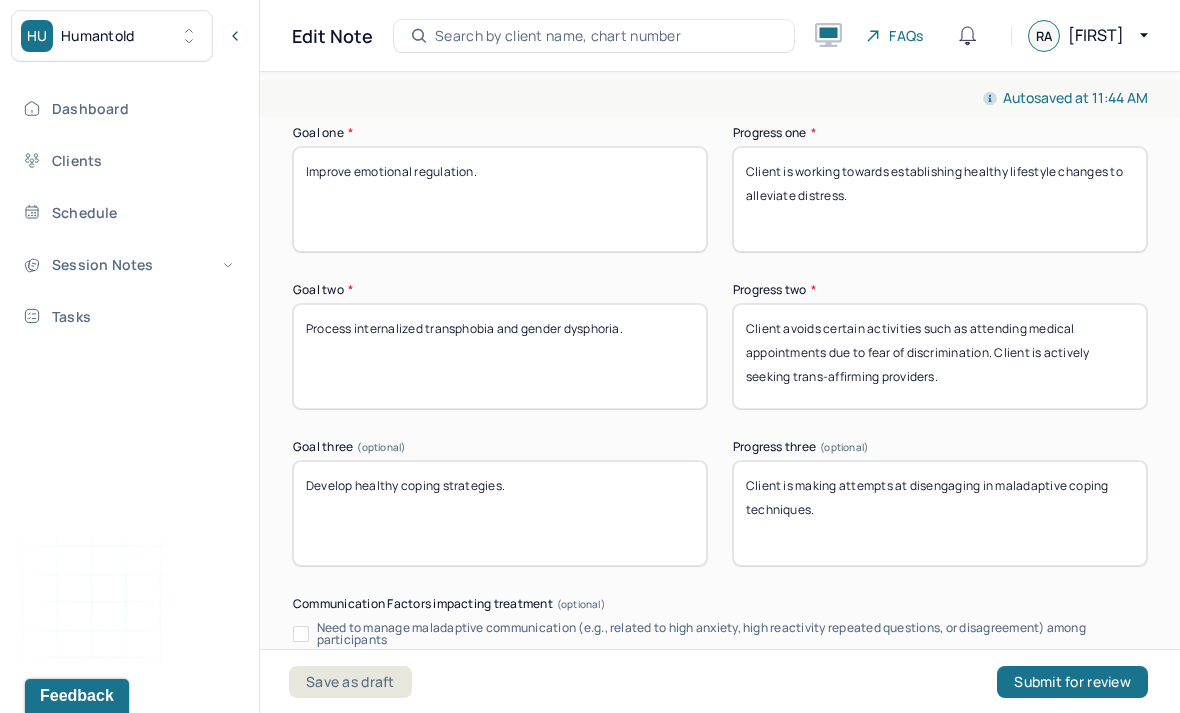 type on "Client exhibited a willingness to challenge his internalized shame and doubt relating to his sexuality." 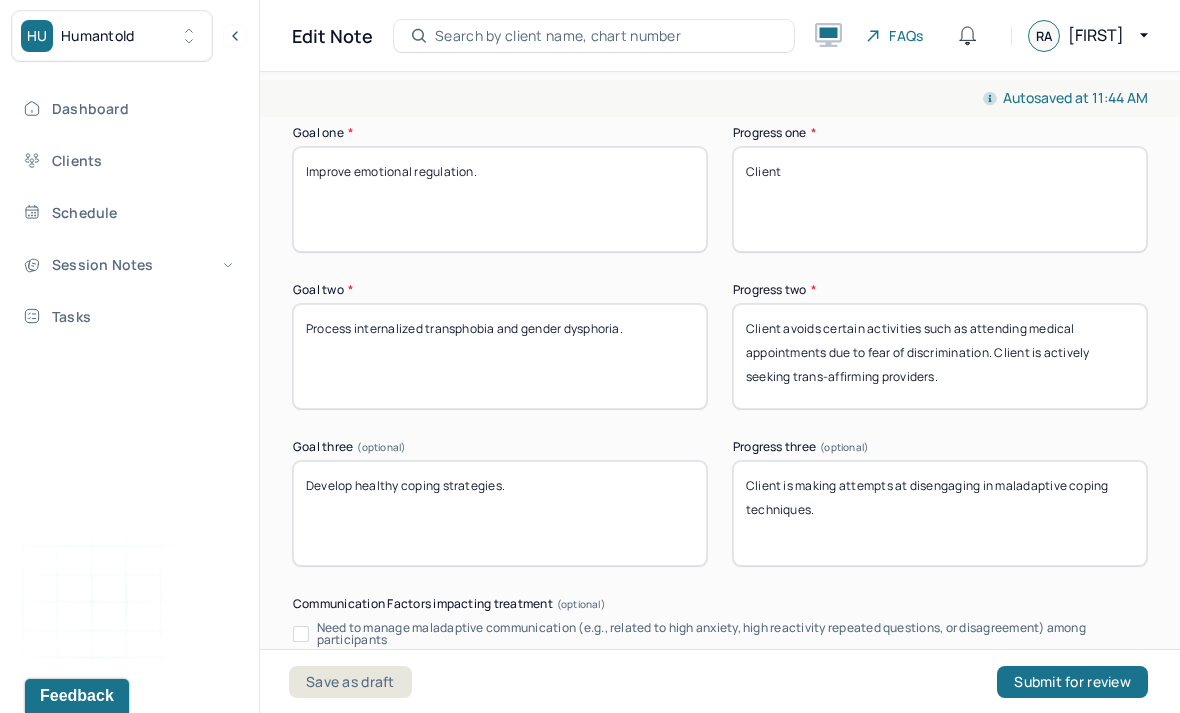 type on "Client" 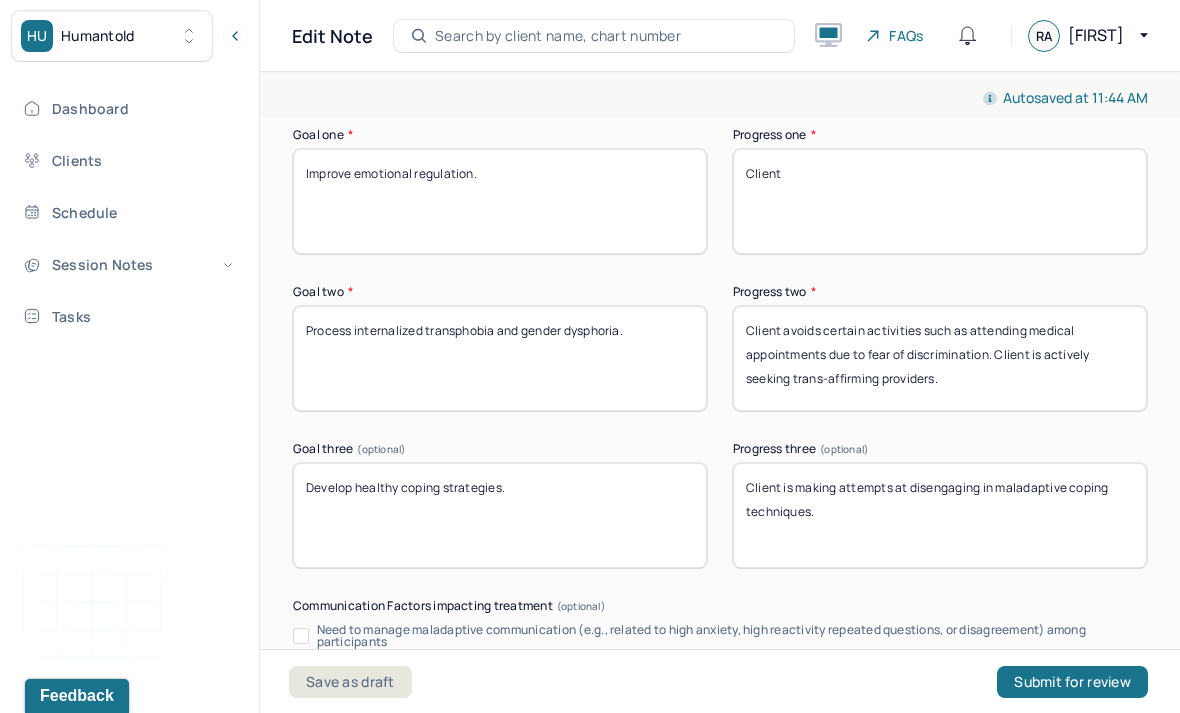 scroll, scrollTop: 3310, scrollLeft: 0, axis: vertical 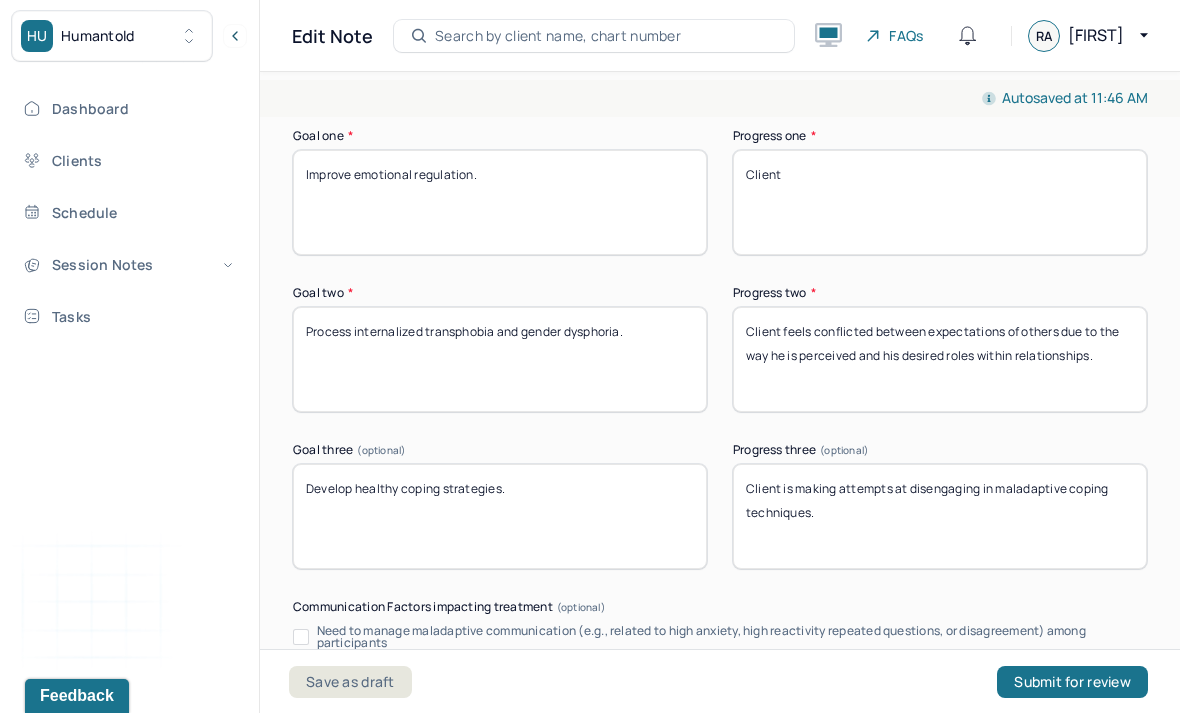 type on "Client feels conflicted between expectations of others due to the way he is perceived and his desired roles within relationships." 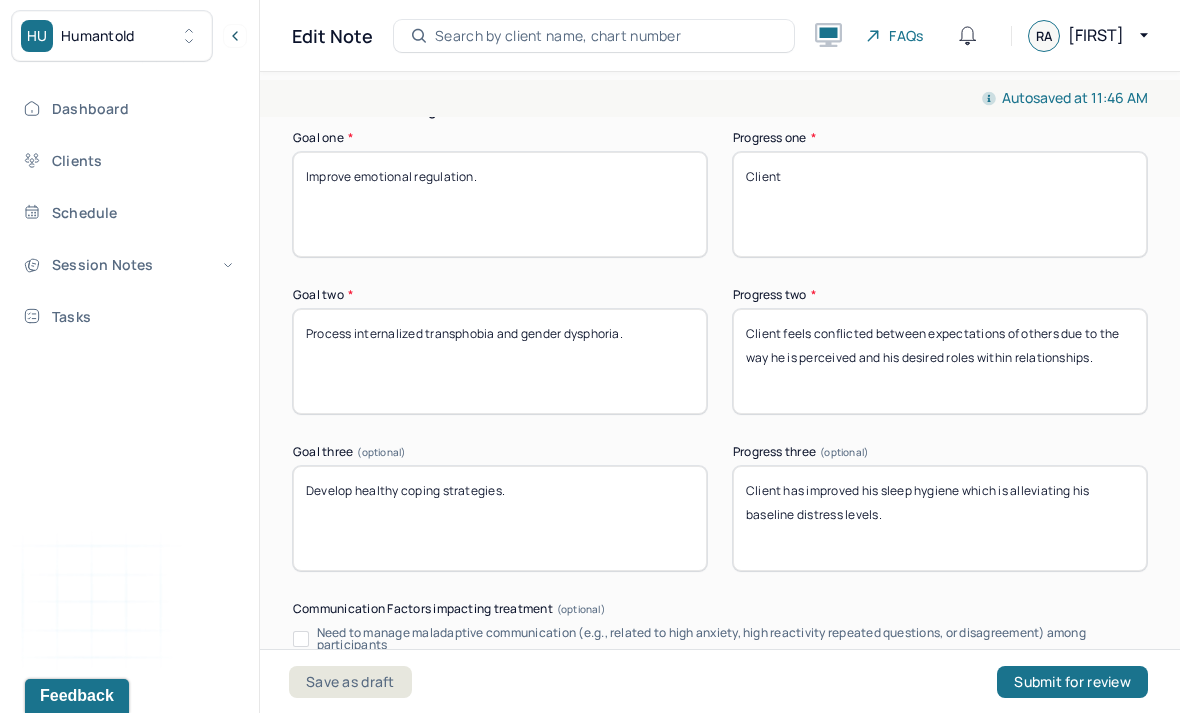 click on "Client has improved his sleep hygiene which is alleviating" at bounding box center (940, 518) 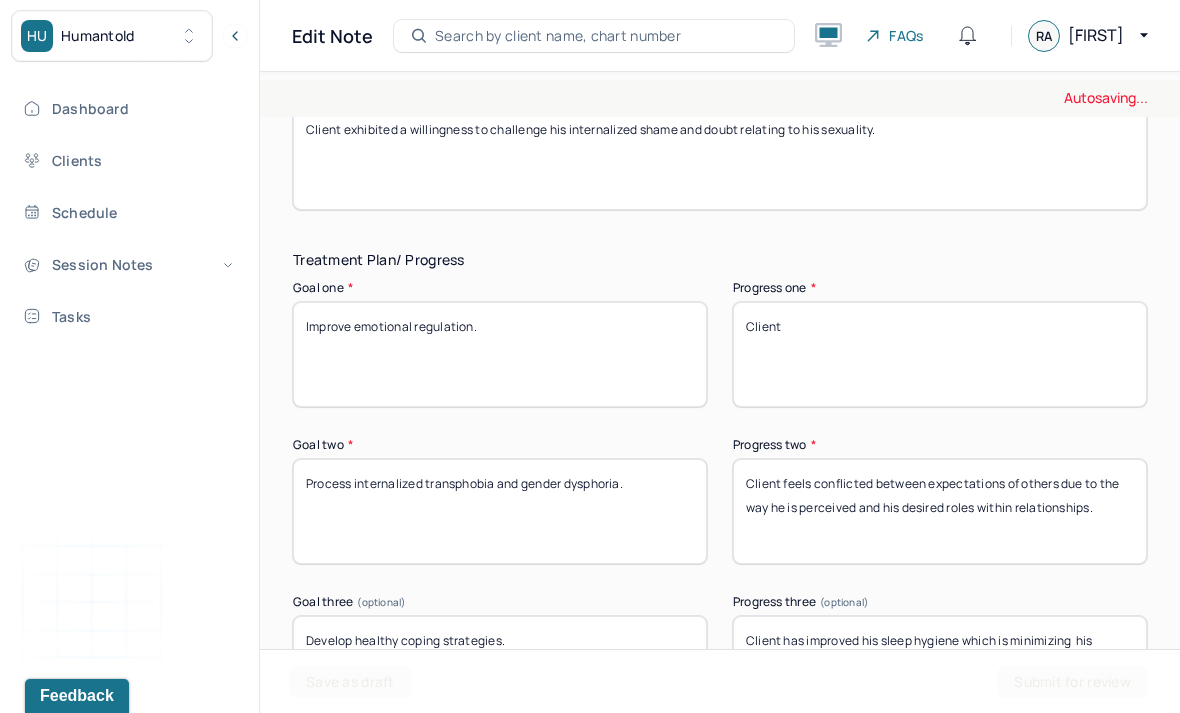 scroll, scrollTop: 3123, scrollLeft: 0, axis: vertical 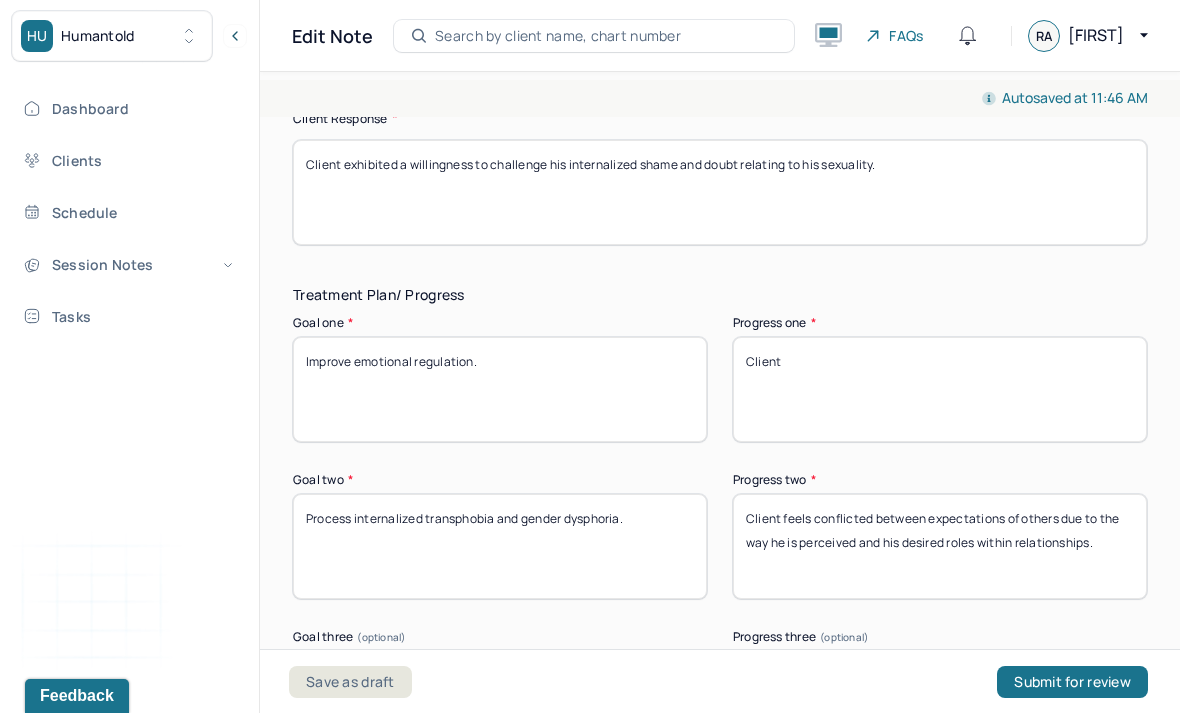 type on "Client has improved his sleep hygiene which is minimizing  his baseline distress levels." 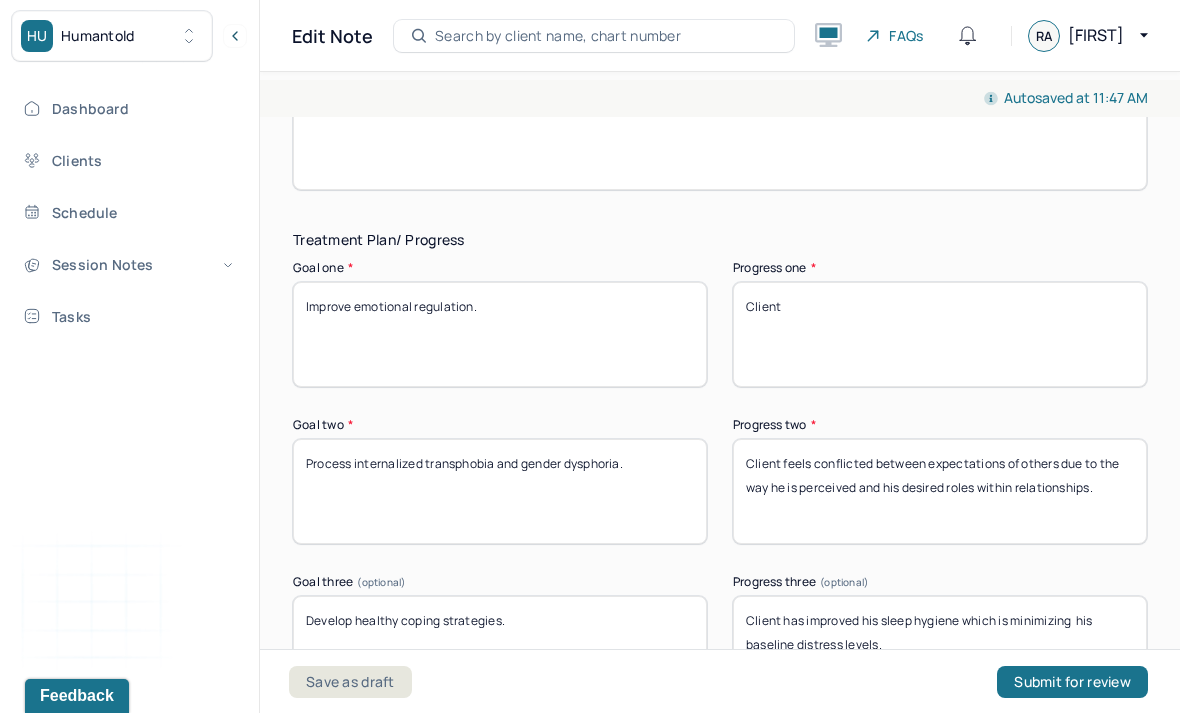 scroll, scrollTop: 3181, scrollLeft: 0, axis: vertical 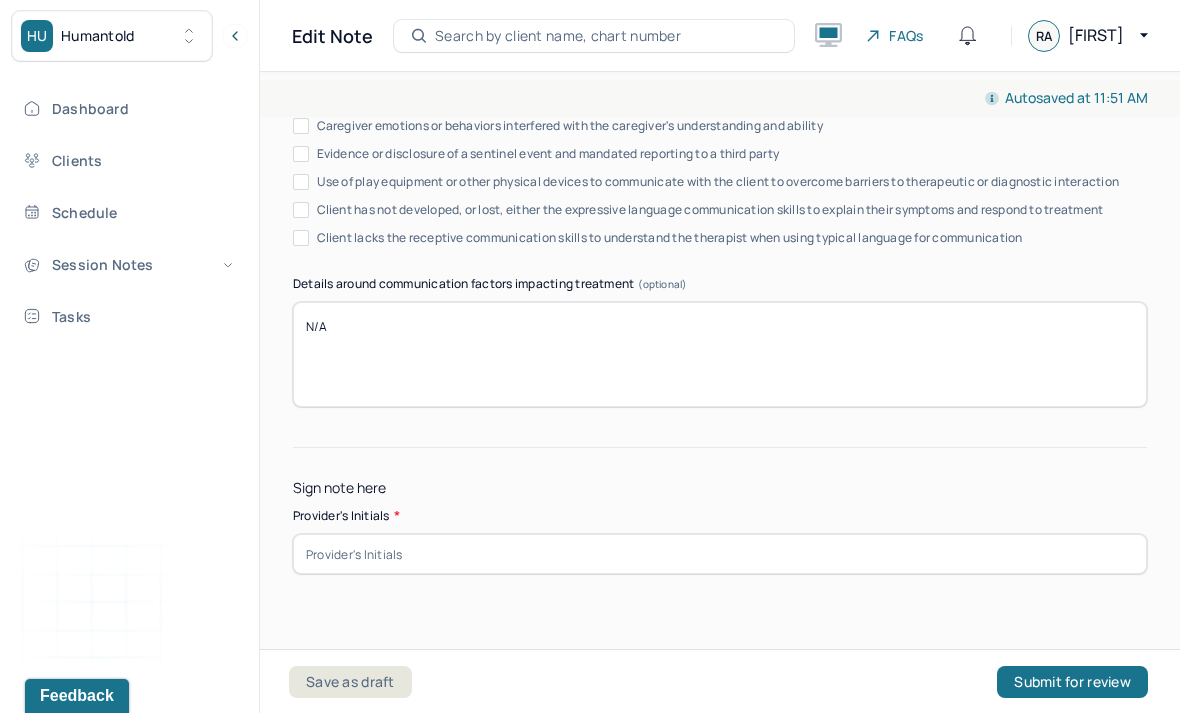 type on "Client’s general paranoia and overwhelm has decreased in frequency and intensity." 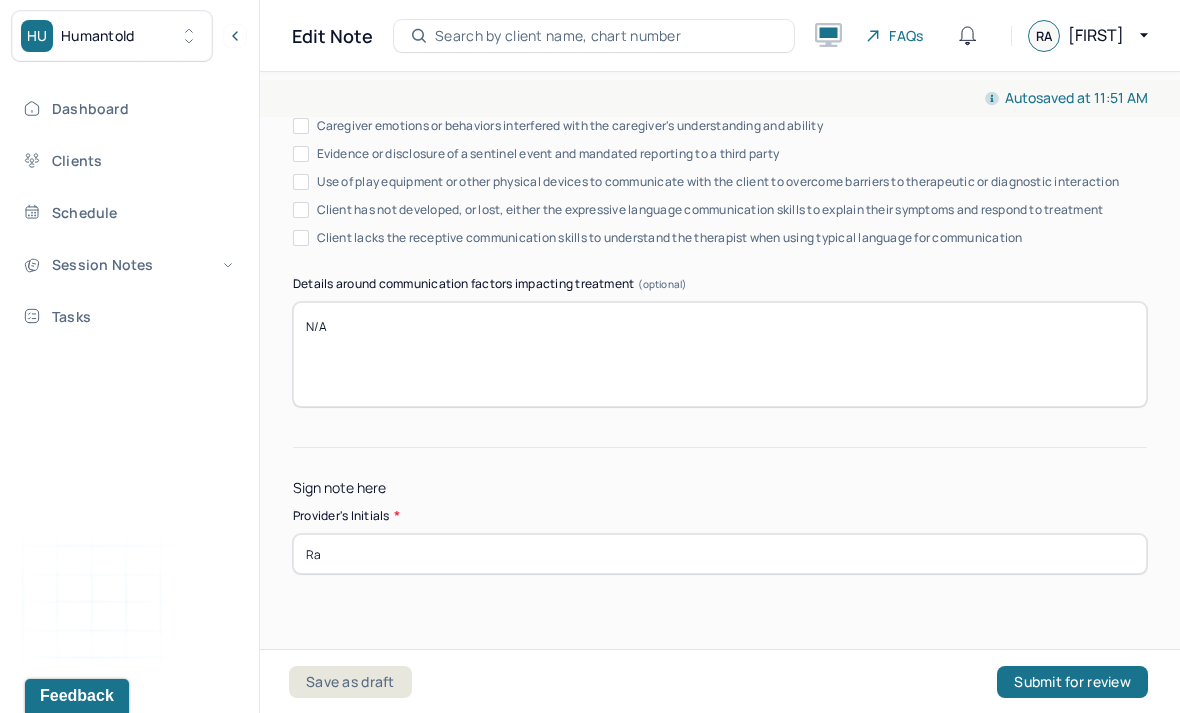 type on "Ra" 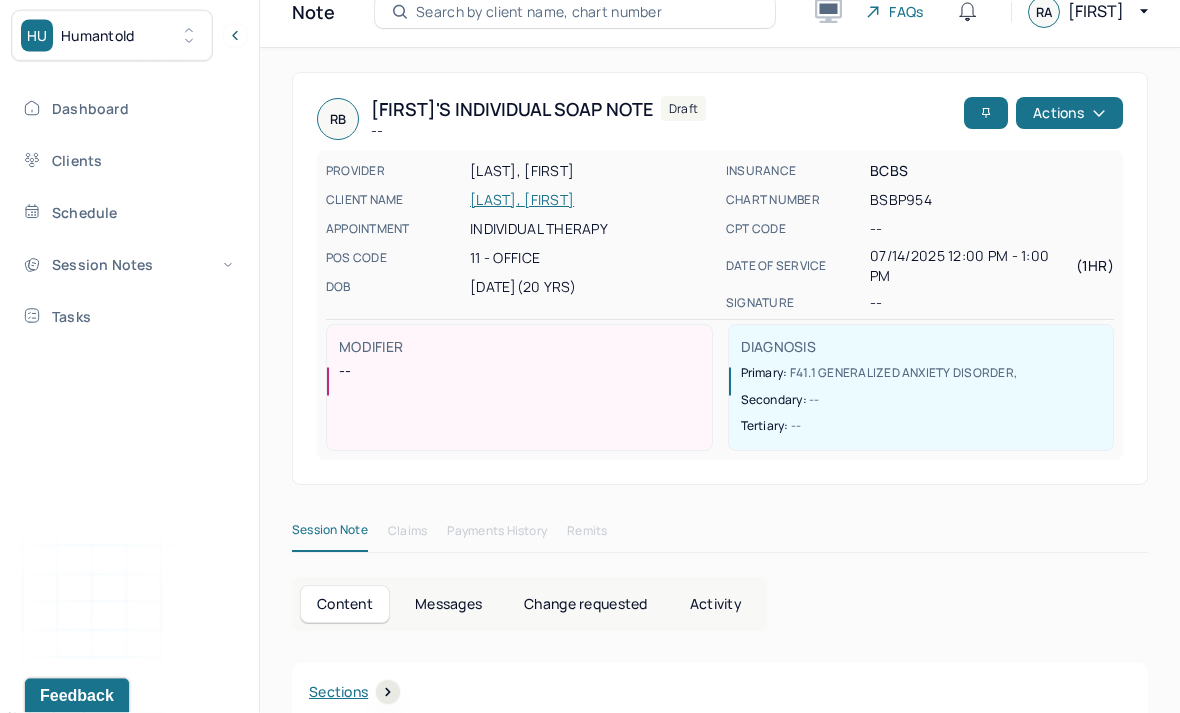 scroll, scrollTop: 0, scrollLeft: 0, axis: both 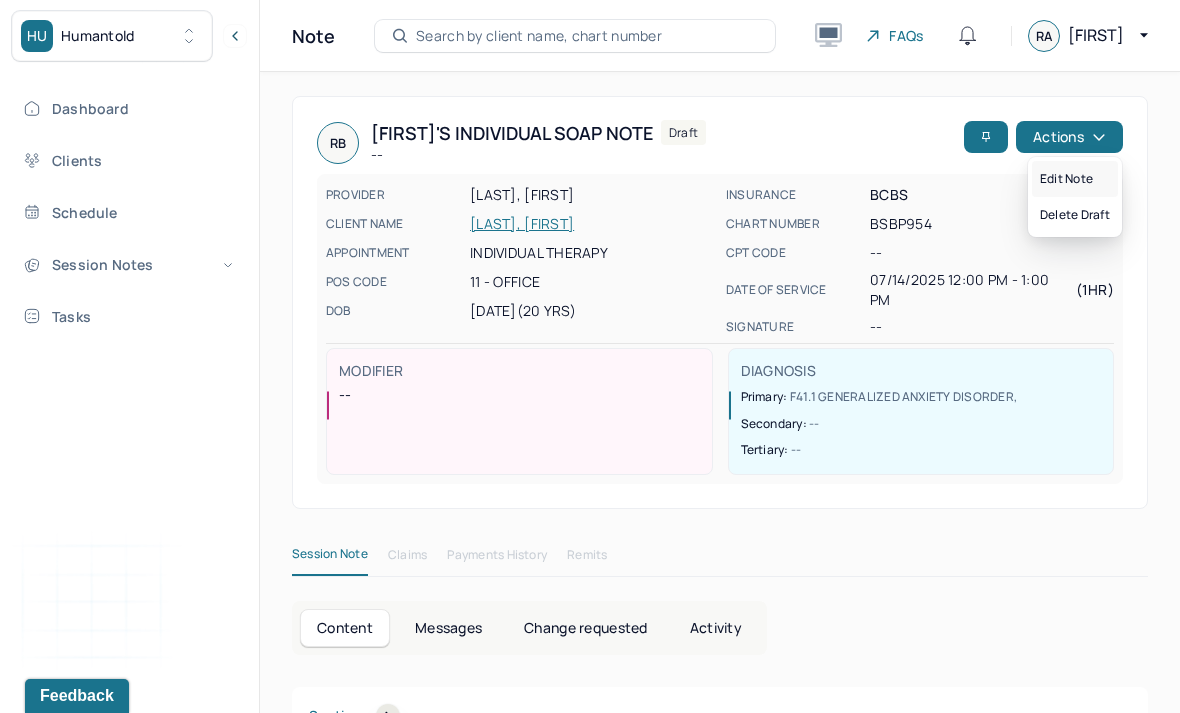 click on "Edit note" at bounding box center (1075, 179) 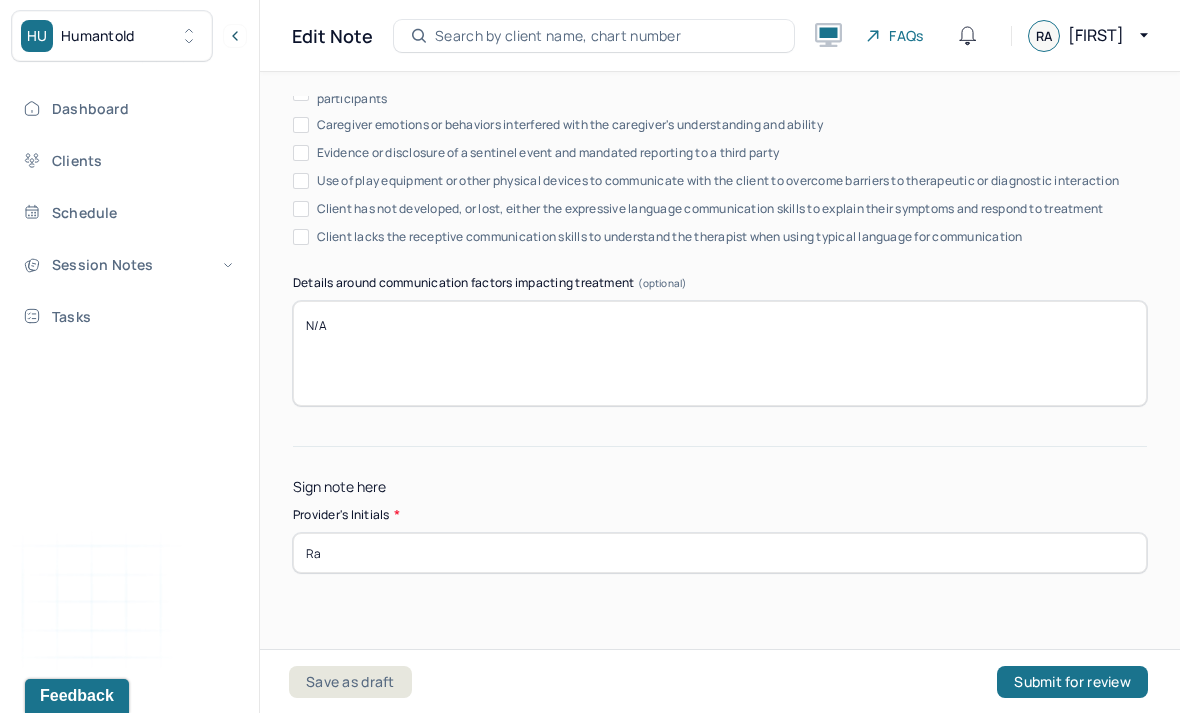 scroll, scrollTop: 3853, scrollLeft: 0, axis: vertical 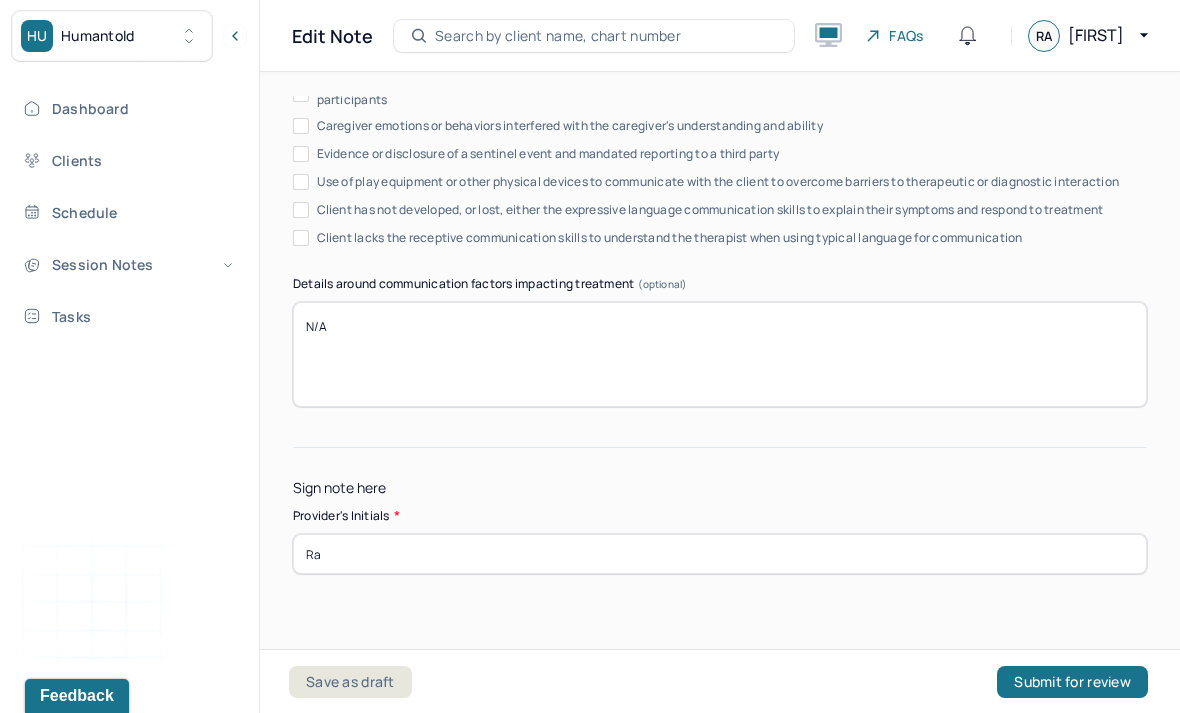 click on "Submit for review" at bounding box center [1072, 682] 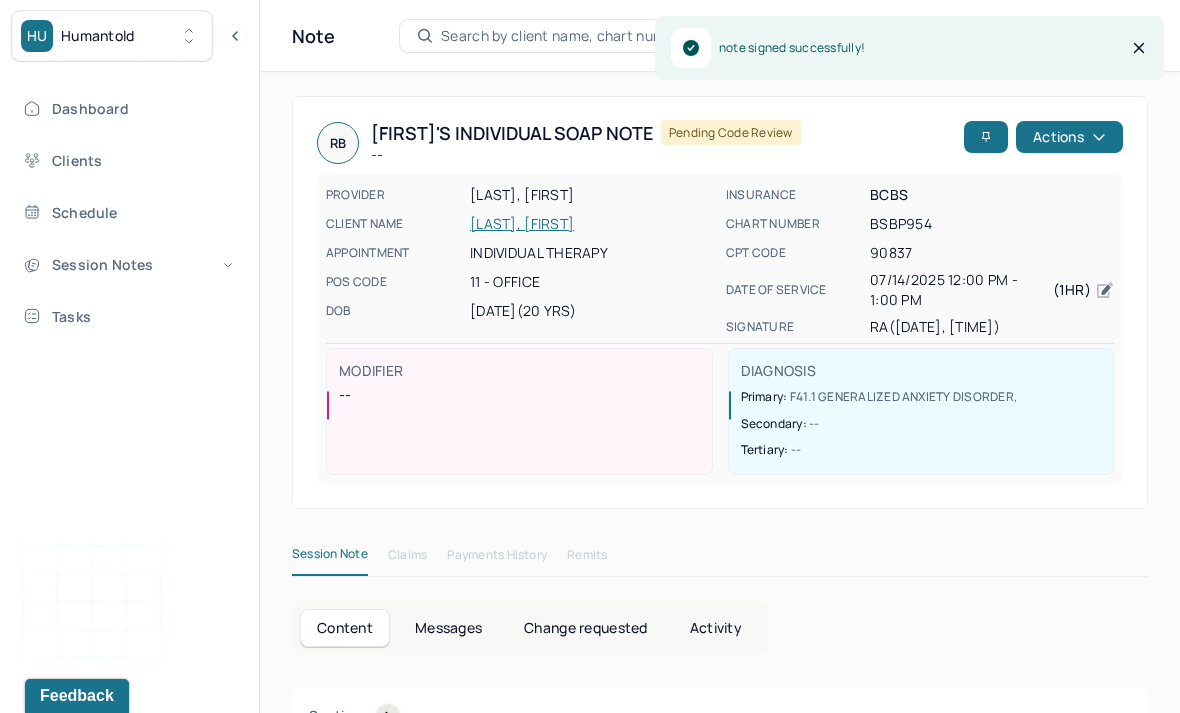 click on "Dashboard" at bounding box center [128, 108] 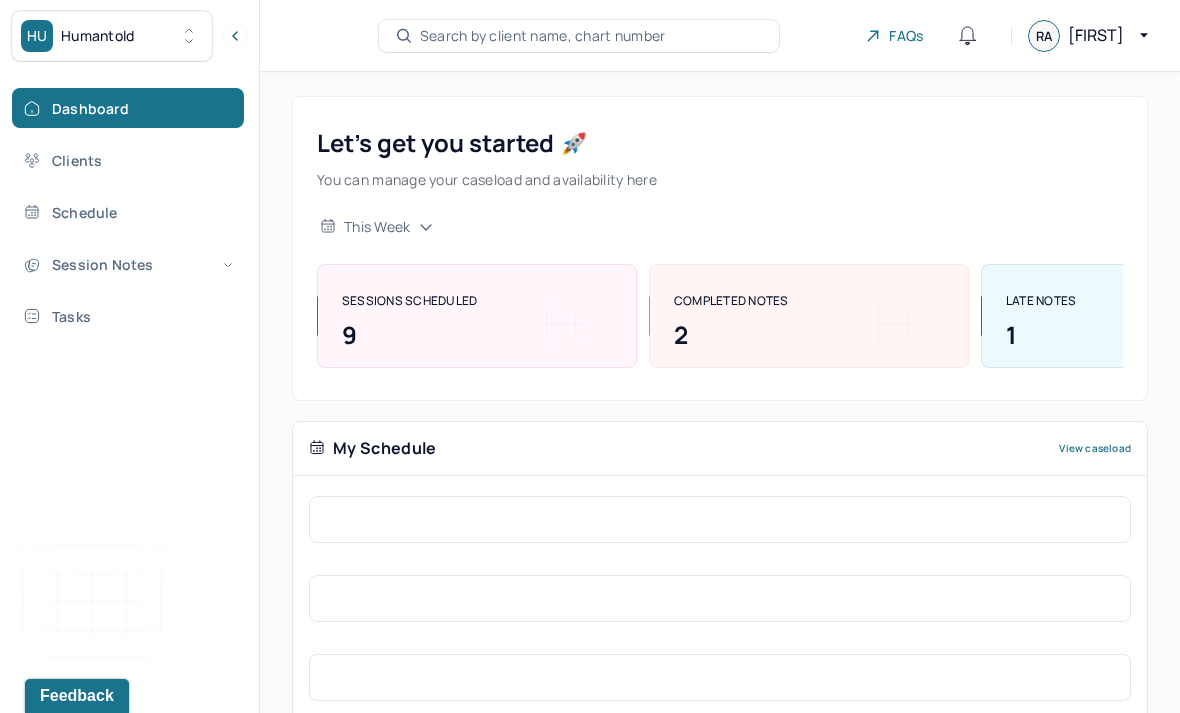click on "Session Notes" at bounding box center (128, 264) 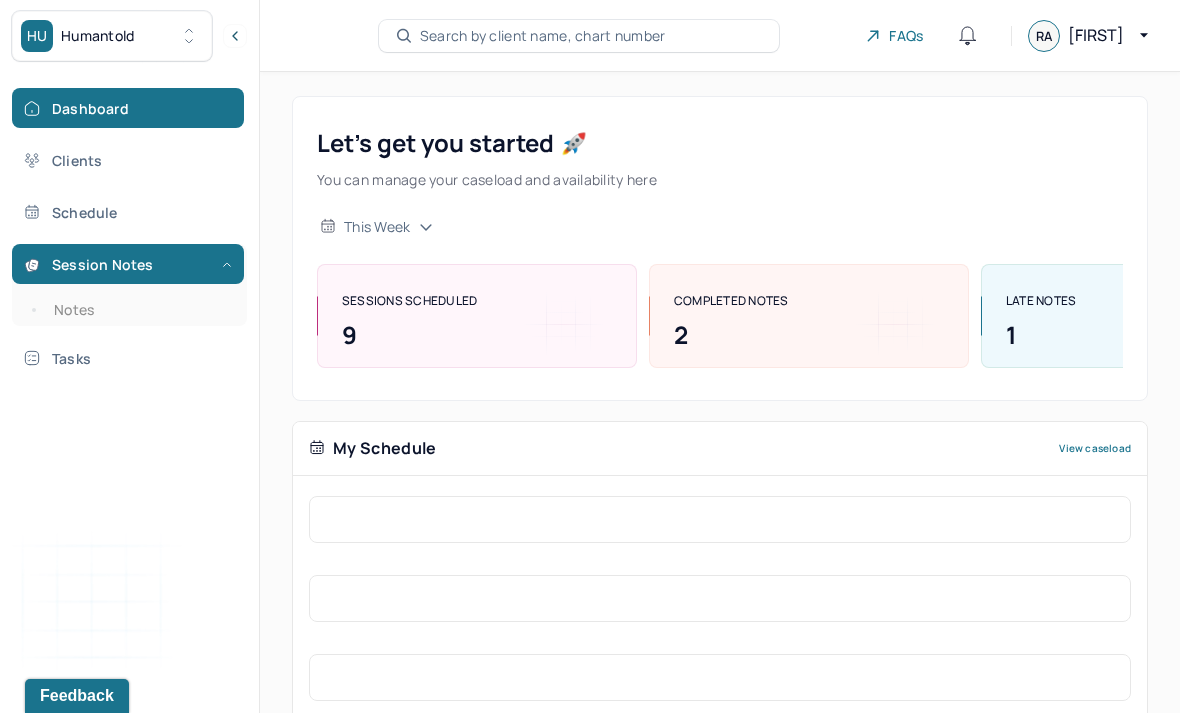 click on "Notes" at bounding box center [139, 310] 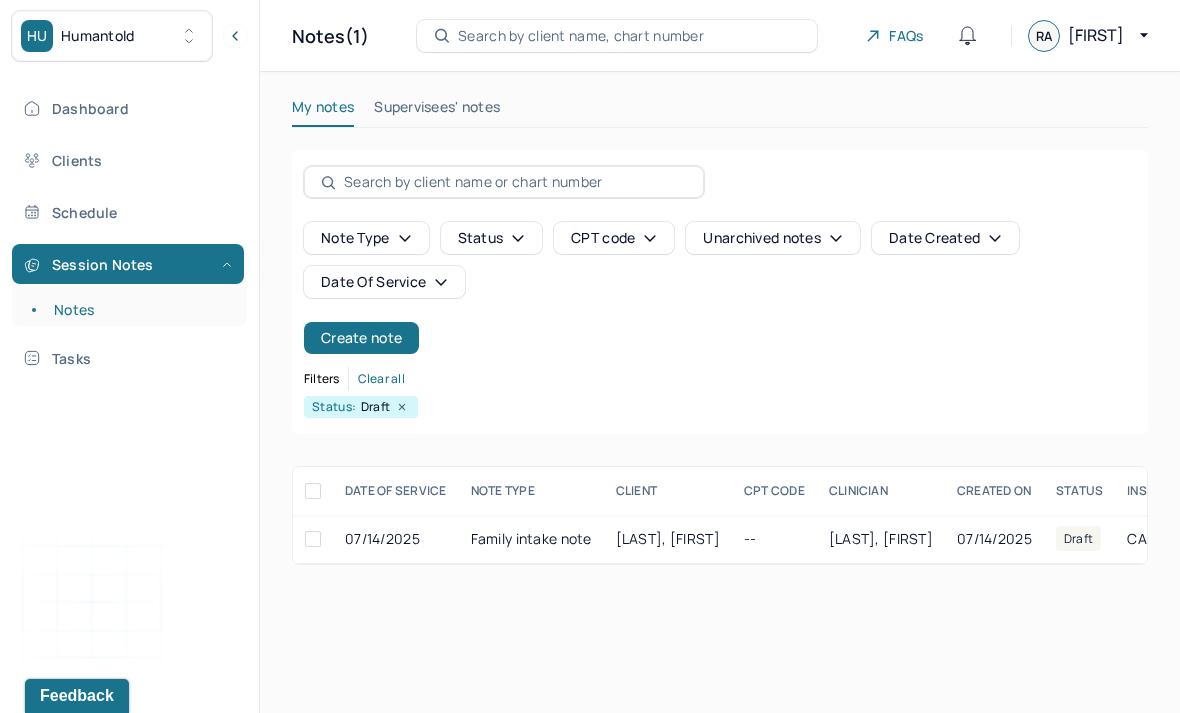 click on "Create note" at bounding box center [361, 338] 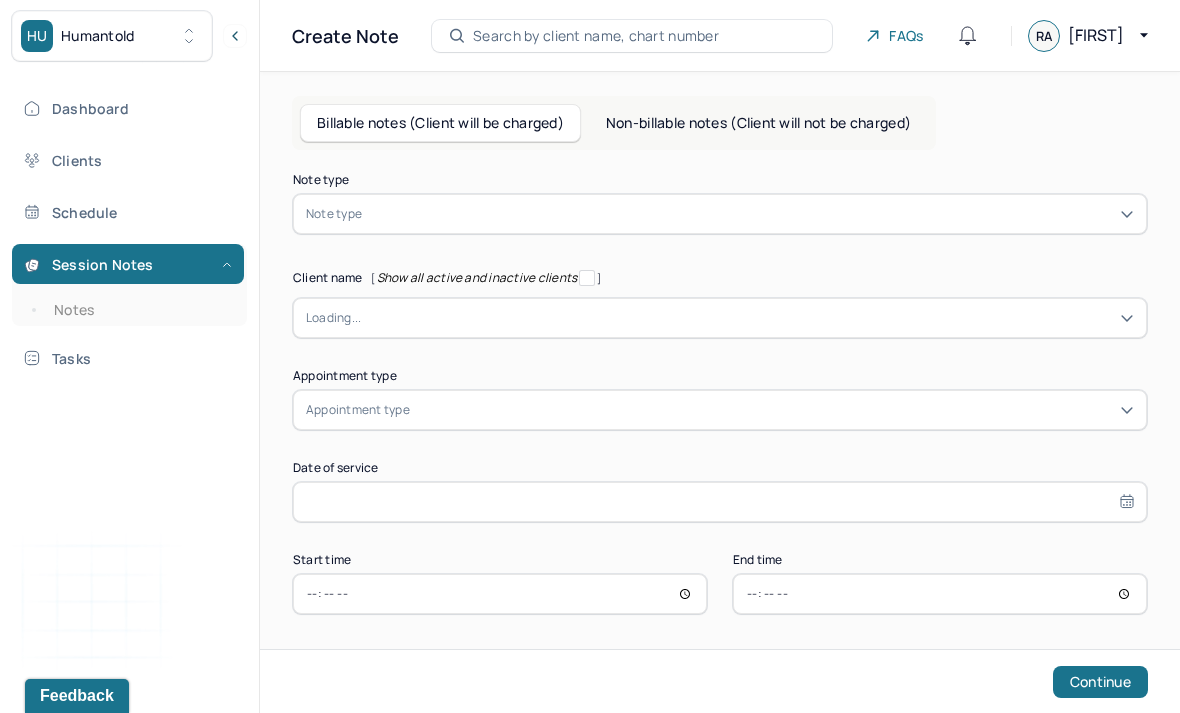 click on "Non-billable notes (Client will not be charged)" at bounding box center (758, 123) 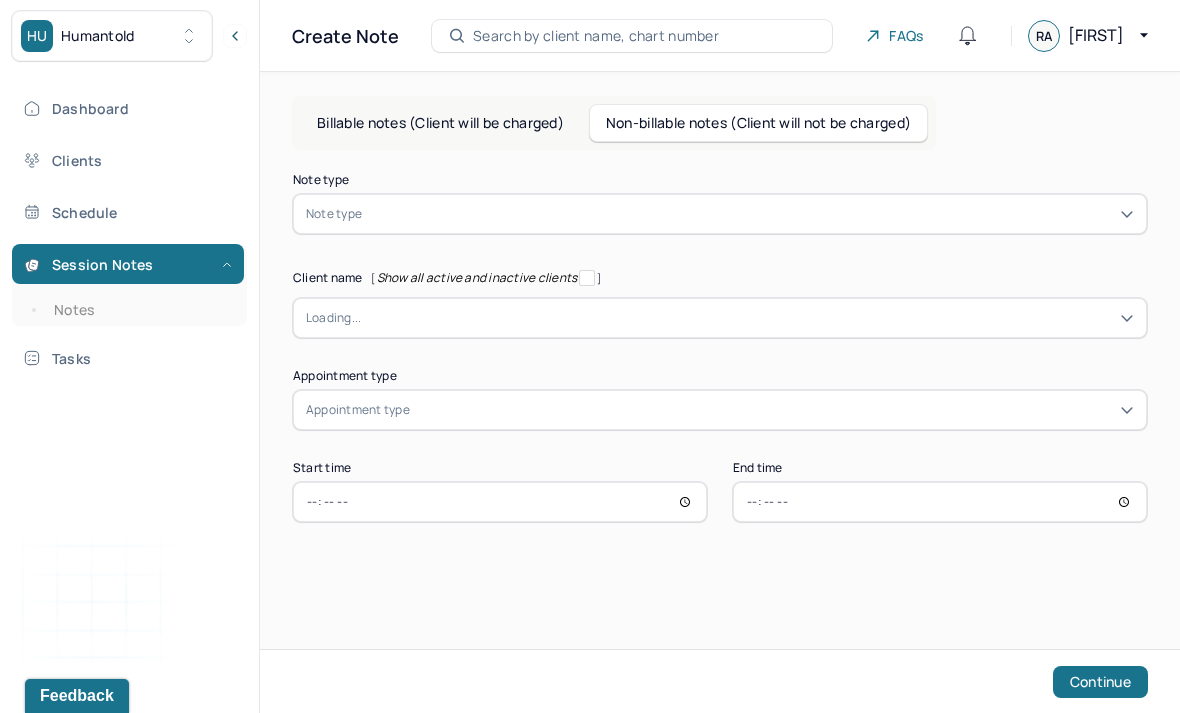 click on "Note type" at bounding box center (720, 214) 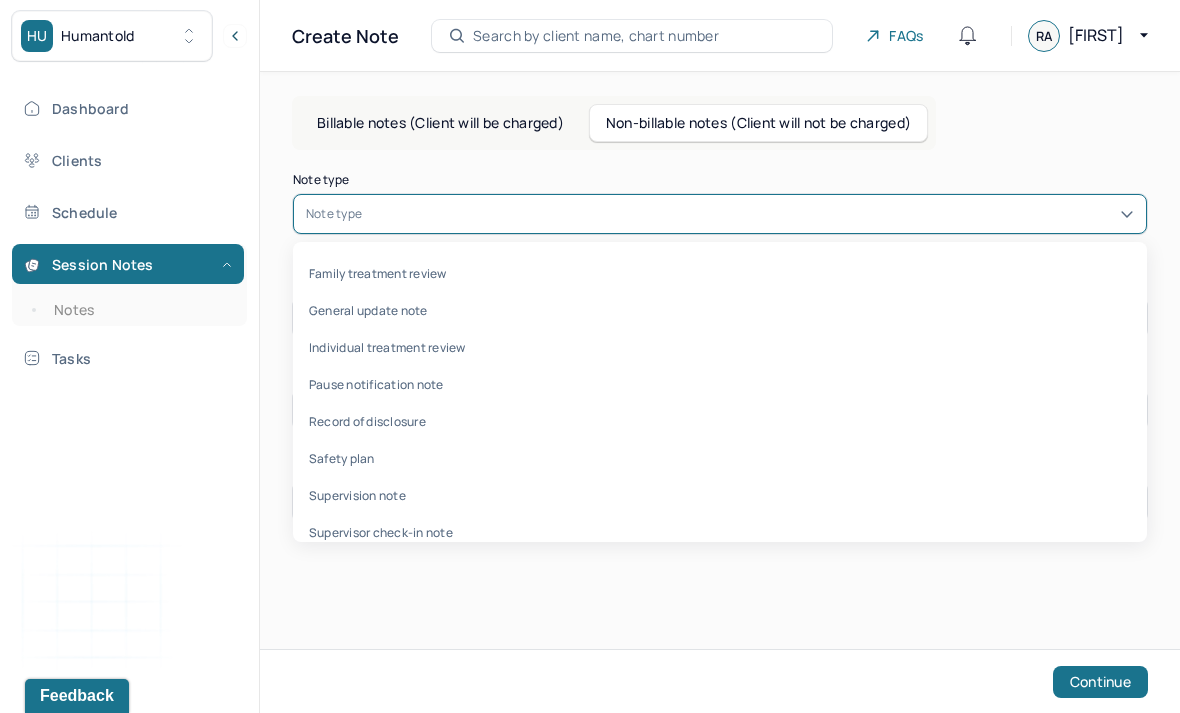 click on "Individual treatment review" at bounding box center (720, 347) 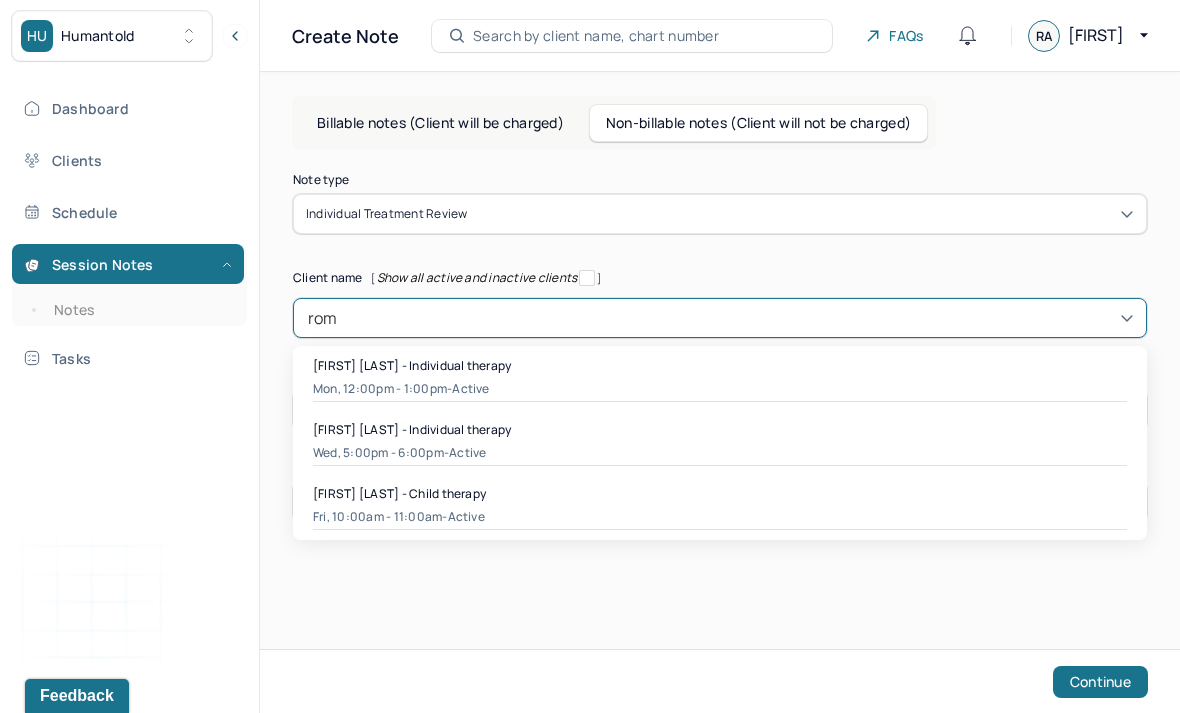 click on "[FIRST] [LAST] - Individual therapy" at bounding box center (412, 365) 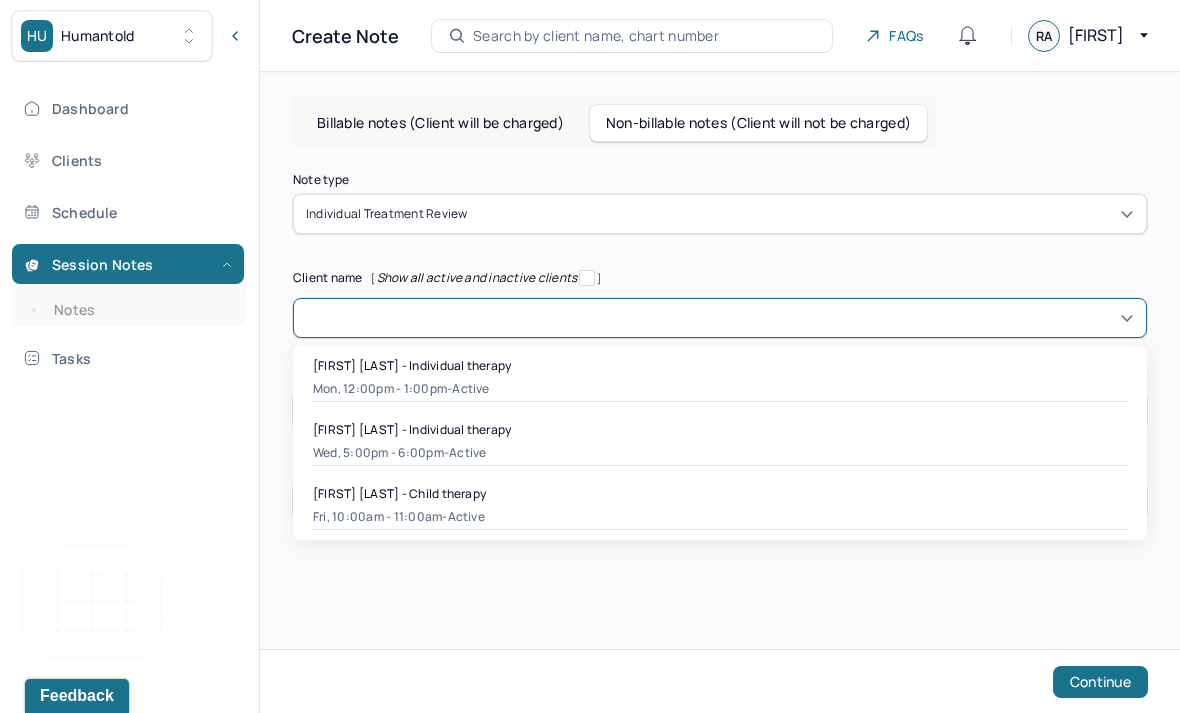 type on "12:00" 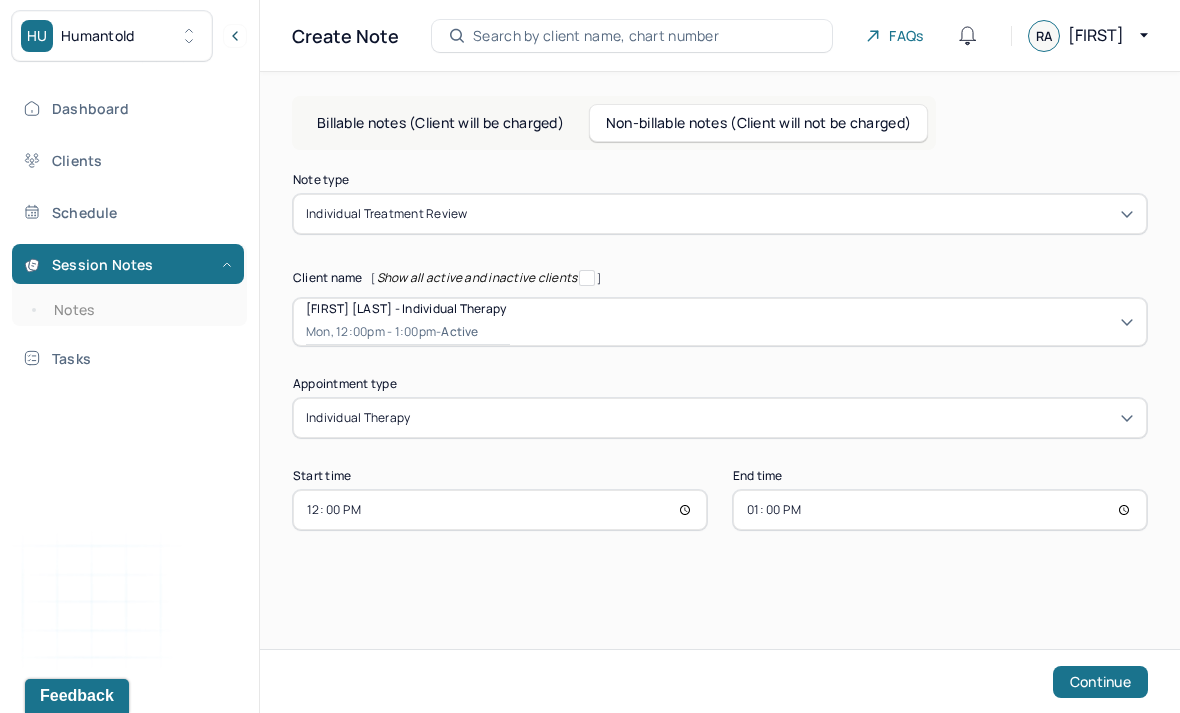 click on "Continue" at bounding box center (1100, 682) 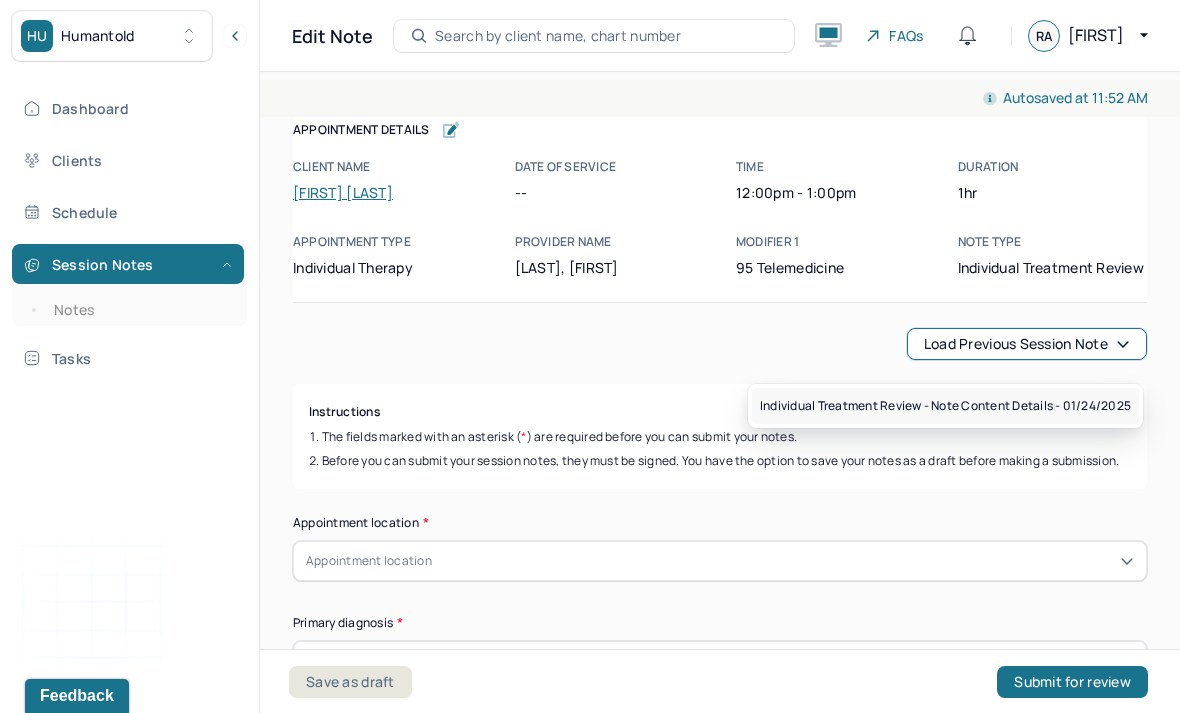 click on "Individual treatment review   - Note content Details -   [DATE]" at bounding box center (945, 406) 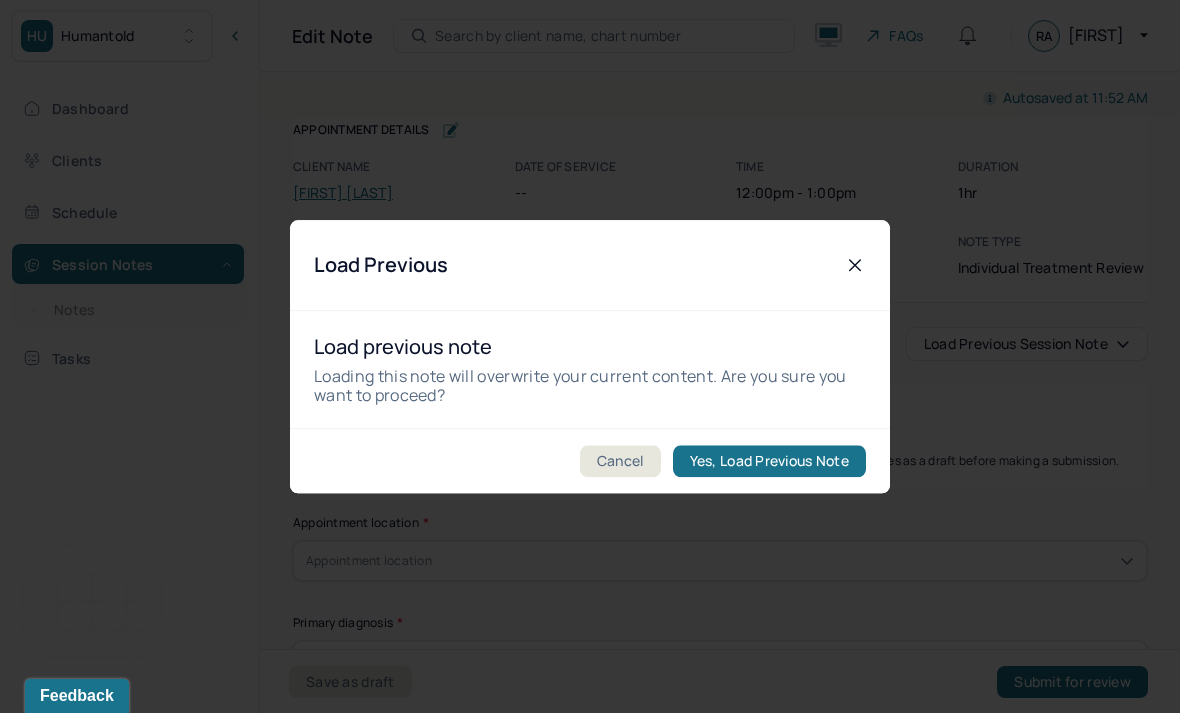 click on "Yes, Load Previous Note" at bounding box center [769, 461] 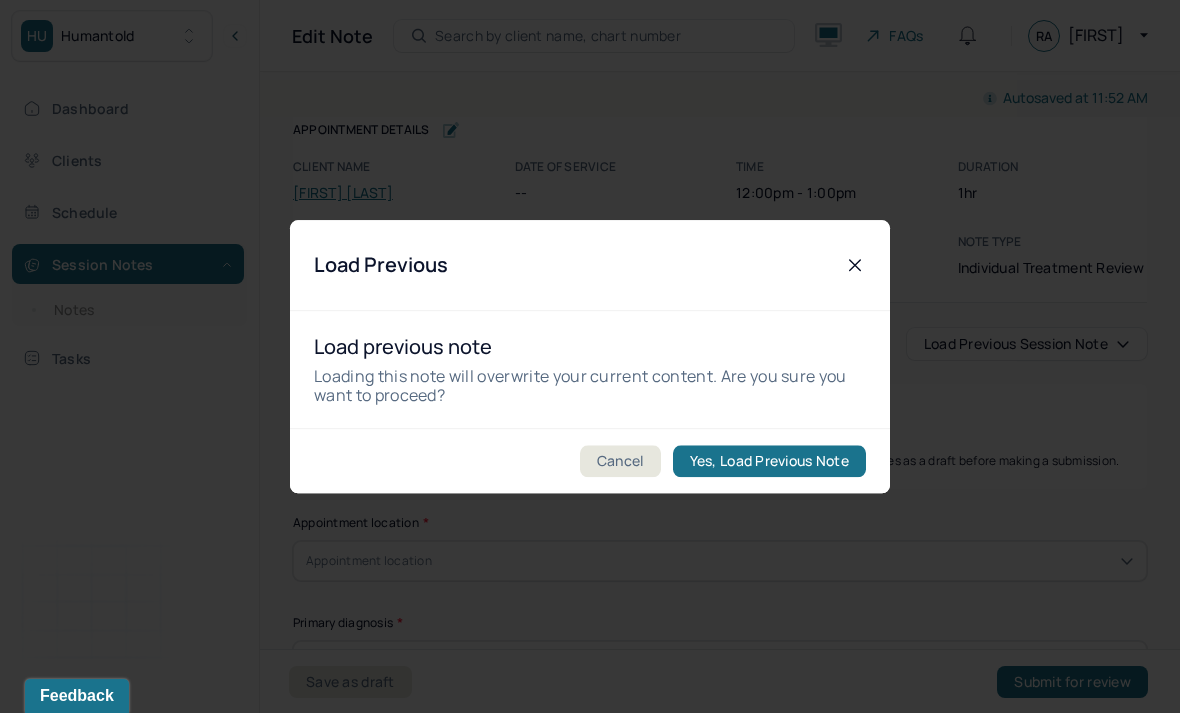 radio on "true" 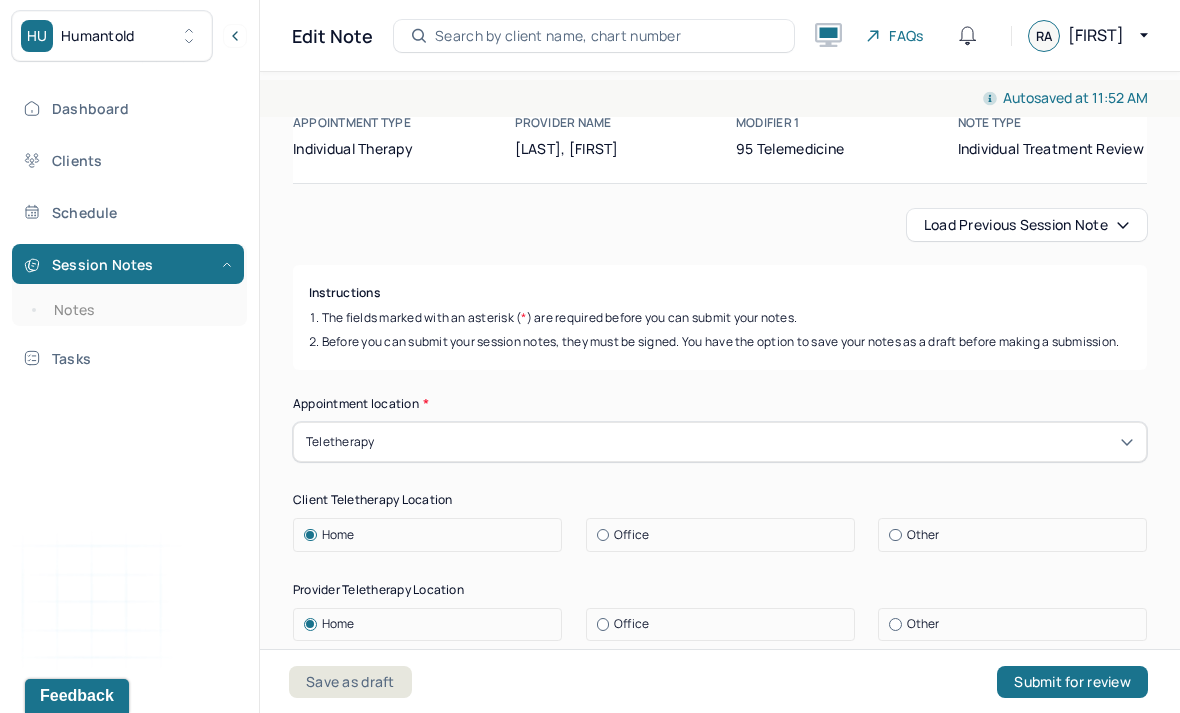 scroll, scrollTop: 118, scrollLeft: 0, axis: vertical 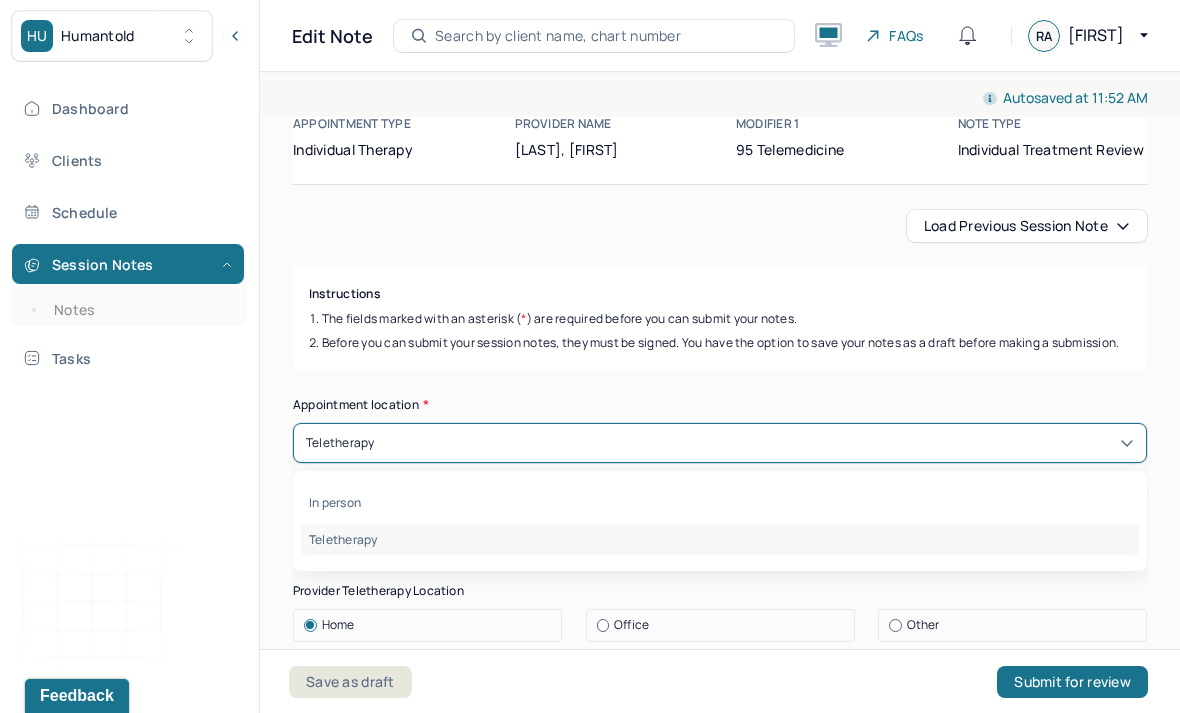 click on "In person" at bounding box center (720, 502) 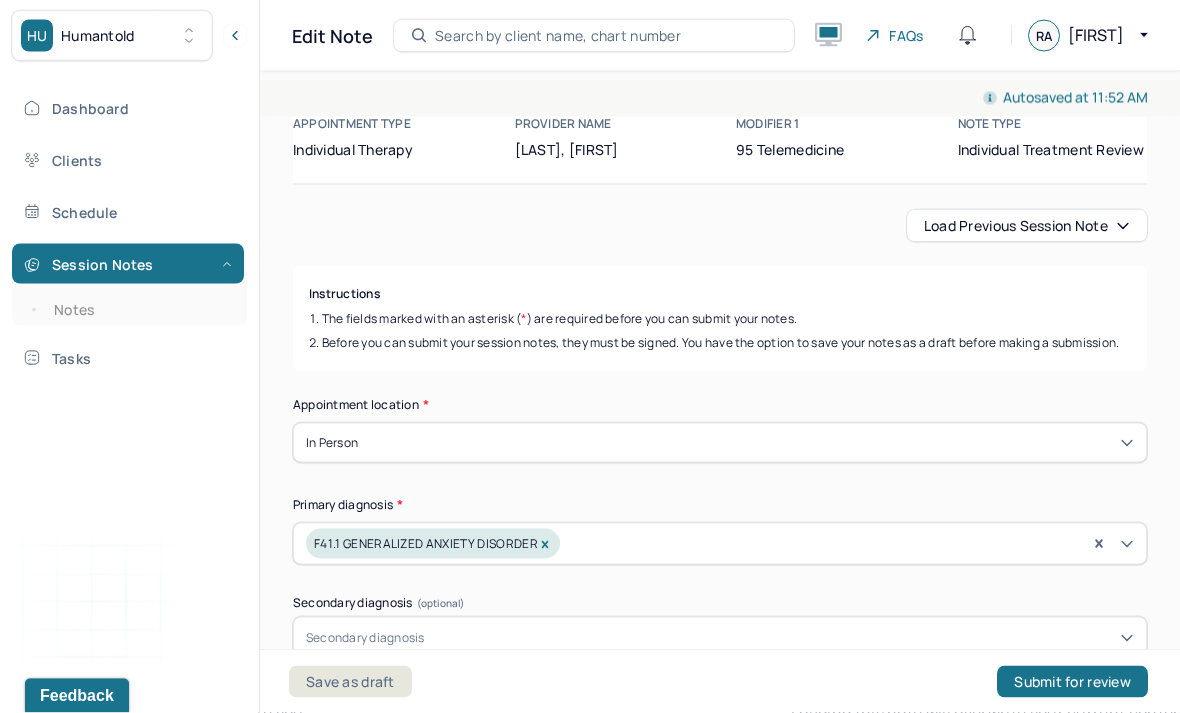 scroll, scrollTop: 64, scrollLeft: 0, axis: vertical 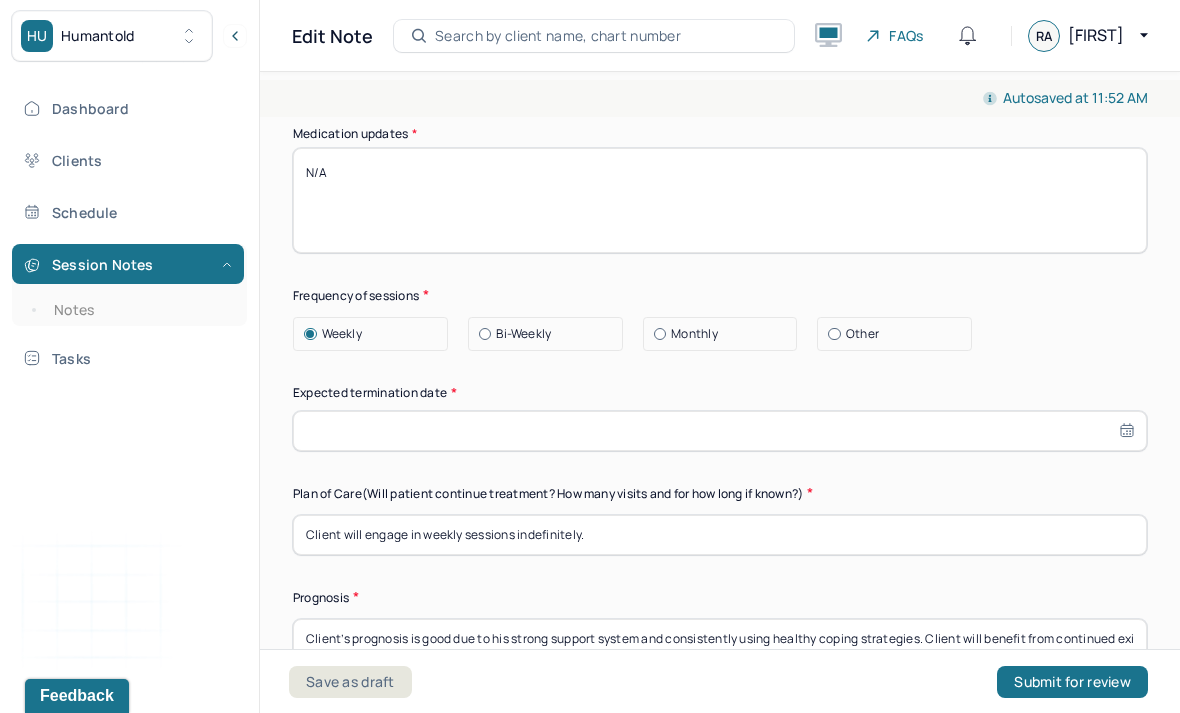 click at bounding box center (720, 431) 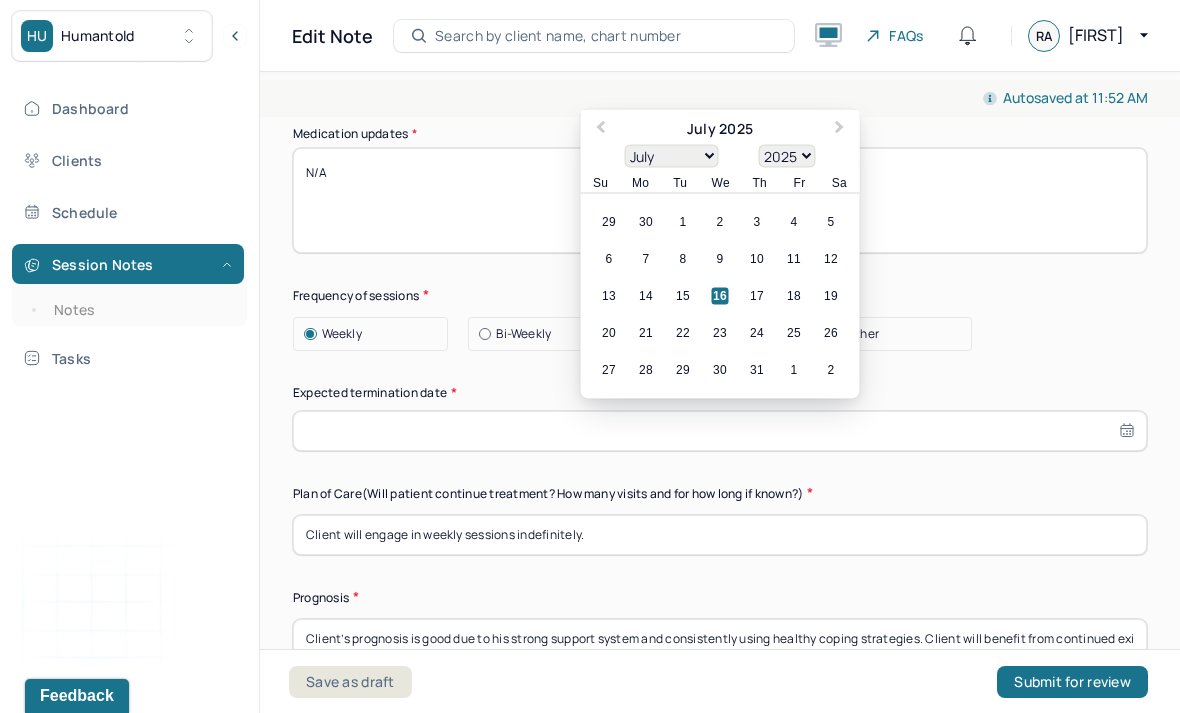 click on "Next Month" at bounding box center [842, 130] 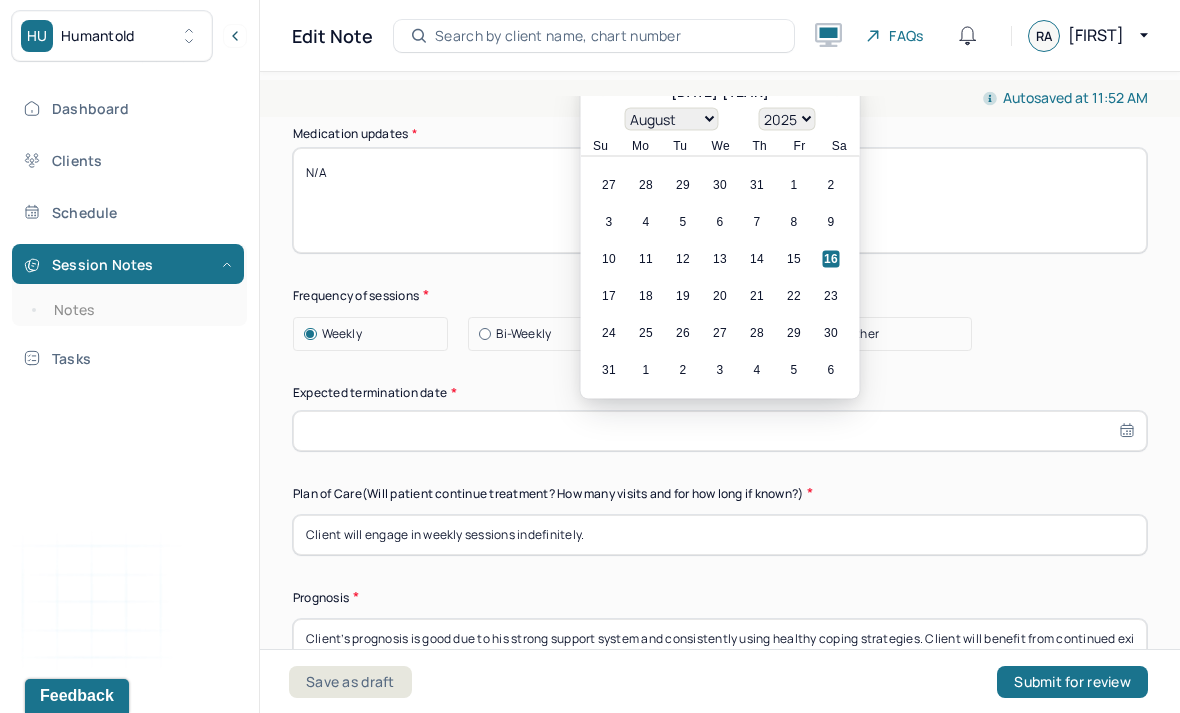click on "Next Month" at bounding box center (842, 93) 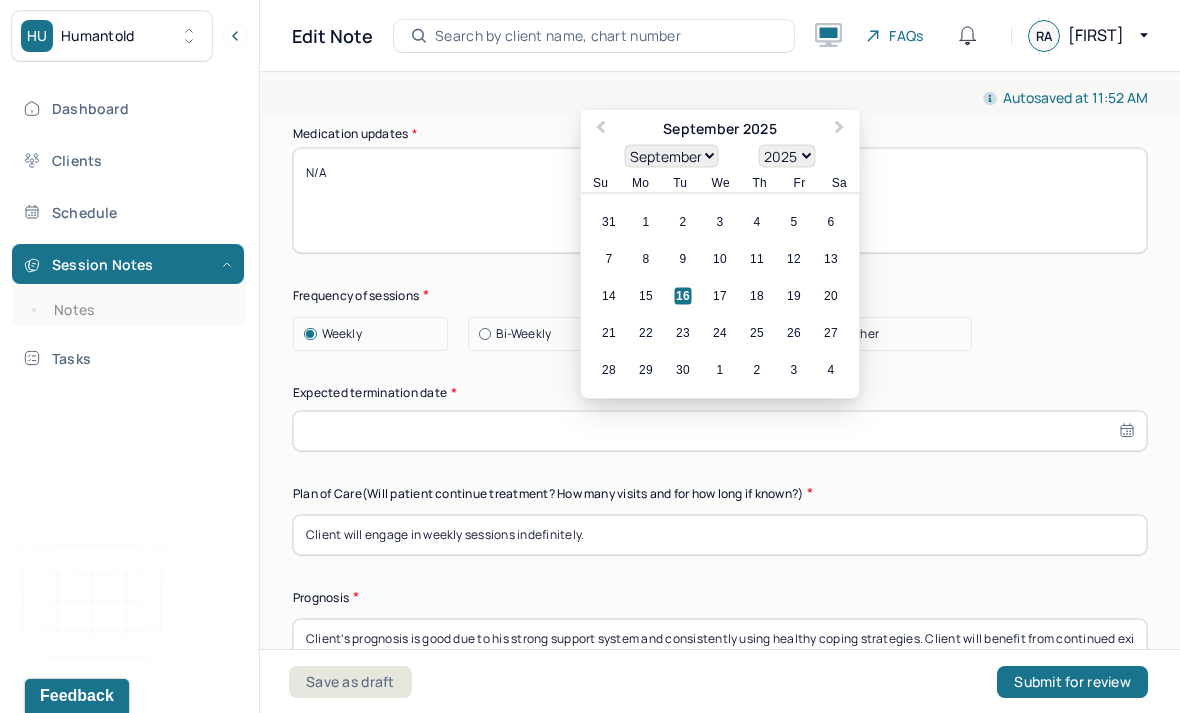 click on "Next Month" at bounding box center (842, 130) 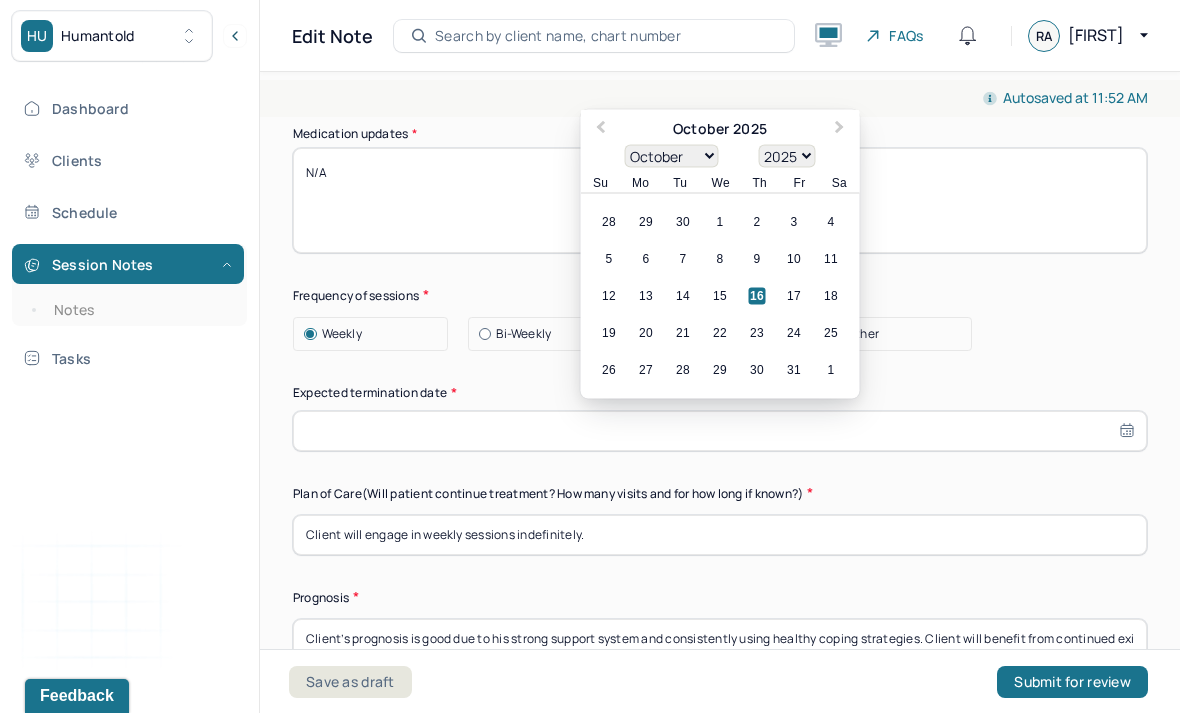 click on "Next Month" at bounding box center (842, 130) 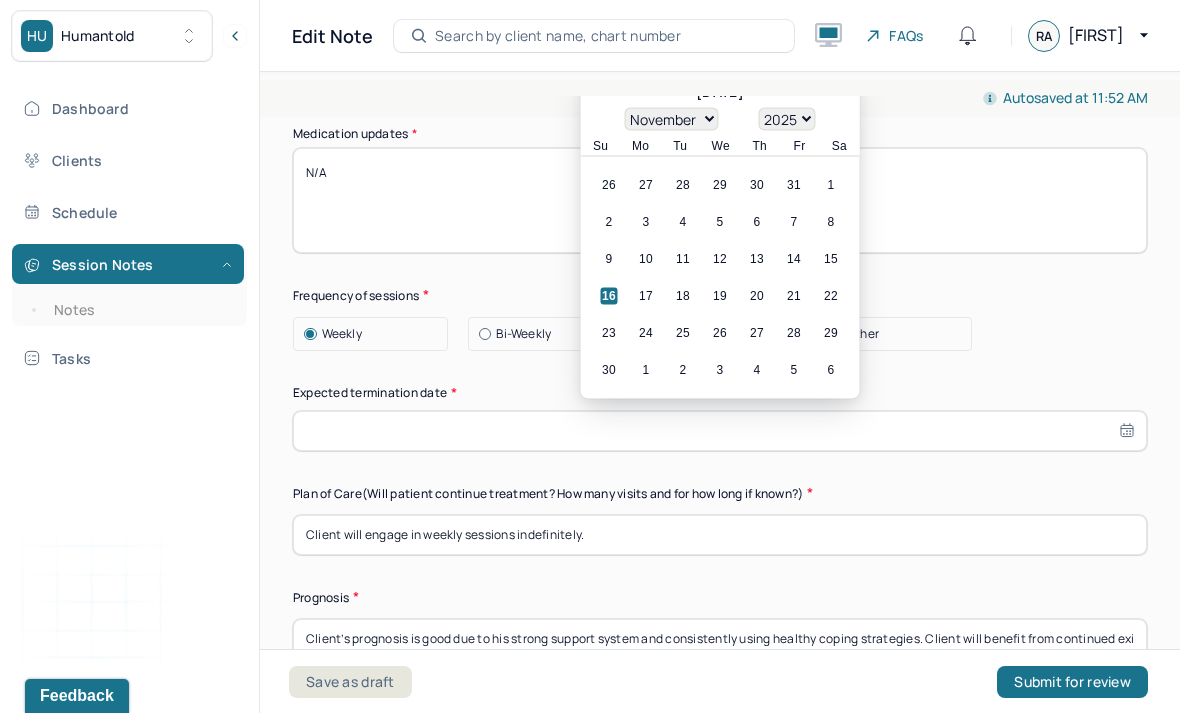 click on "Next Month" at bounding box center (842, 93) 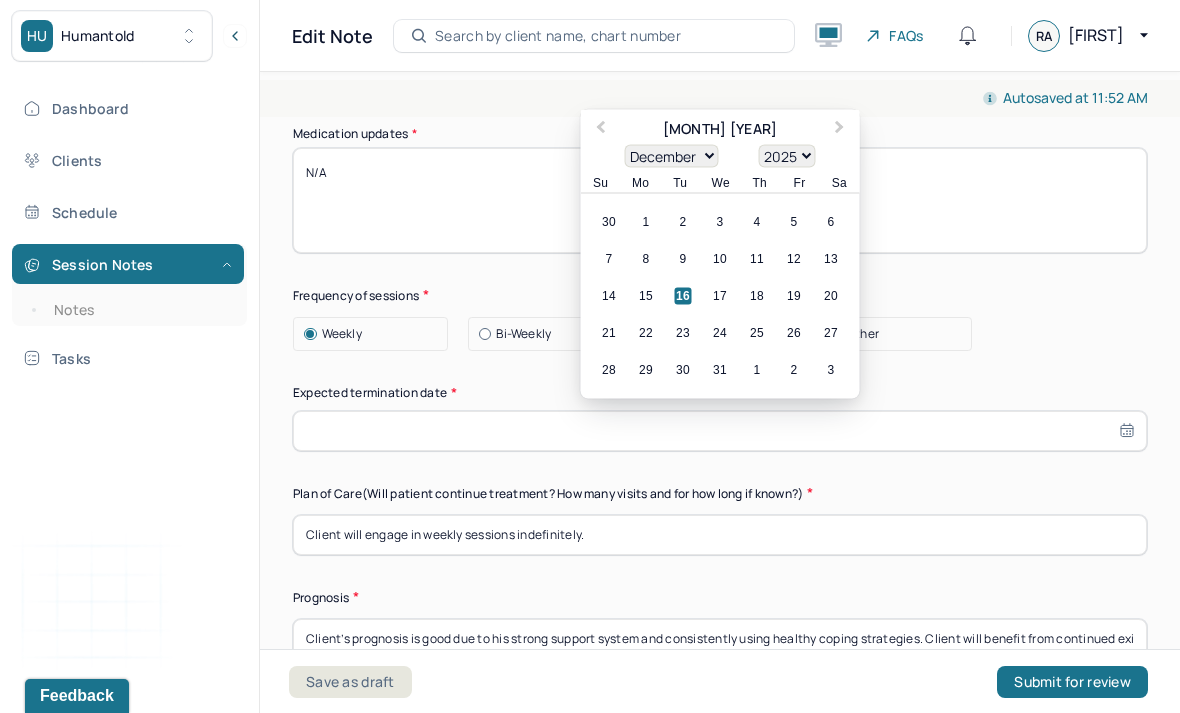 click on "Next Month" at bounding box center (842, 130) 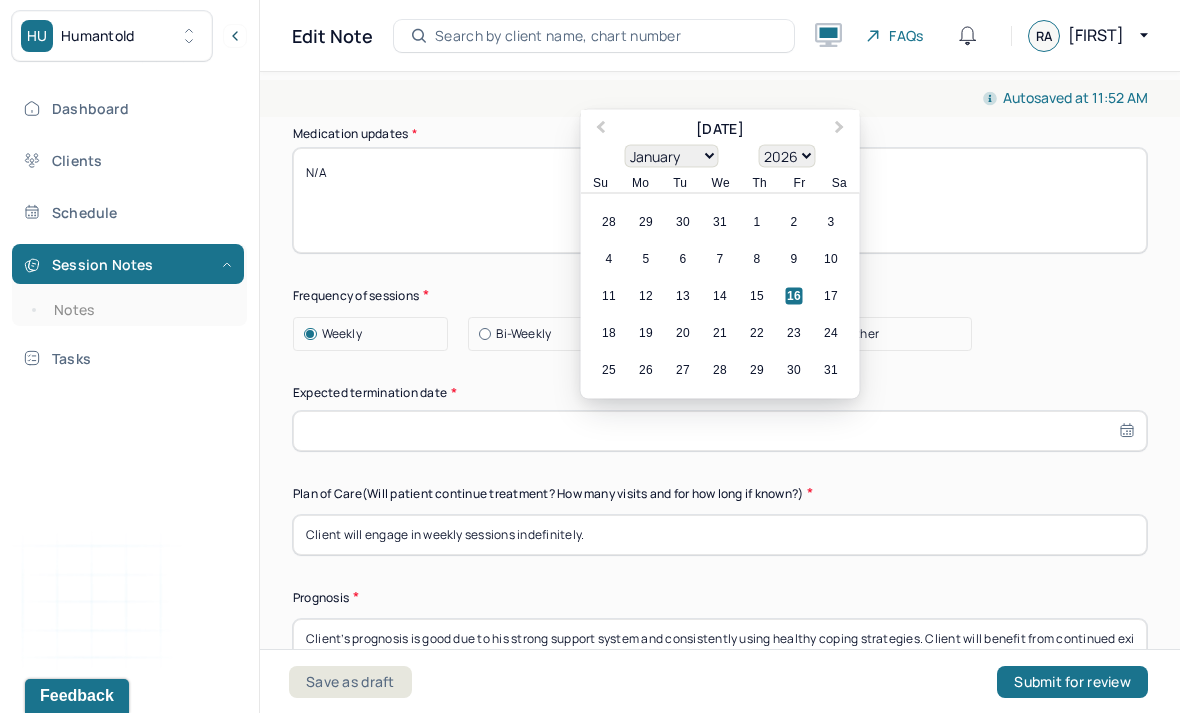 click on "14" at bounding box center [720, 295] 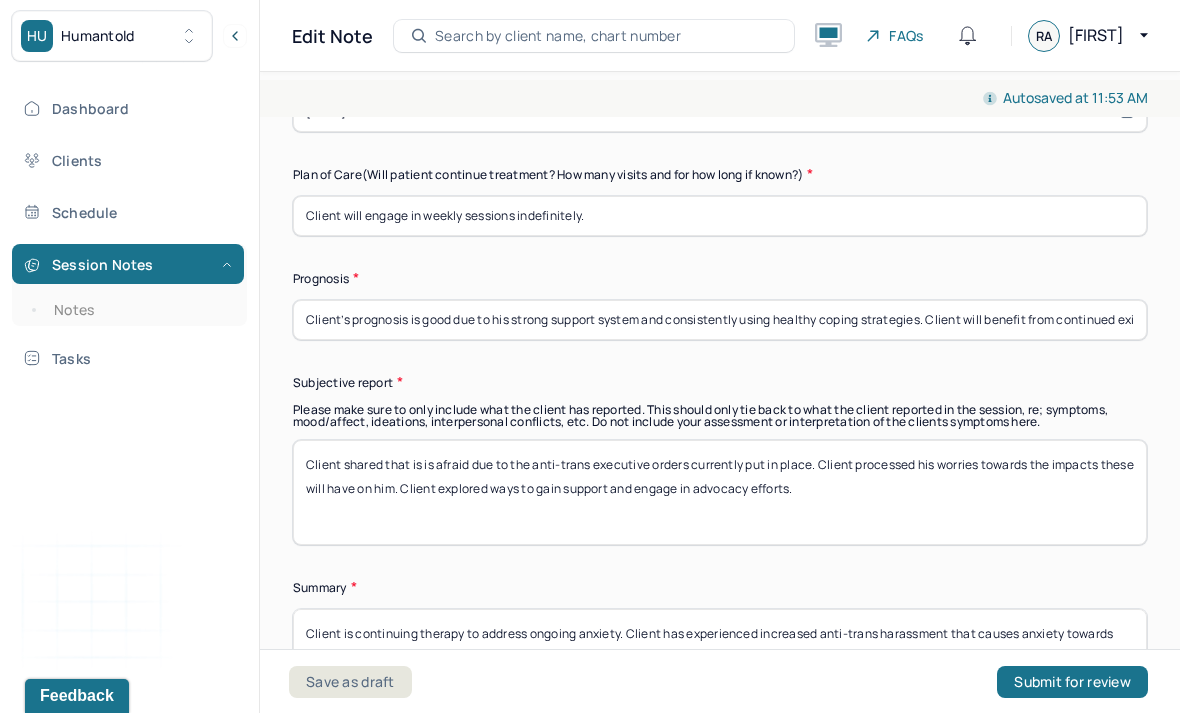 scroll, scrollTop: 5837, scrollLeft: 0, axis: vertical 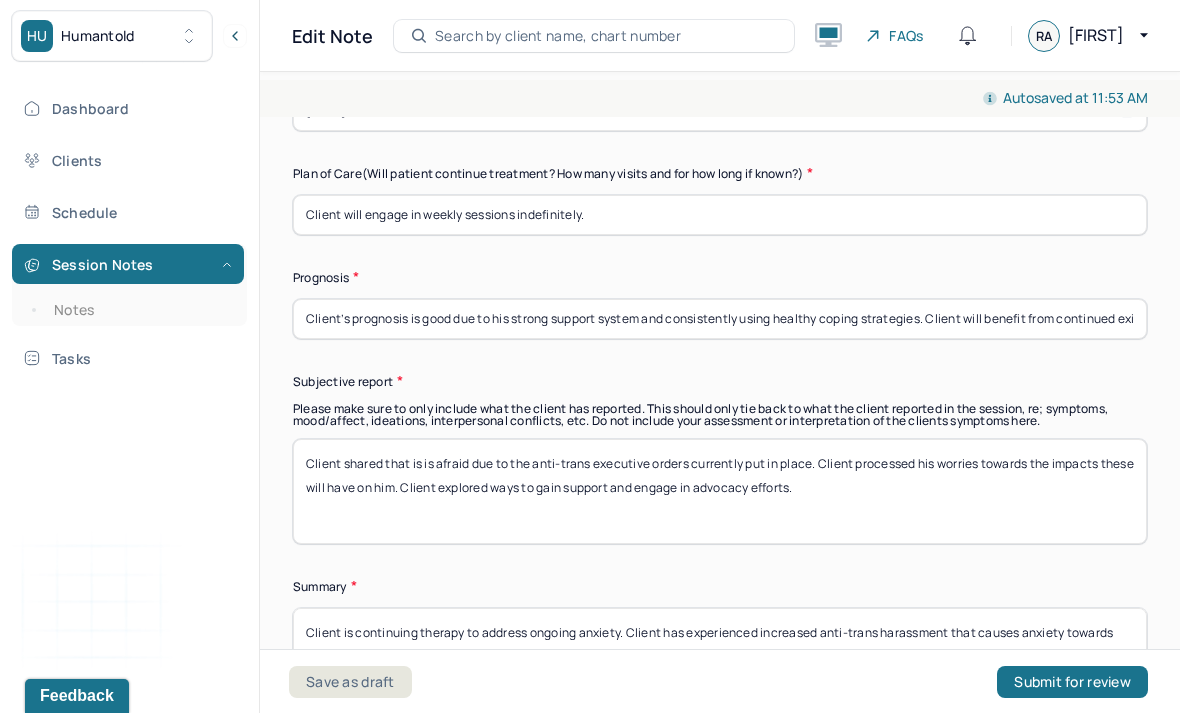 click on "Client’s prognosis is good due to his strong support system and consistently using healthy coping strategies. Client will benefit from continued existential therapy to build upon his general sense of fulfillment." at bounding box center [720, 319] 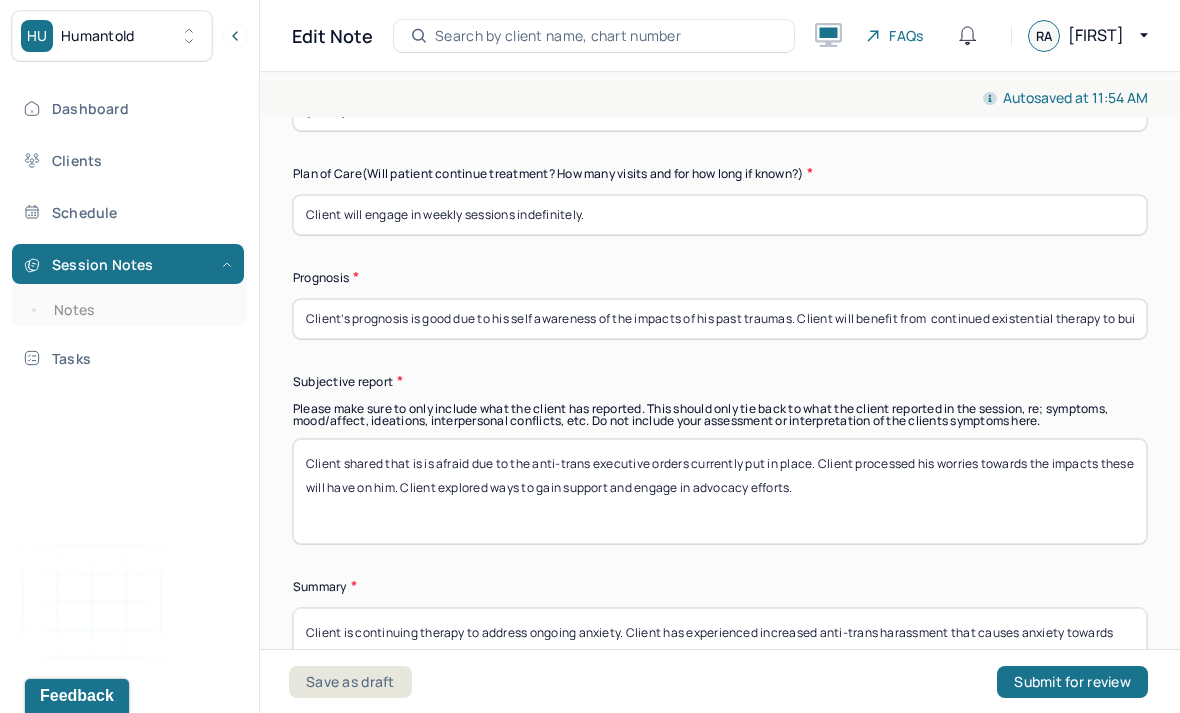click on "Client’s prognosis is good due to his self awareness of the impacts of his past traumas. Client will benefit from  continued existential therapy to build upon his general sense of fulfillment." at bounding box center [720, 319] 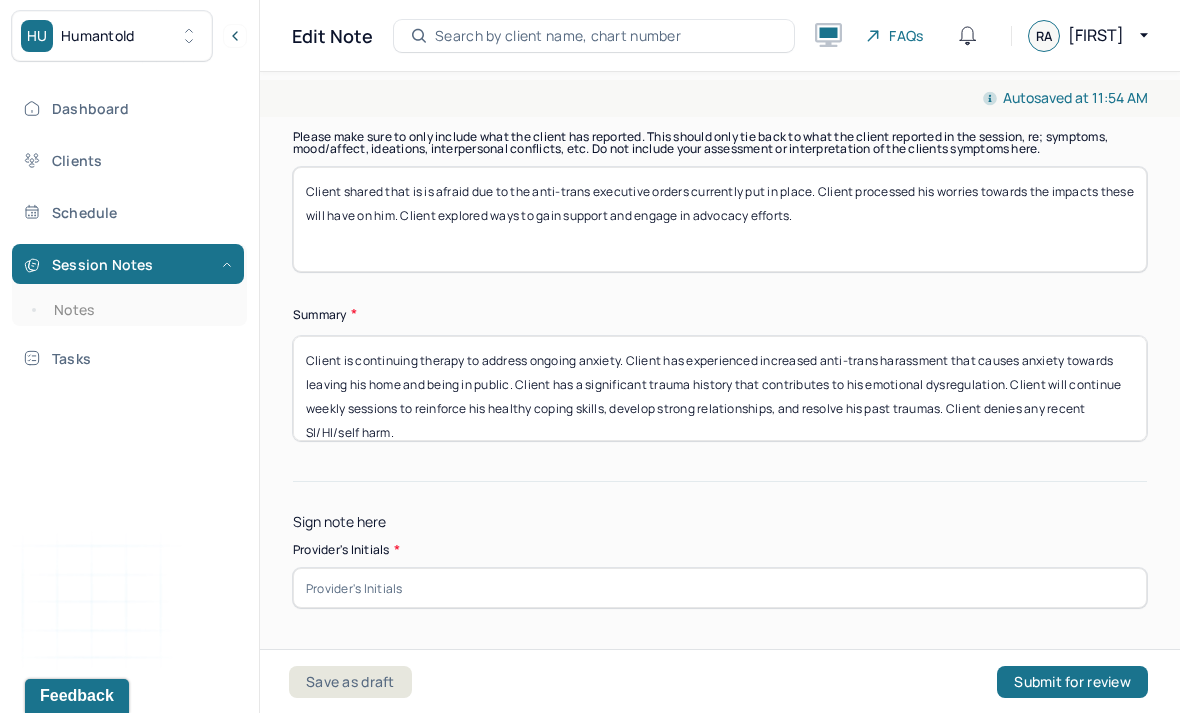 scroll, scrollTop: 6113, scrollLeft: 0, axis: vertical 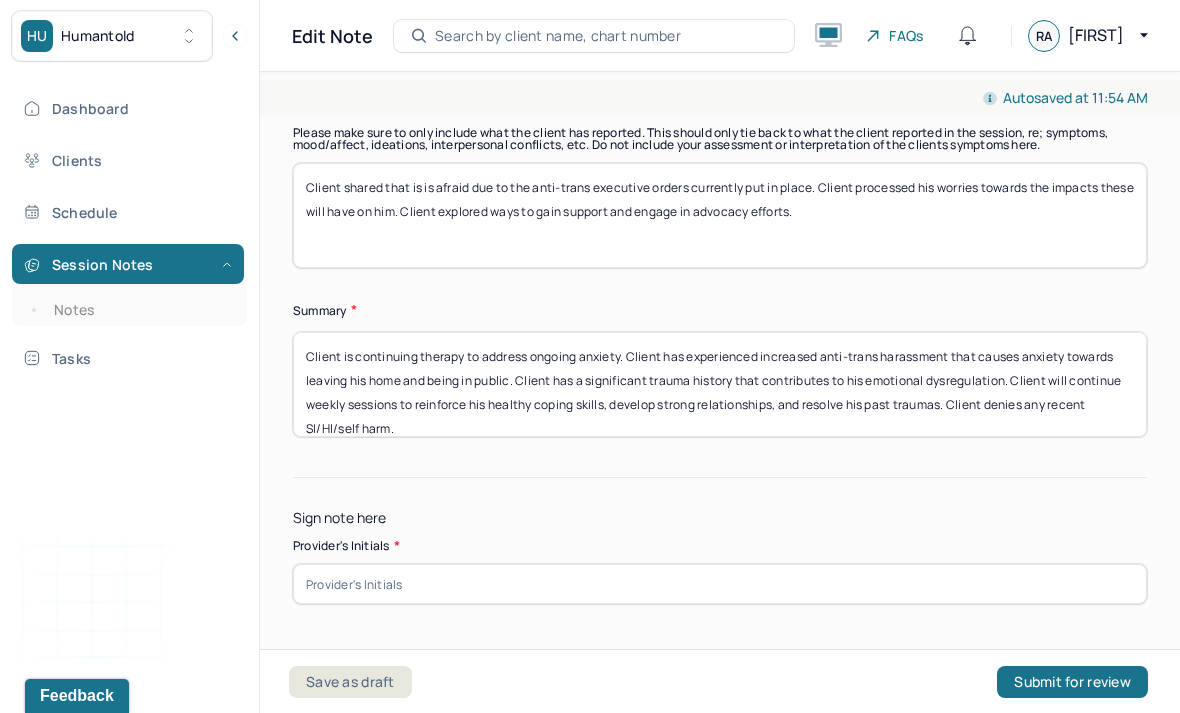 type on "Client’s prognosis is good due to his self awareness of the impacts of his past traumas. Client will benefit from  continued sex therapy and trauma focused CBT to resolve sexual traumas." 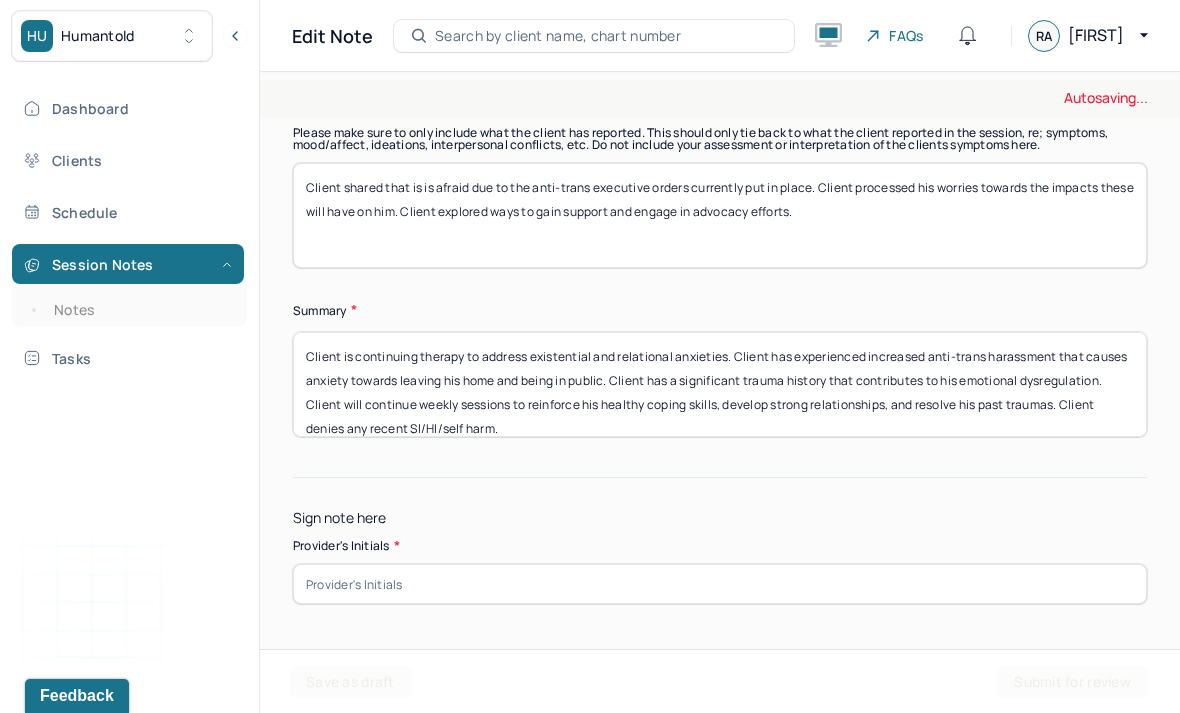 click on "Client is continuing therapy to address existential and relatio. Client has experienced increased anti-trans harassment that causes anxiety towards leaving his home and being in public. Client has a significant trauma history that contributes to his emotional dysregulation. Client will continue weekly sessions to reinforce his healthy coping skills, develop strong relationships, and resolve his past traumas. Client denies any recent SI/HI/self harm." at bounding box center [720, 384] 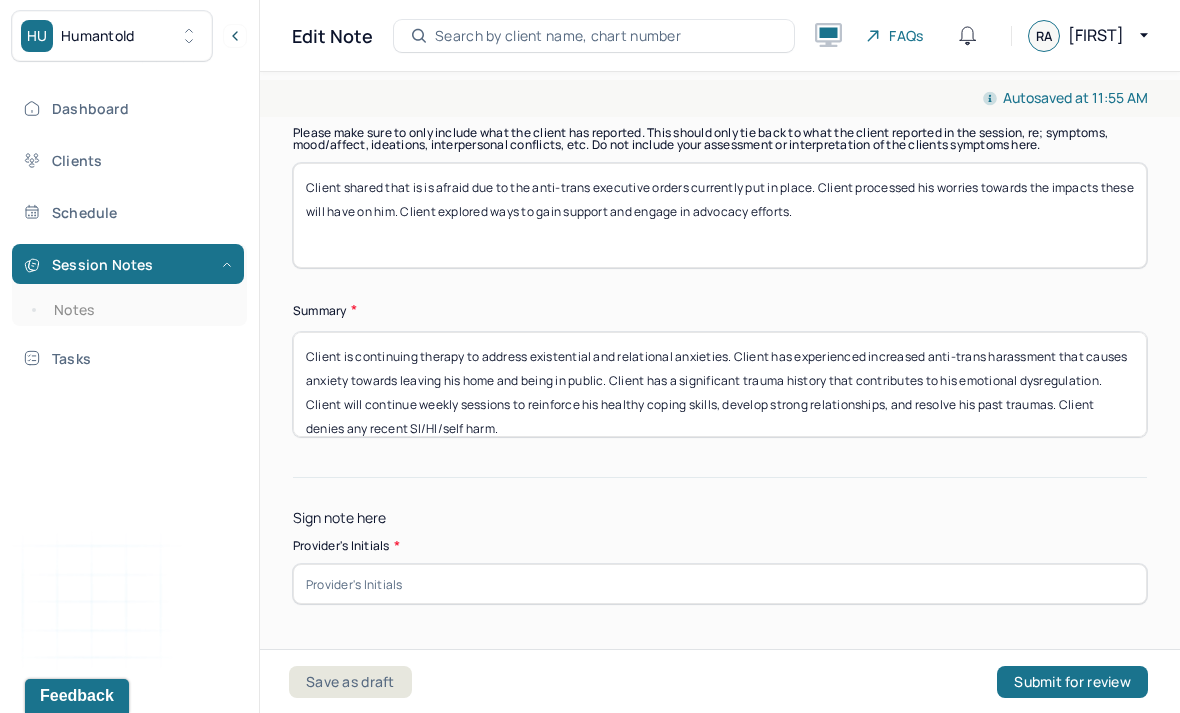click on "Client is continuing therapy to address existential and relational anxieties. Client has experienced increased anti-trans harassment that causes anxiety towards leaving his home and being in public. Client has a significant trauma history that contributes to his emotional dysregulation. Client will continue weekly sessions to reinforce his healthy coping skills, develop strong relationships, and resolve his past traumas. Client denies any recent SI/HI/self harm." at bounding box center (720, 384) 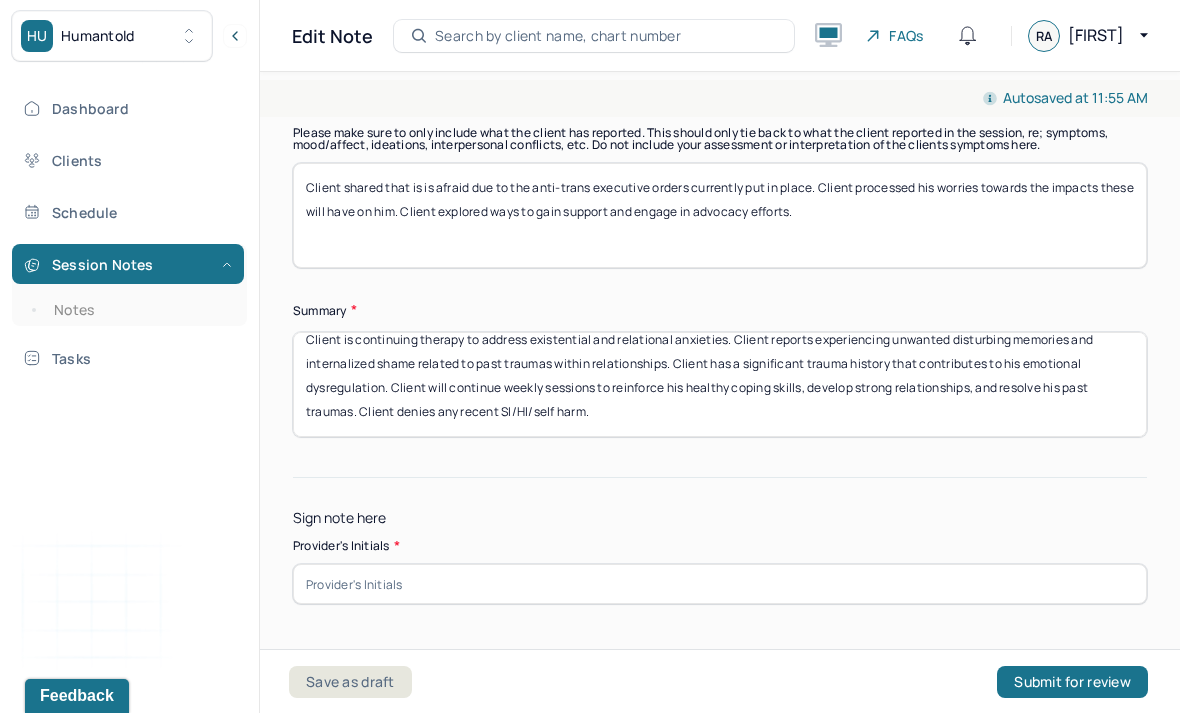 scroll, scrollTop: 16, scrollLeft: 0, axis: vertical 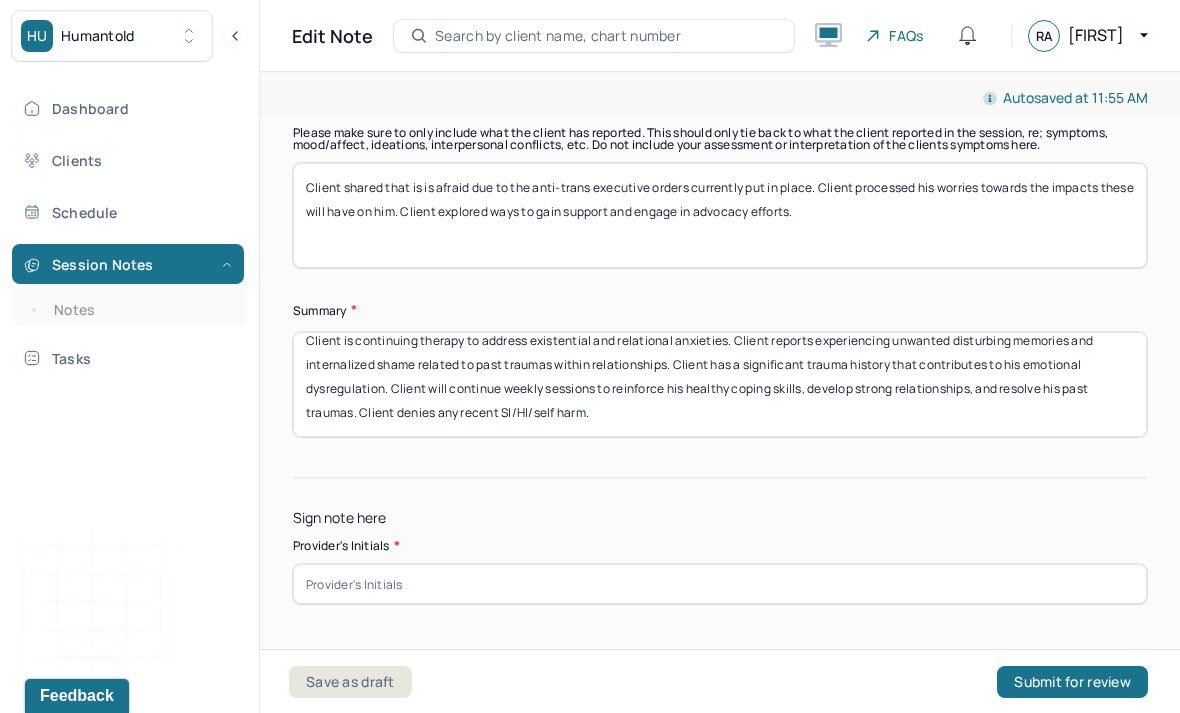 click on "Client is continuing therapy to address existential and relational anxieties. Client reports experiencing unwanted disturbing memories and internalized shame related to past traumas within relationships. Client has a significant trauma history that contributes to his emotional dysregulation. Client will continue weekly sessions to reinforce his healthy coping skills, develop strong relationships, and resolve his past traumas. Client denies any recent SI/HI/self harm." at bounding box center (720, 384) 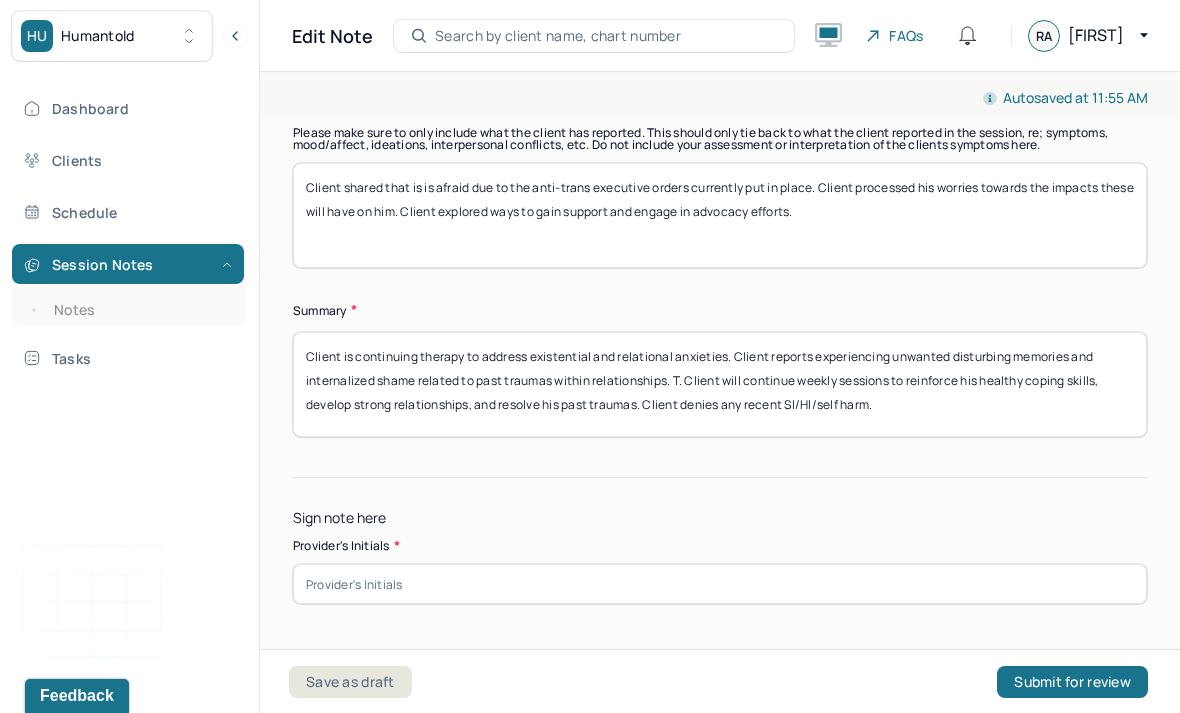 scroll, scrollTop: 0, scrollLeft: 0, axis: both 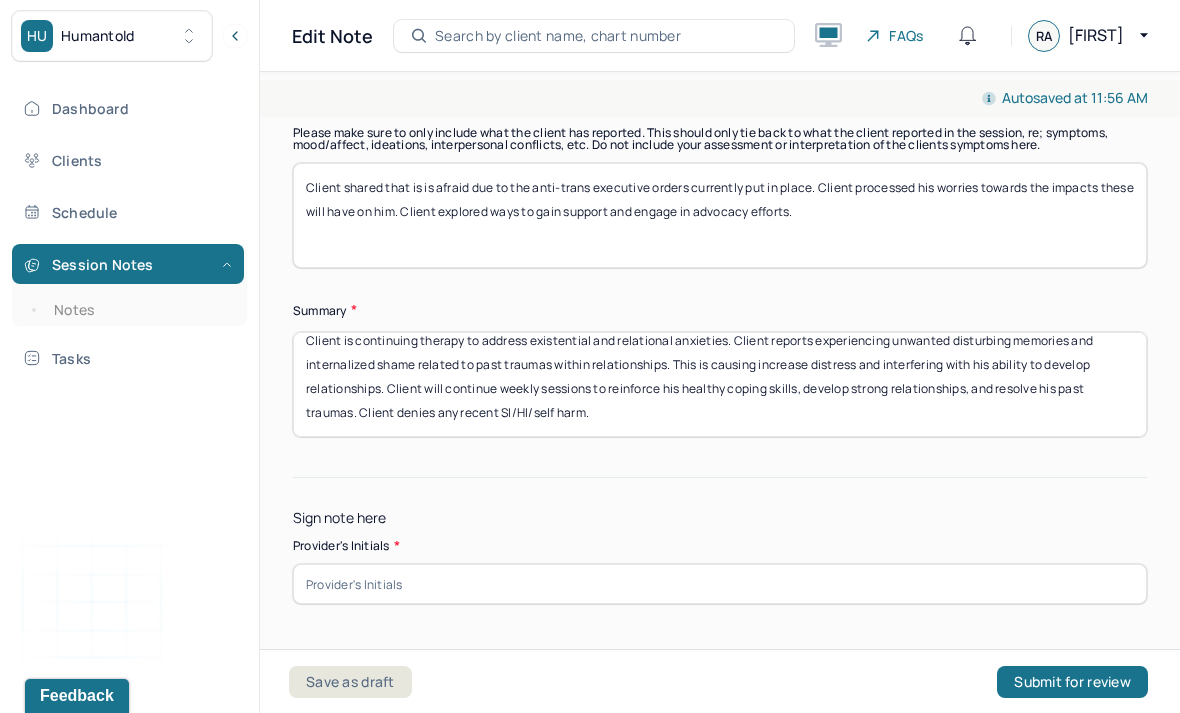 click on "Client is continuing therapy to address existential and relational anxieties. Client reports experiencing unwanted disturbing memories and internalized shame related to past traumas within relationships. This is causing increase distress and interfering with his ability to develop relationships. Client will continue weekly sessions to reinforce his healthy coping skills, develop strong relationships, and resolve his past traumas. Client denies any recent SI/HI/self harm." at bounding box center (720, 384) 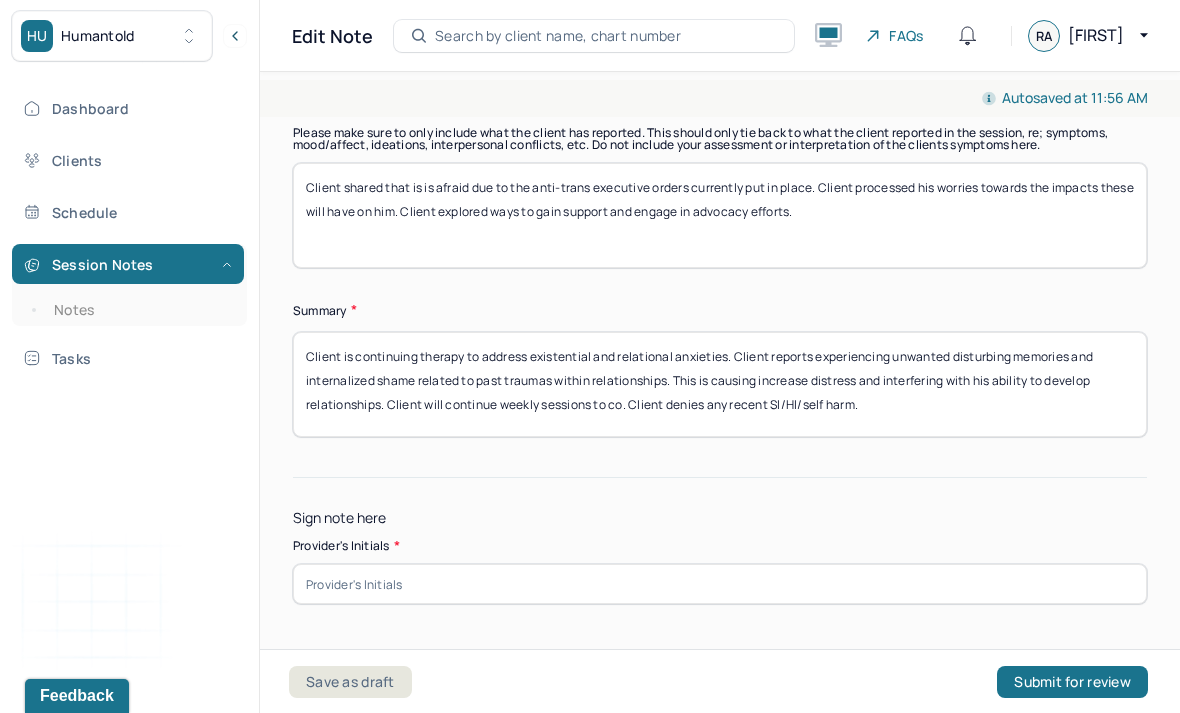 scroll, scrollTop: 0, scrollLeft: 0, axis: both 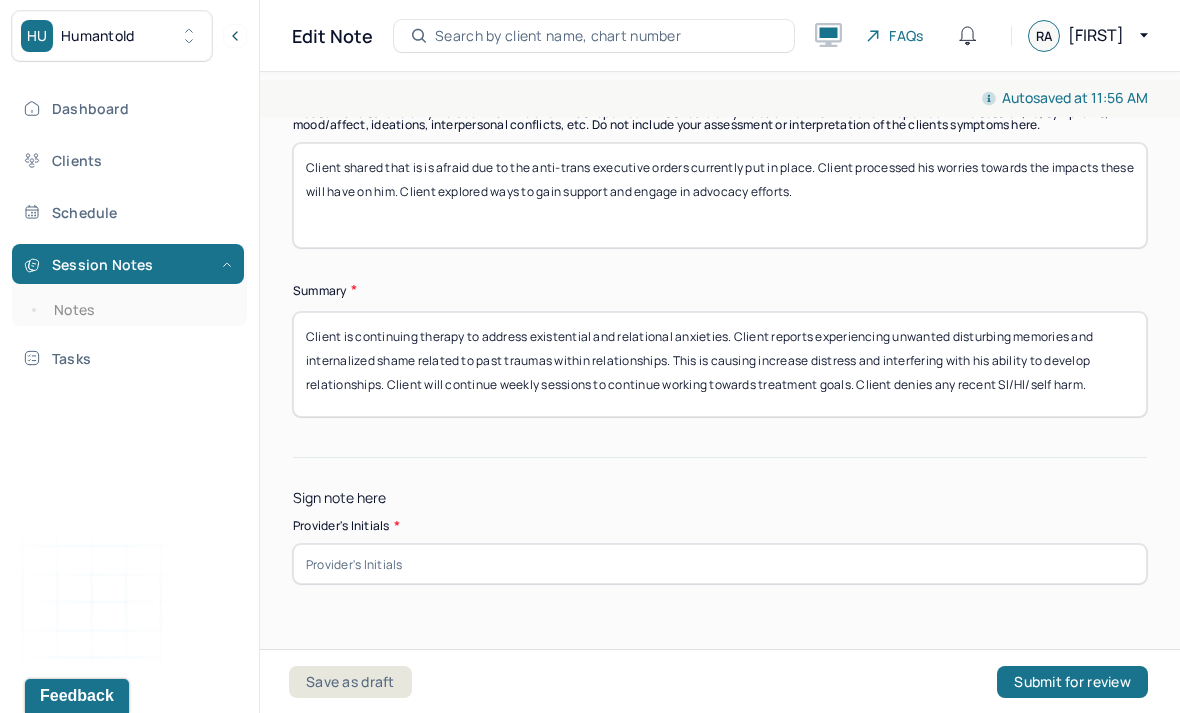 click on "Client is continuing therapy to address existential and relational anxieties. Client reports experiencing unwanted disturbing memories and internalized shame related to past traumas within relationships. This is causing increase distress and interfering with his ability to develop relationships. Client will continue weekly sessions to continue working towards treatment goals. Client denies any recent SI/HI/self harm." at bounding box center [720, 364] 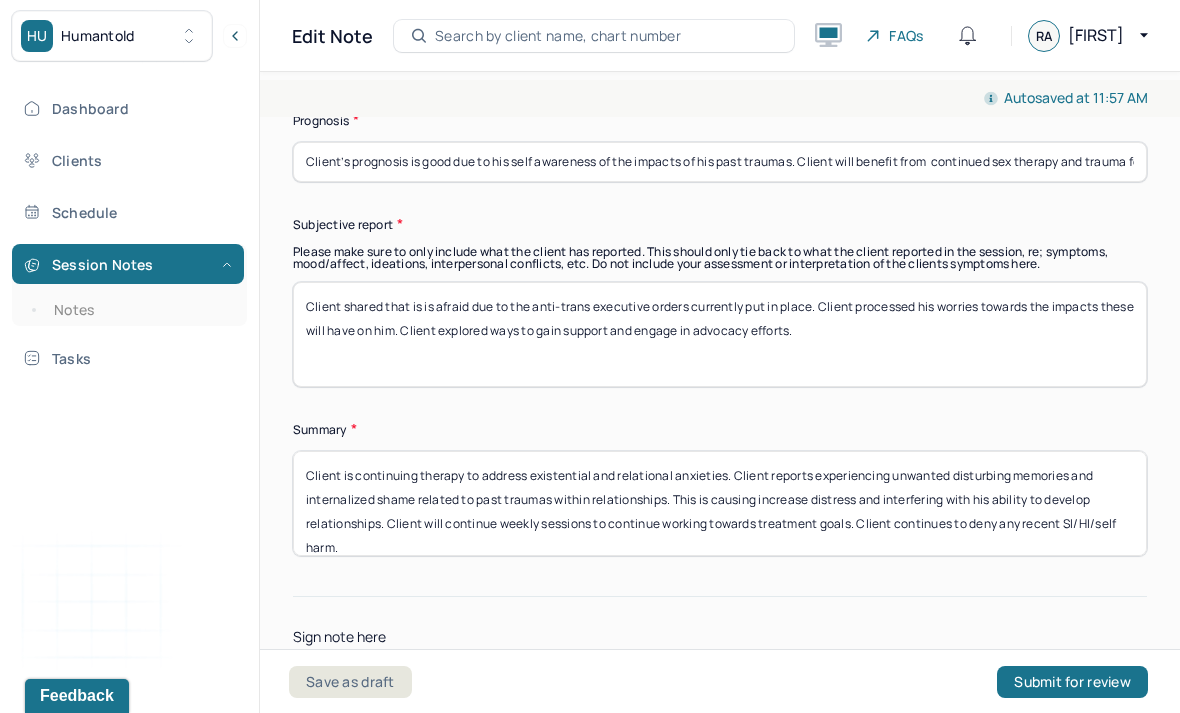 scroll, scrollTop: 5993, scrollLeft: 0, axis: vertical 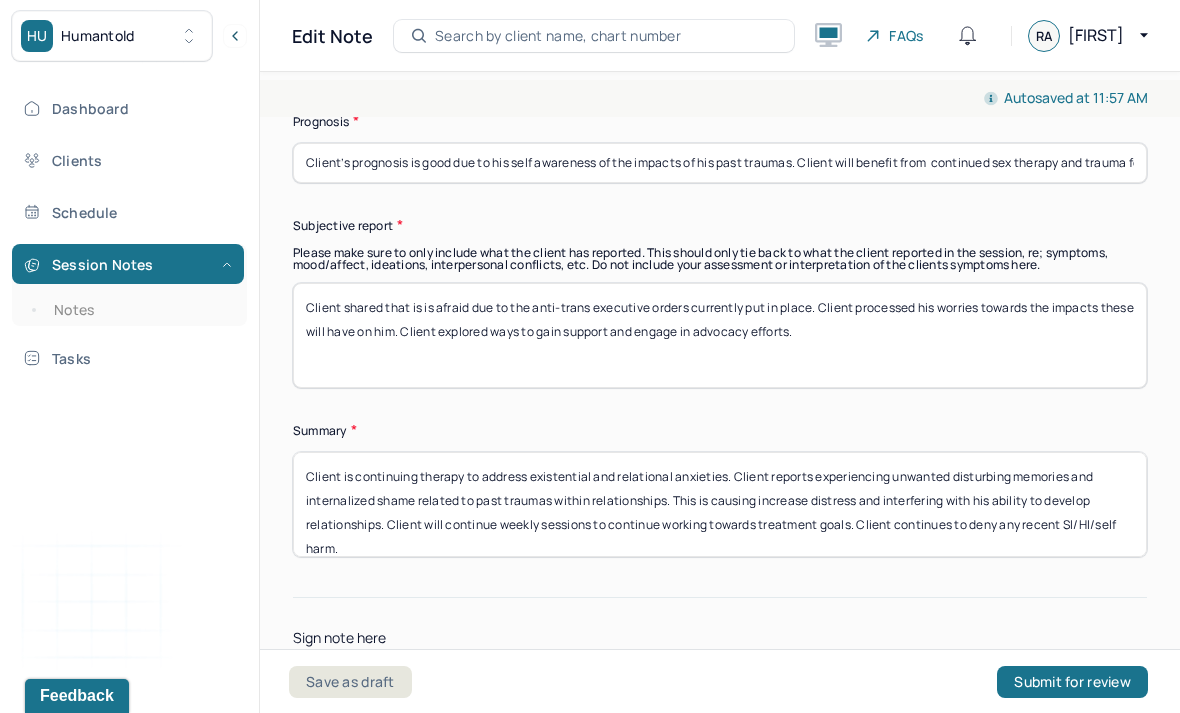 type on "Client is continuing therapy to address existential and relational anxieties. Client reports experiencing unwanted disturbing memories and internalized shame related to past traumas within relationships. This is causing increase distress and interfering with his ability to develop relationships. Client will continue weekly sessions to continue working towards treatment goals. Client continues to deny any recent SI/HI/self harm." 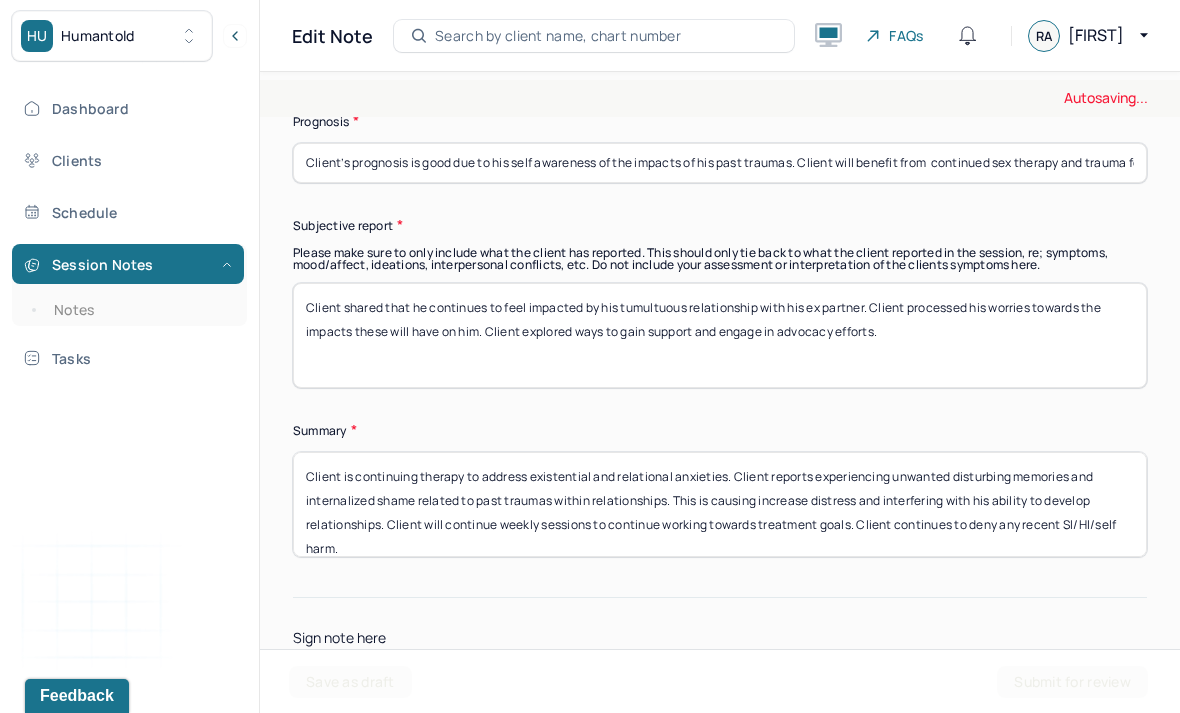 click on "Client shared that he continues to feel impacted by his tu. Client processed his worries towards the impacts these will have on him. Client explored ways to gain support and engage in advocacy efforts." at bounding box center [720, 335] 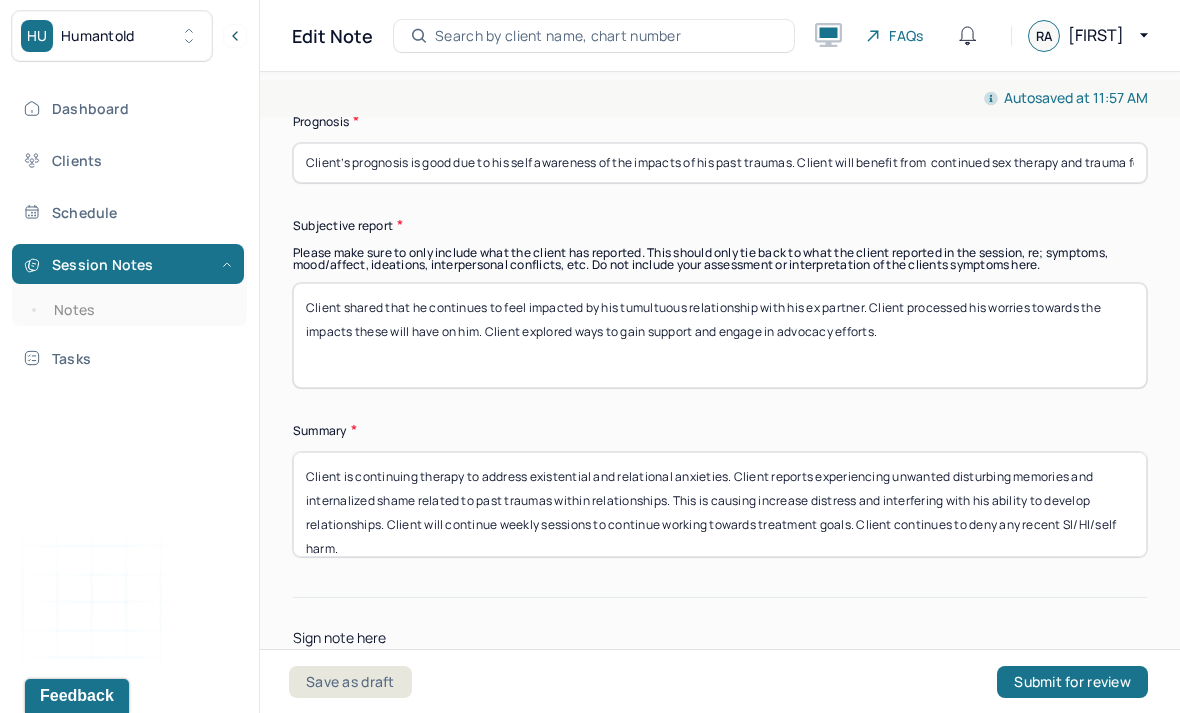click on "Client shared that he continues to feel impacted by his tumultuous relationship with his ex partner. Client processed his worries towards the impacts these will have on him. Client explored ways to gain support and engage in advocacy efforts." at bounding box center (720, 335) 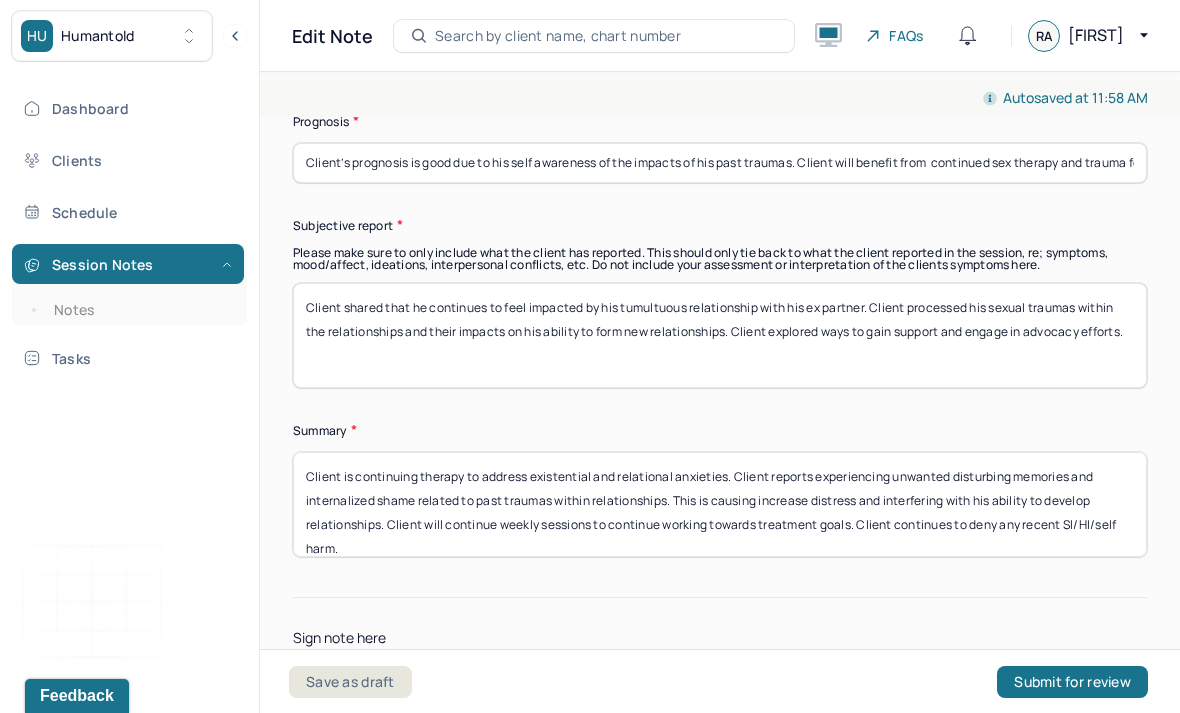 click on "Client shared that he continues to feel impacted by his tumultuous relationship with his ex partner. Client processed his sexual traumas within the relationships and their impacts on his. Client explored ways to gain support and engage in advocacy efforts." at bounding box center (720, 335) 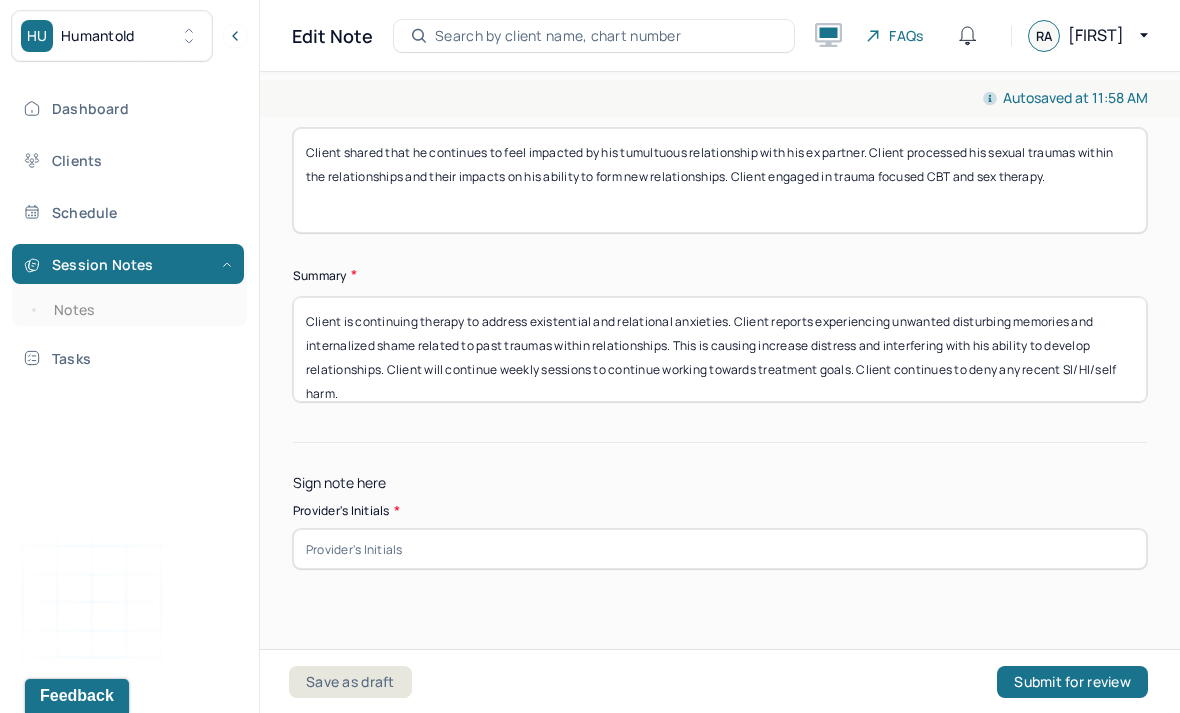 scroll, scrollTop: 6146, scrollLeft: 0, axis: vertical 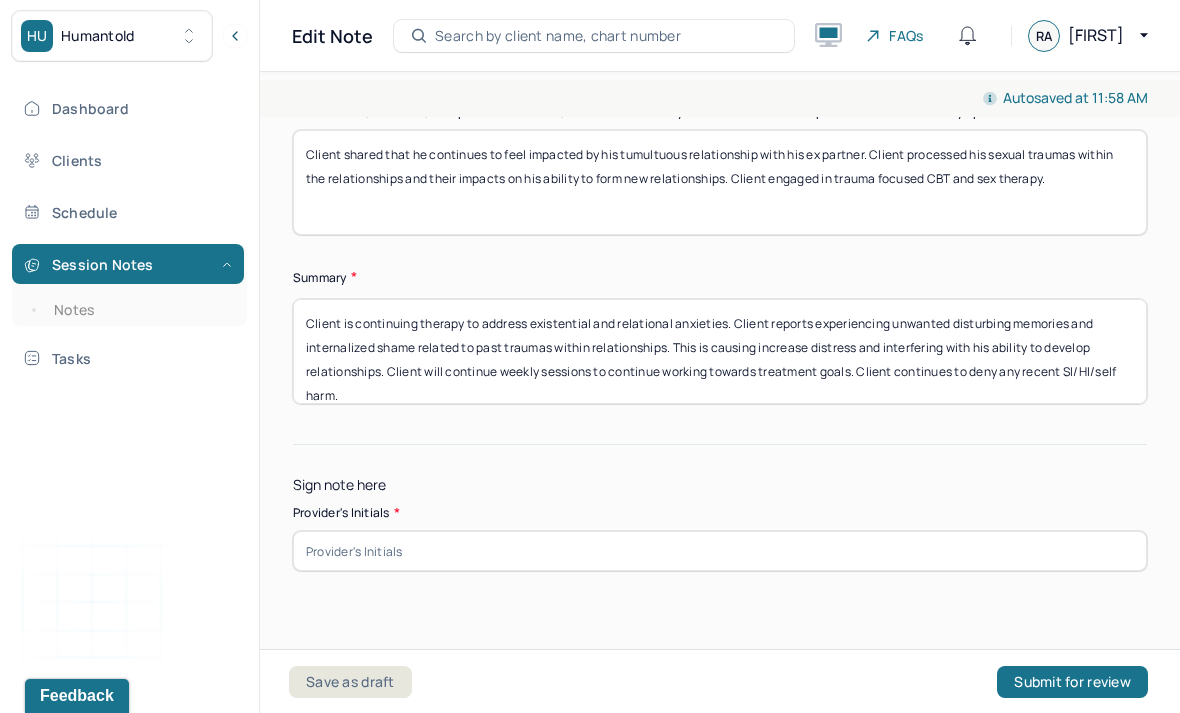 type on "Client shared that he continues to feel impacted by his tumultuous relationship with his ex partner. Client processed his sexual traumas within the relationships and their impacts on his ability to form new relationships. Client engaged in trauma focused CBT and sex therapy." 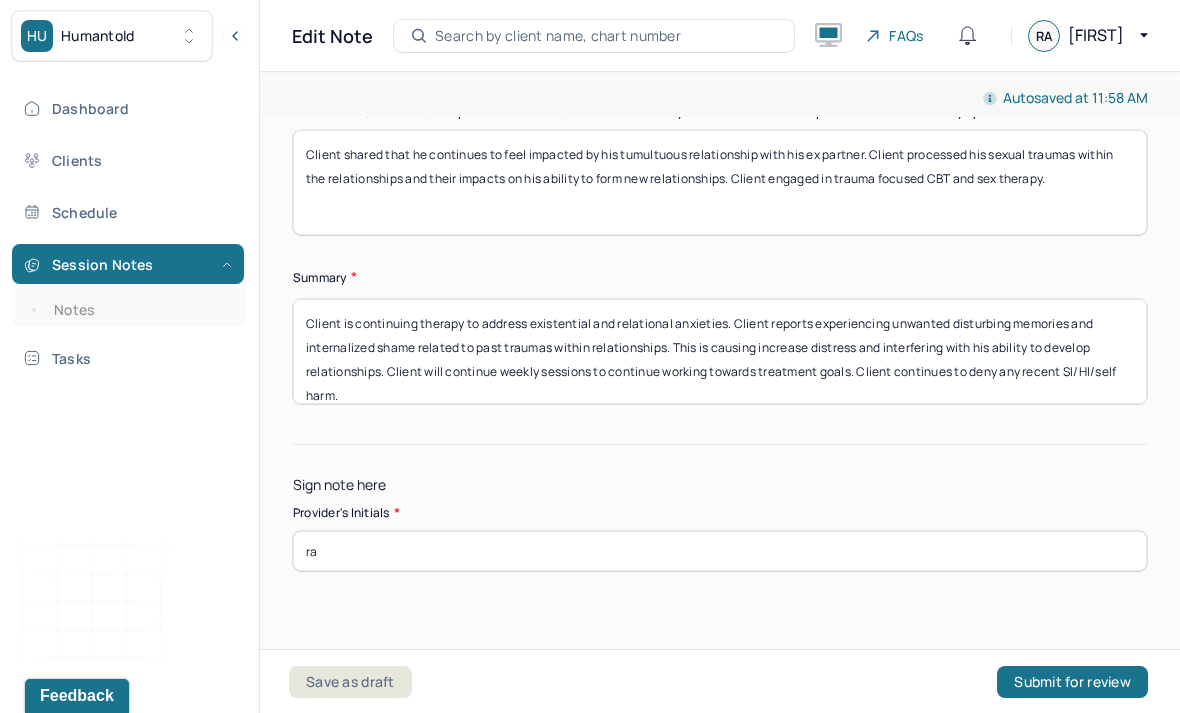 type on "ra" 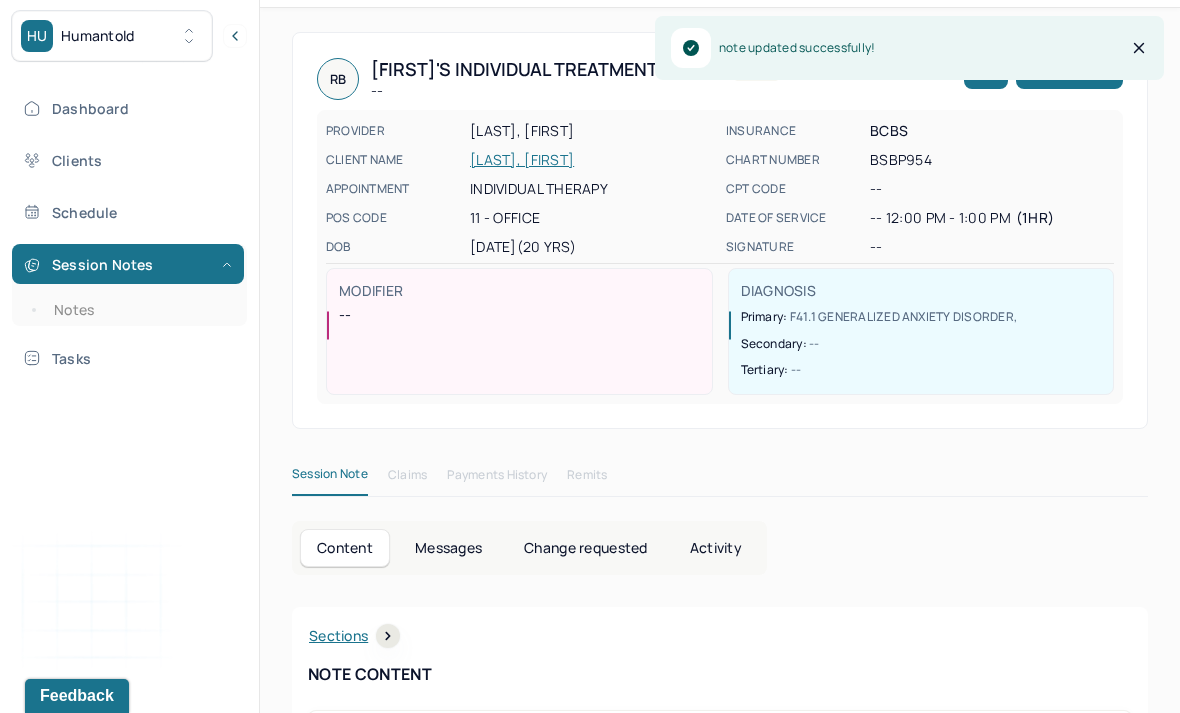 click 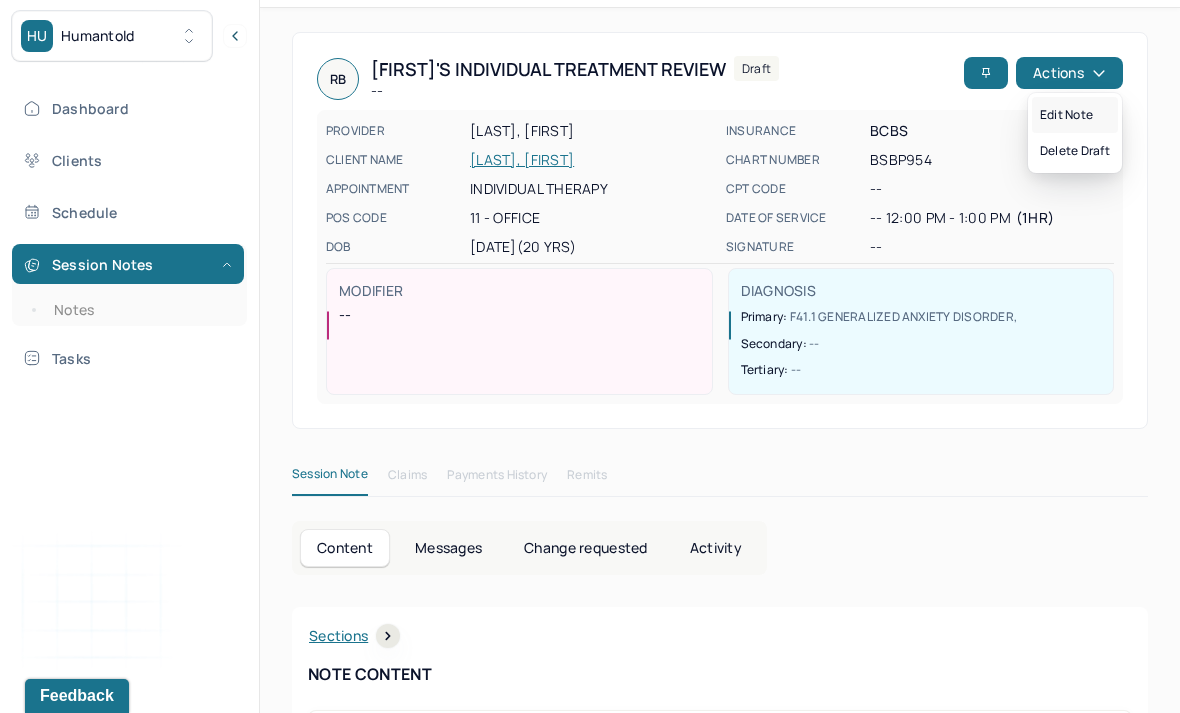 click on "Edit note" at bounding box center (1075, 115) 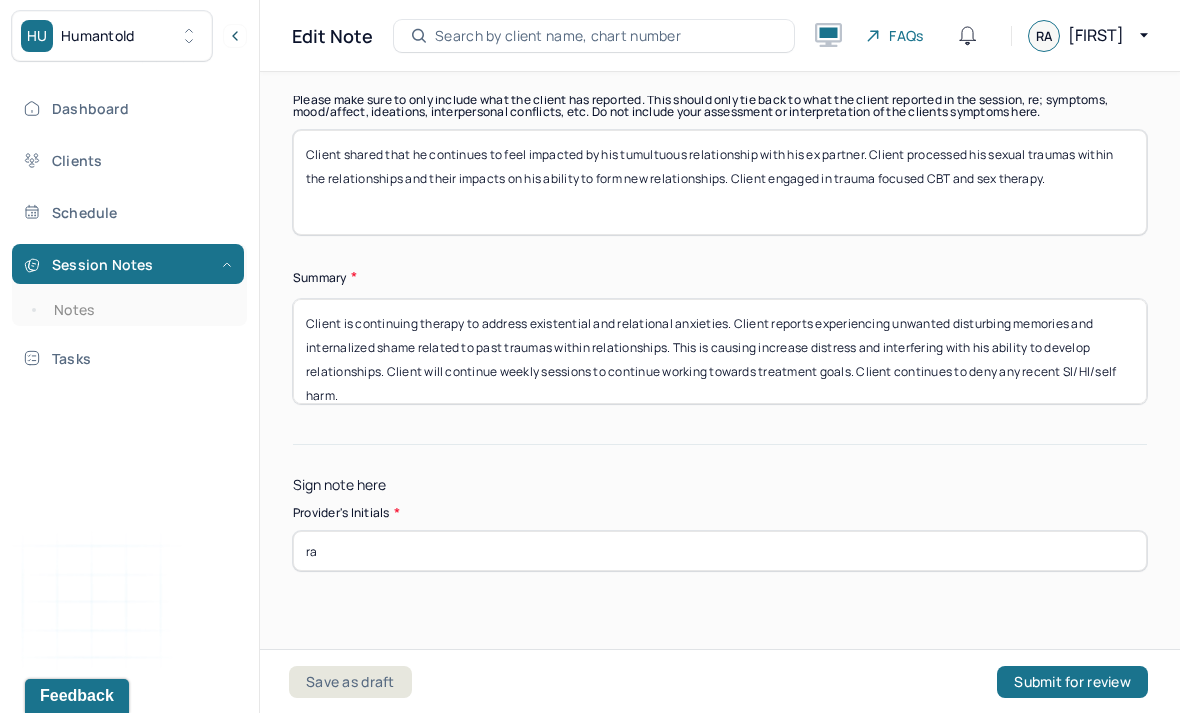 scroll, scrollTop: 5832, scrollLeft: 0, axis: vertical 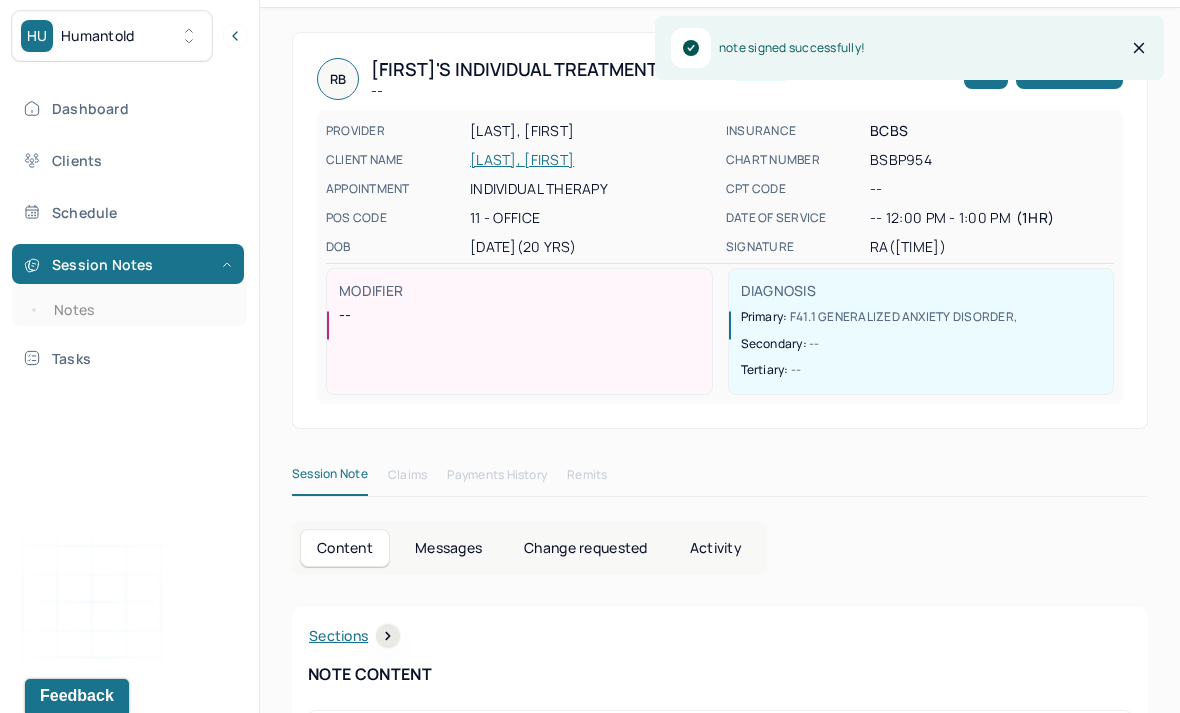 click on "Dashboard" at bounding box center [128, 108] 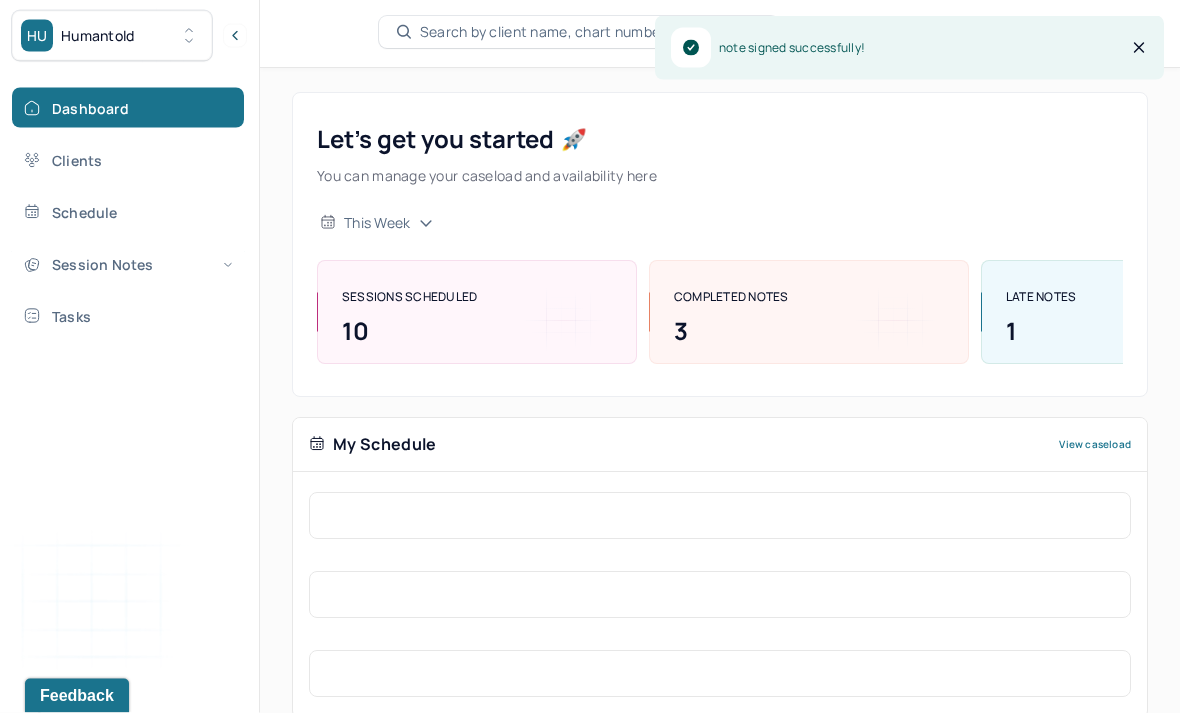 scroll, scrollTop: 0, scrollLeft: 0, axis: both 